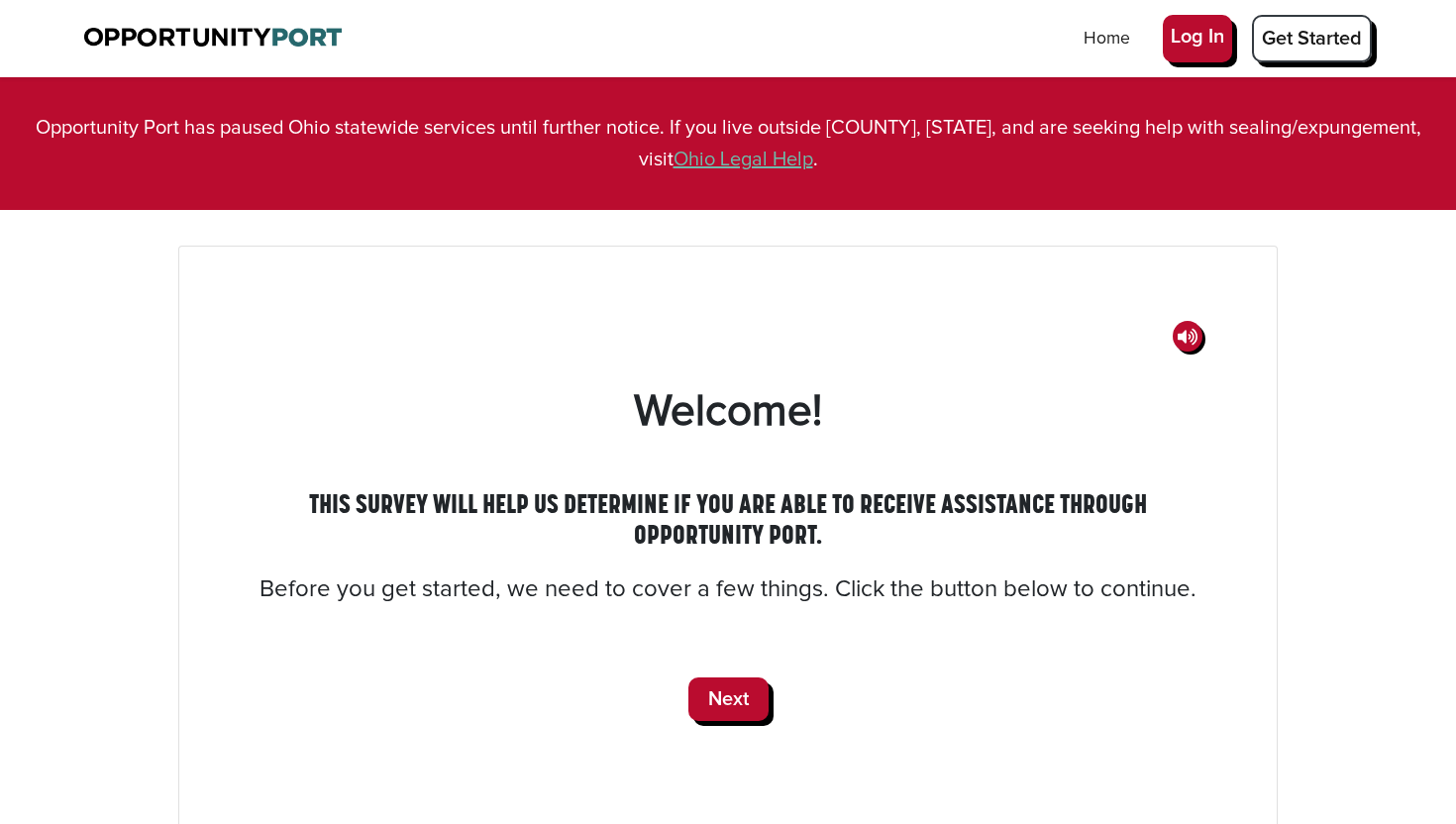 scroll, scrollTop: 0, scrollLeft: 0, axis: both 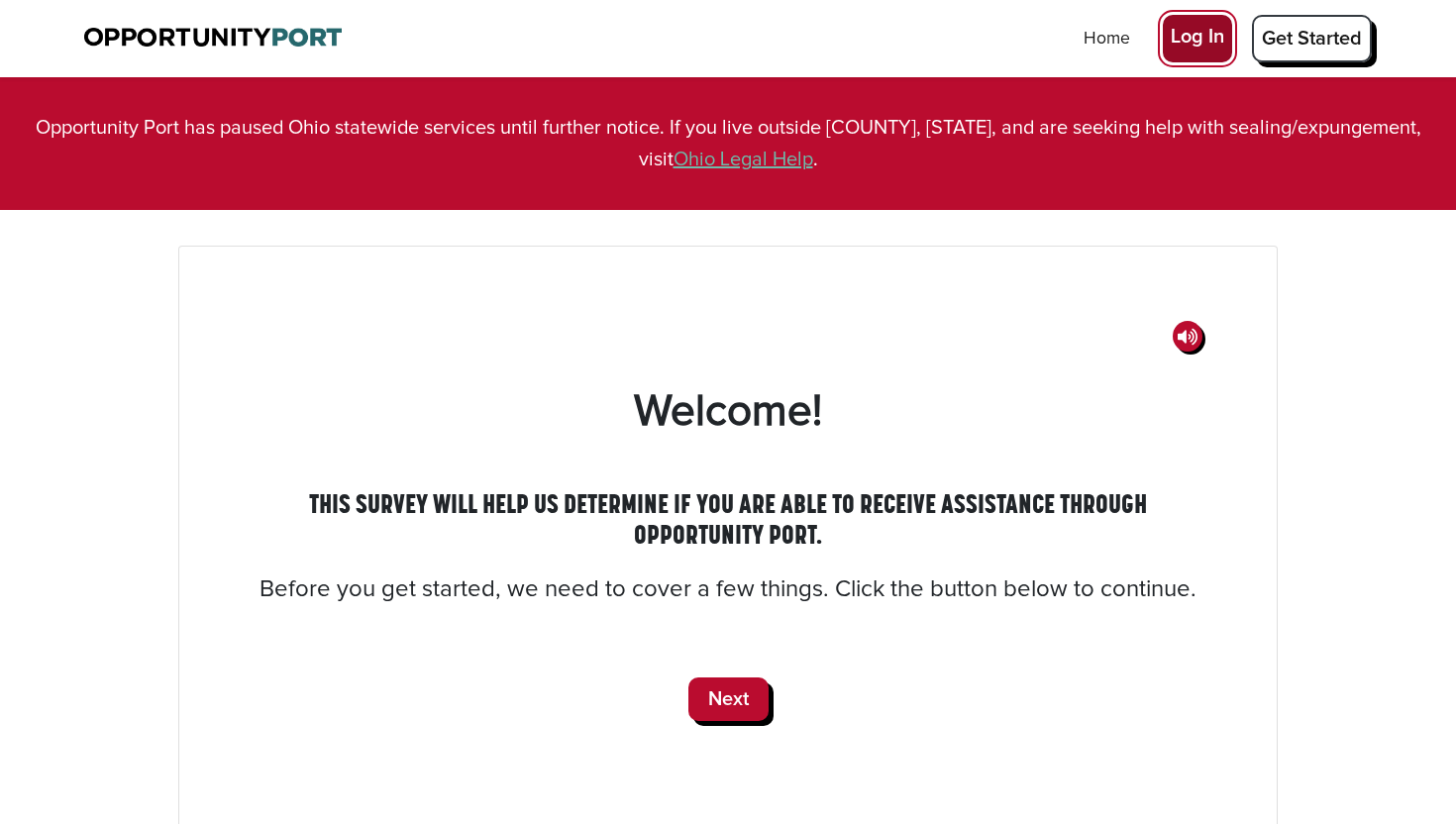 click on "Log In" at bounding box center (1197, 39) 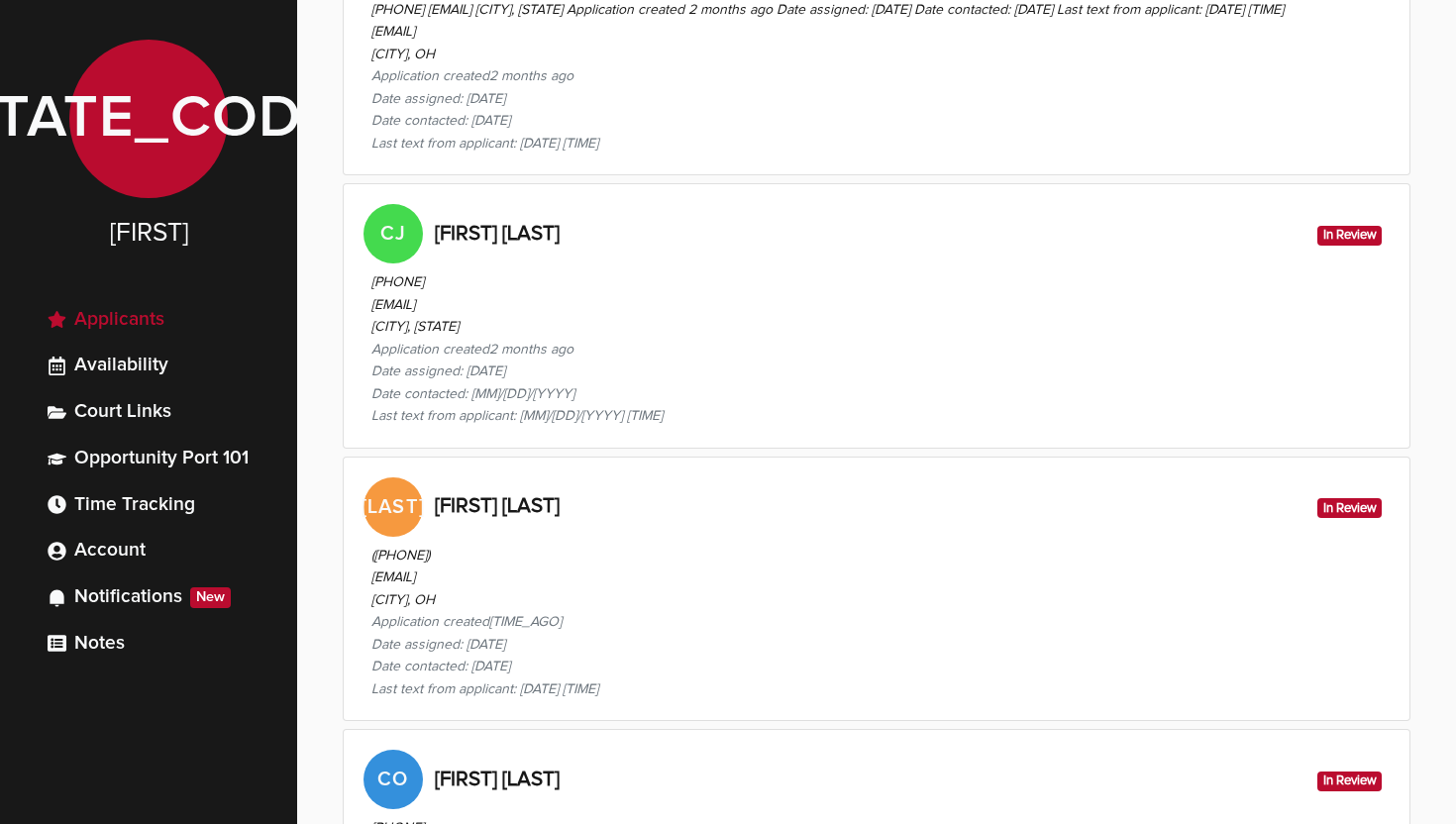 scroll, scrollTop: 4302, scrollLeft: 0, axis: vertical 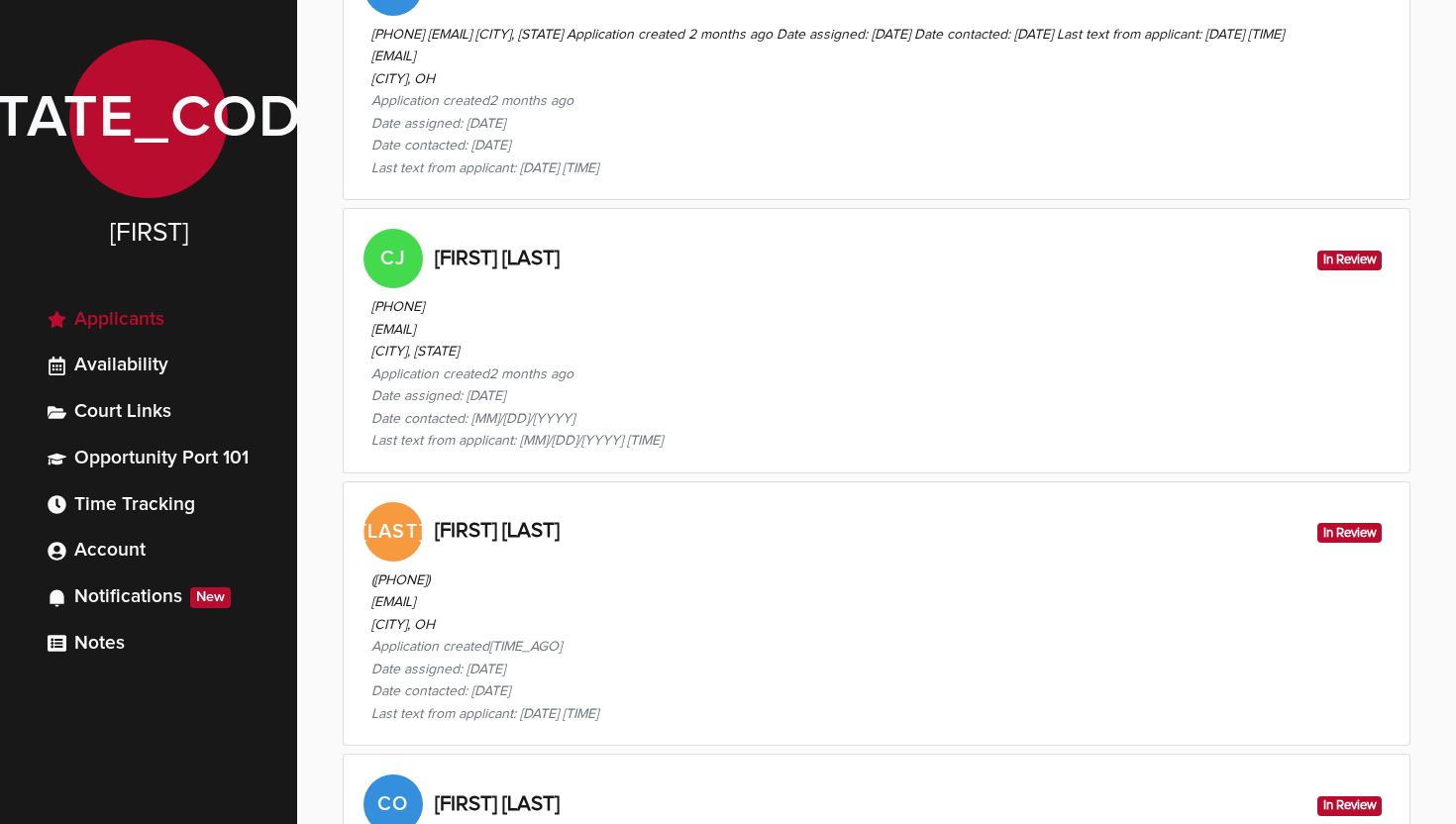click on "Date assigned:   [DATE]" at bounding box center [517, 396] 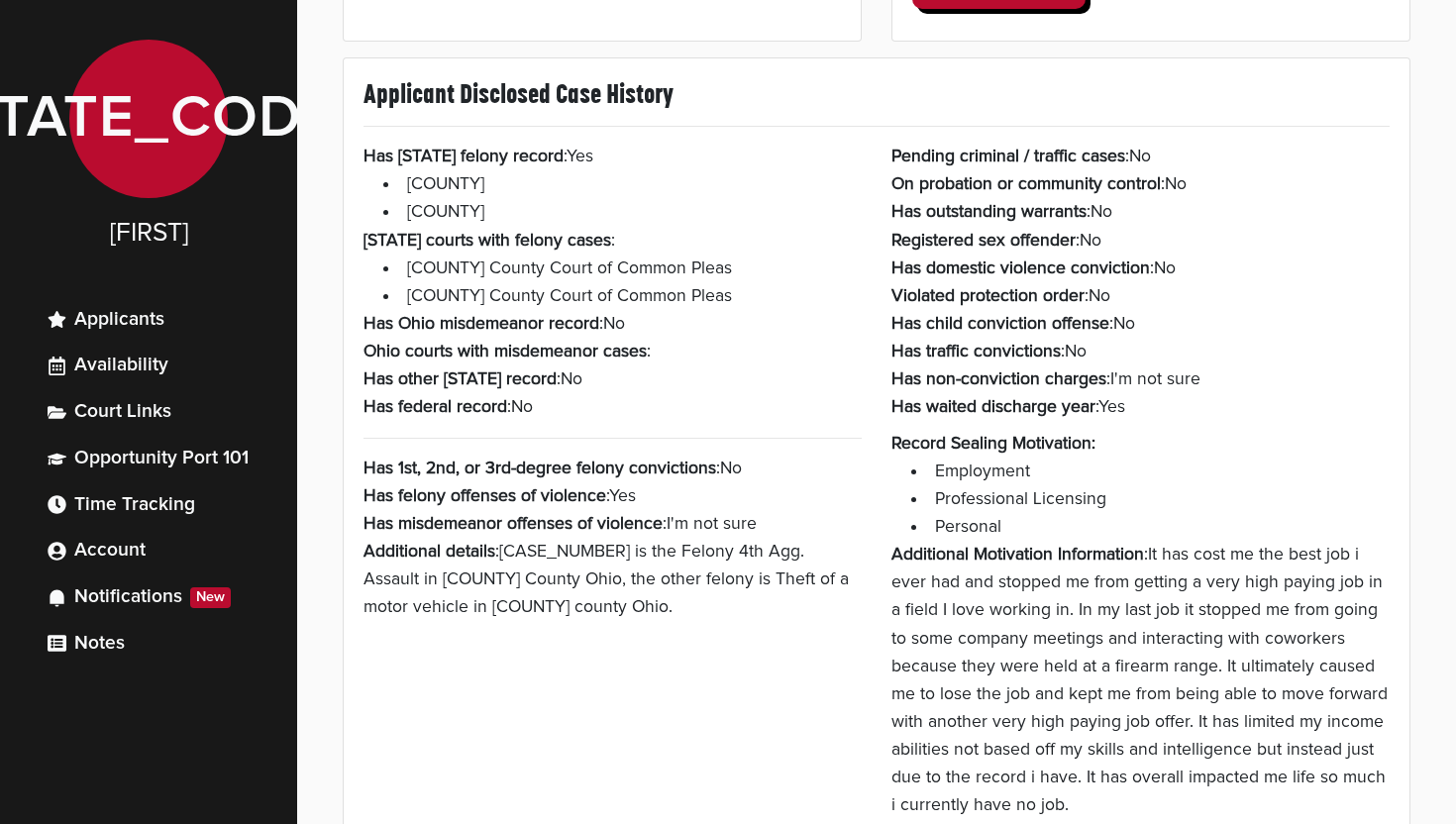 scroll, scrollTop: 886, scrollLeft: 0, axis: vertical 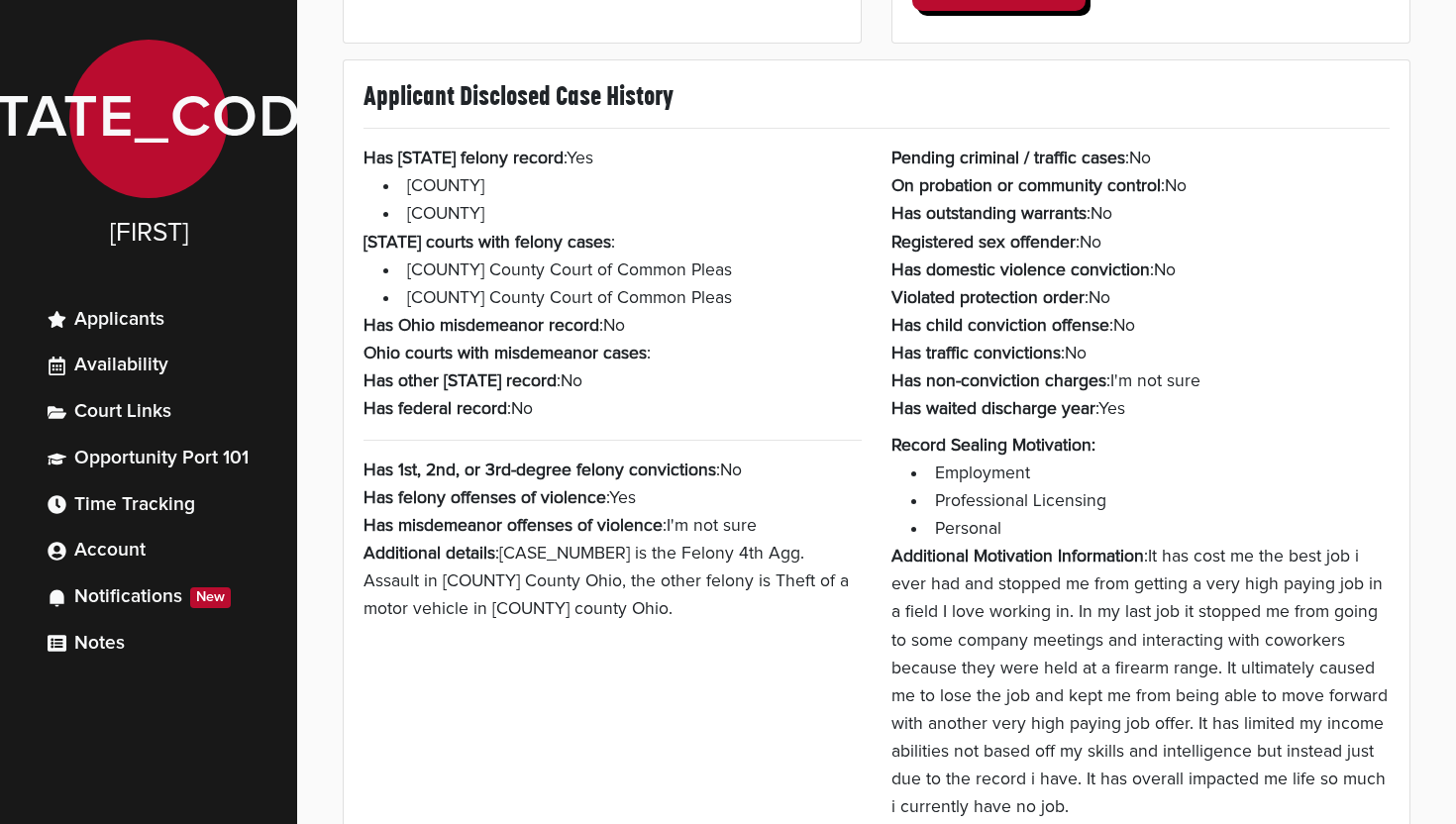 click on "[CASE_NUMBER] is the Felony 4th Agg. Assault in [COUNTY] County Ohio, the other felony is Theft of a motor vehicle in [COUNTY] county Ohio." at bounding box center [579, 158] 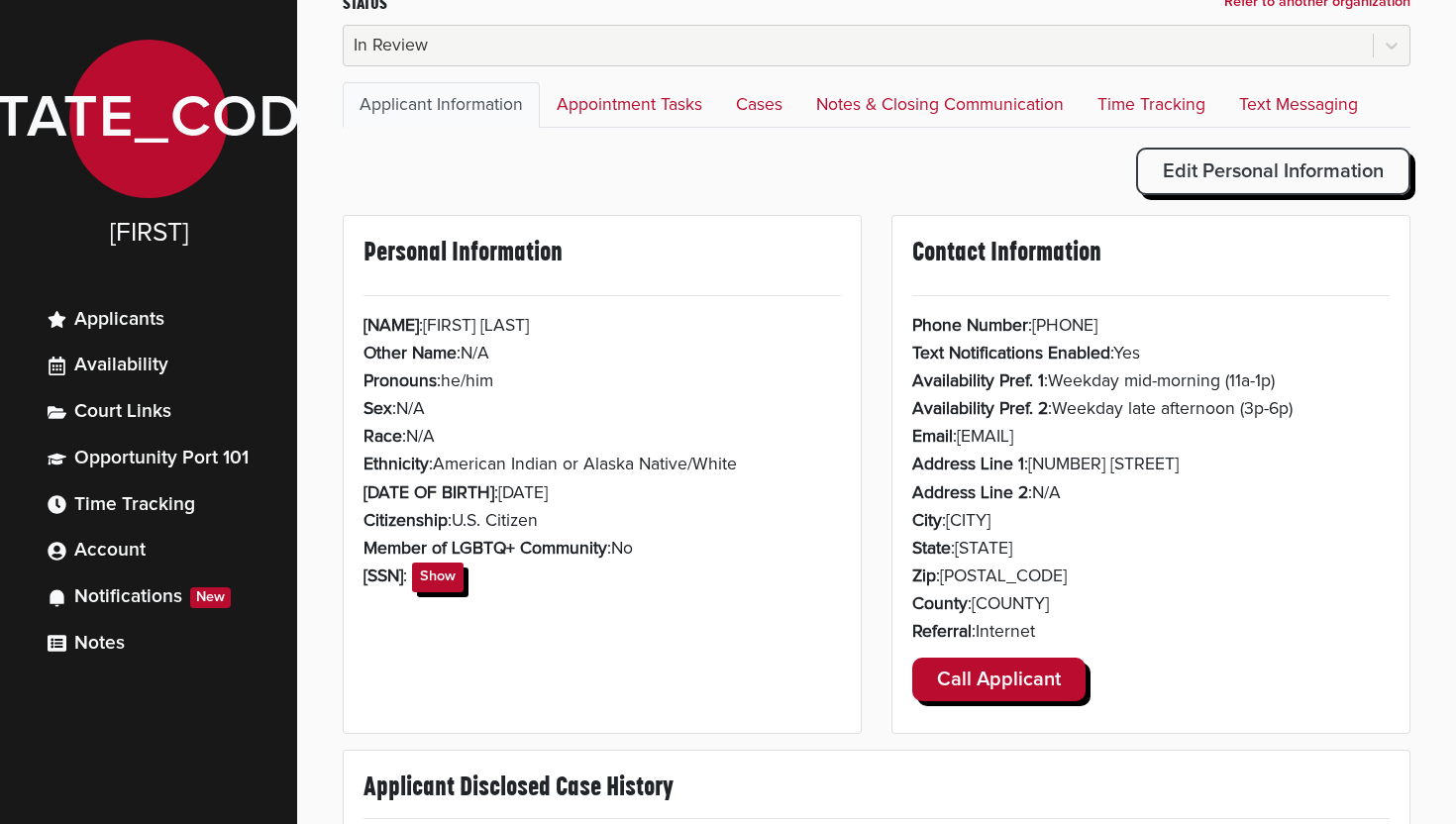 scroll, scrollTop: 197, scrollLeft: 0, axis: vertical 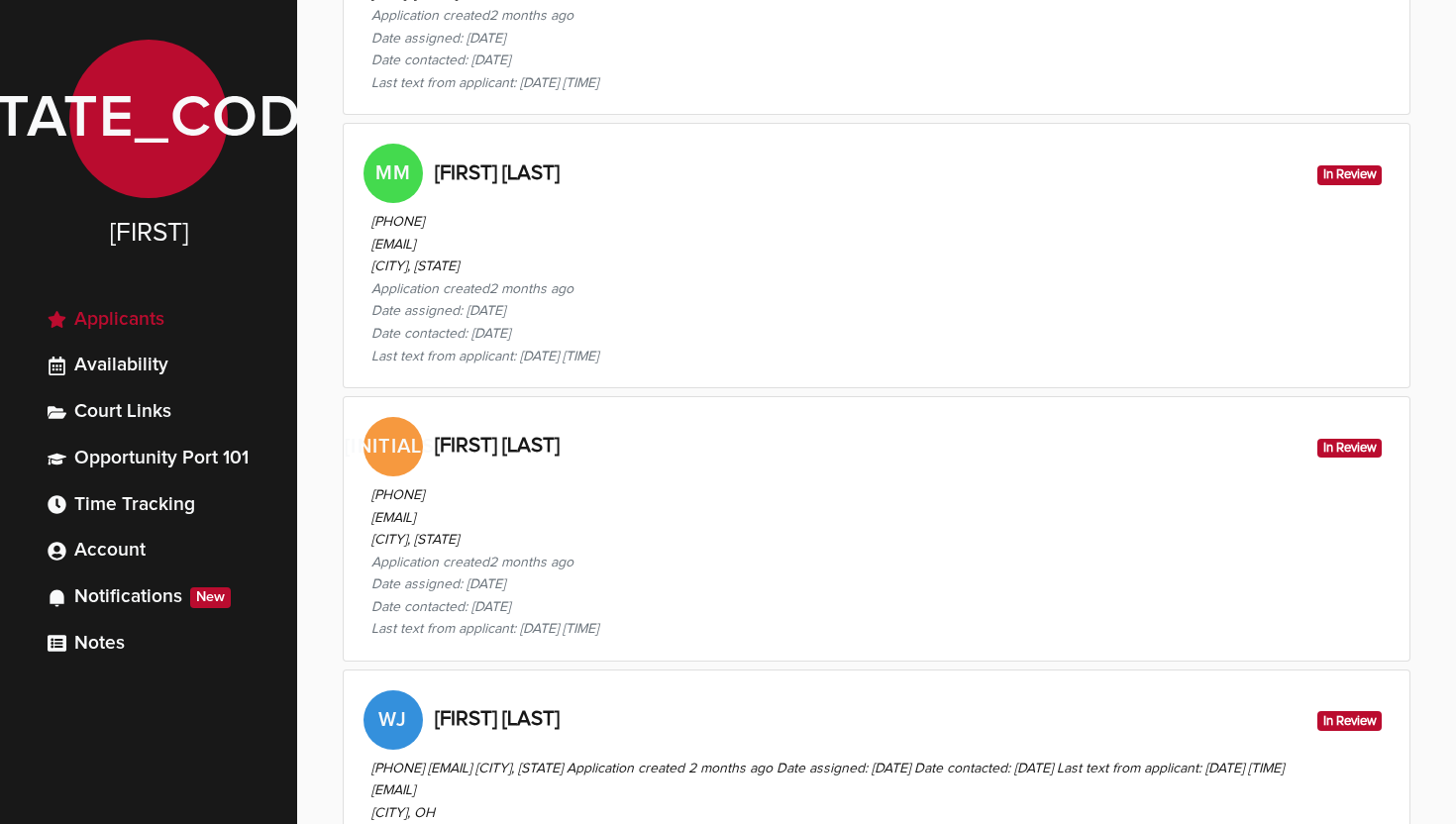 click on "([PHONE]) [EMAIL] [CITY], [STATE] Application created 2 months ago Date assigned: [DATE] Date contacted: [DATE] Last text from applicant: [DATE] [TIME]" at bounding box center [877, 285] 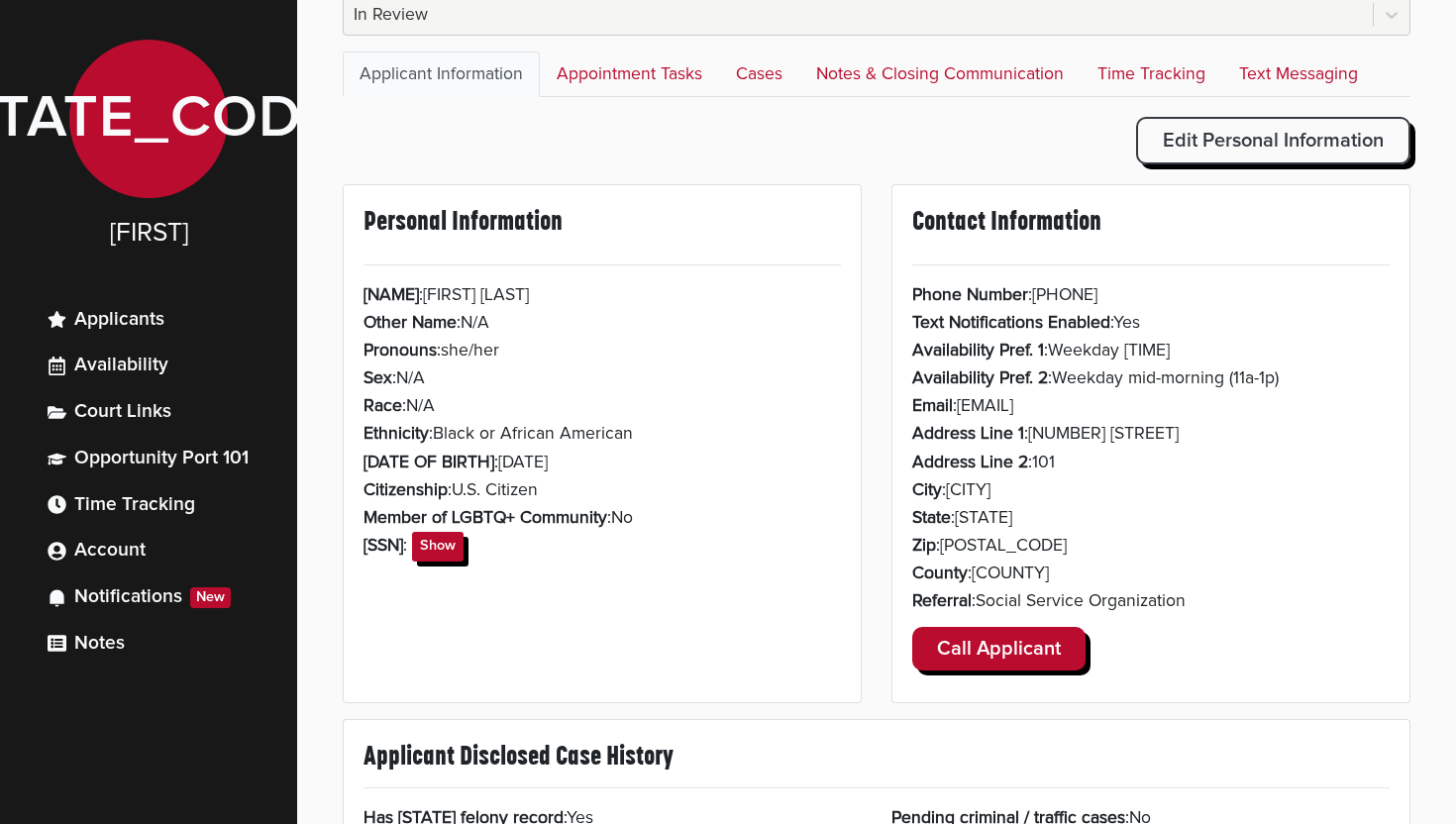 scroll, scrollTop: 62, scrollLeft: 0, axis: vertical 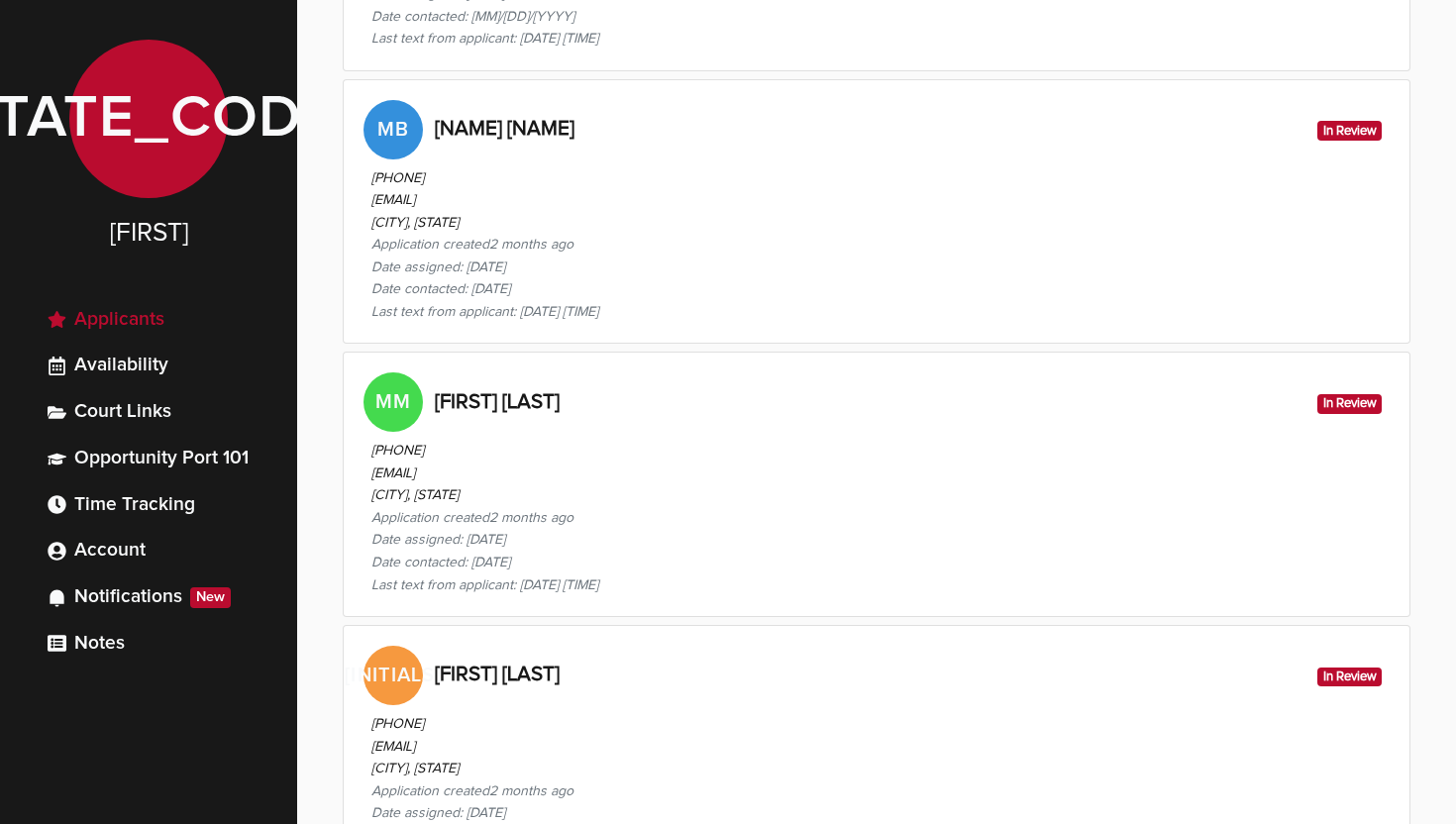 click on "[CITY], [STATE]" at bounding box center [484, 495] 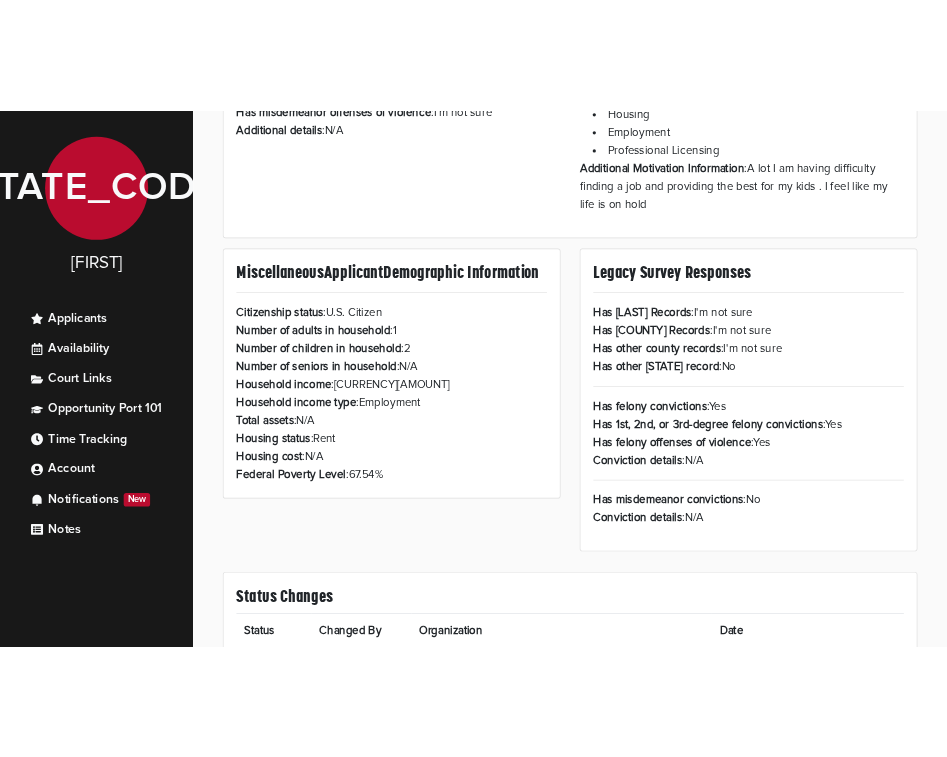 scroll, scrollTop: 0, scrollLeft: 0, axis: both 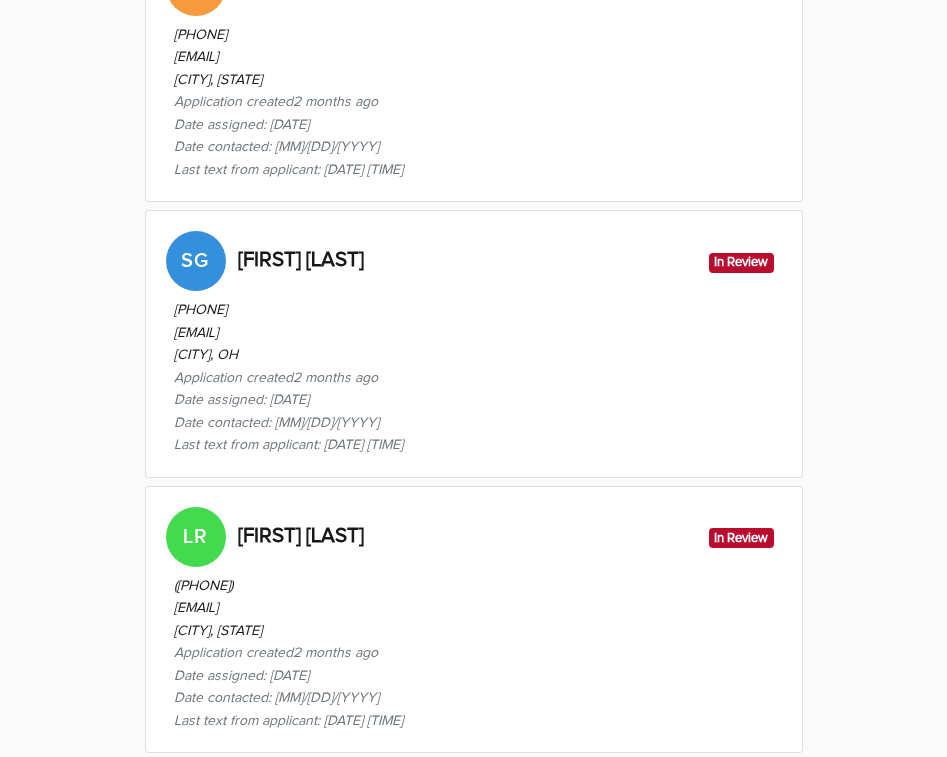 click on "([PHONE]) [EMAIL] [CITY], [STATE] Application created 2 months ago Date assigned: [DATE] Date contacted: [DATE] Last text from applicant: [DATE] [TIME]" at bounding box center (474, 374) 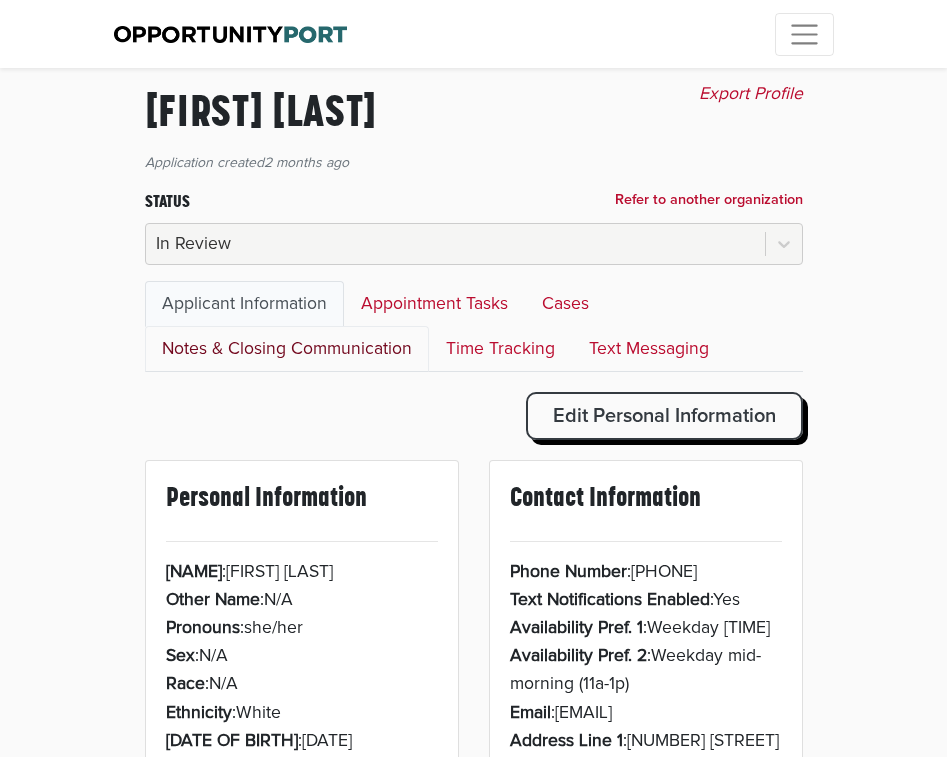 click on "Notes & Closing Communication" at bounding box center (287, 349) 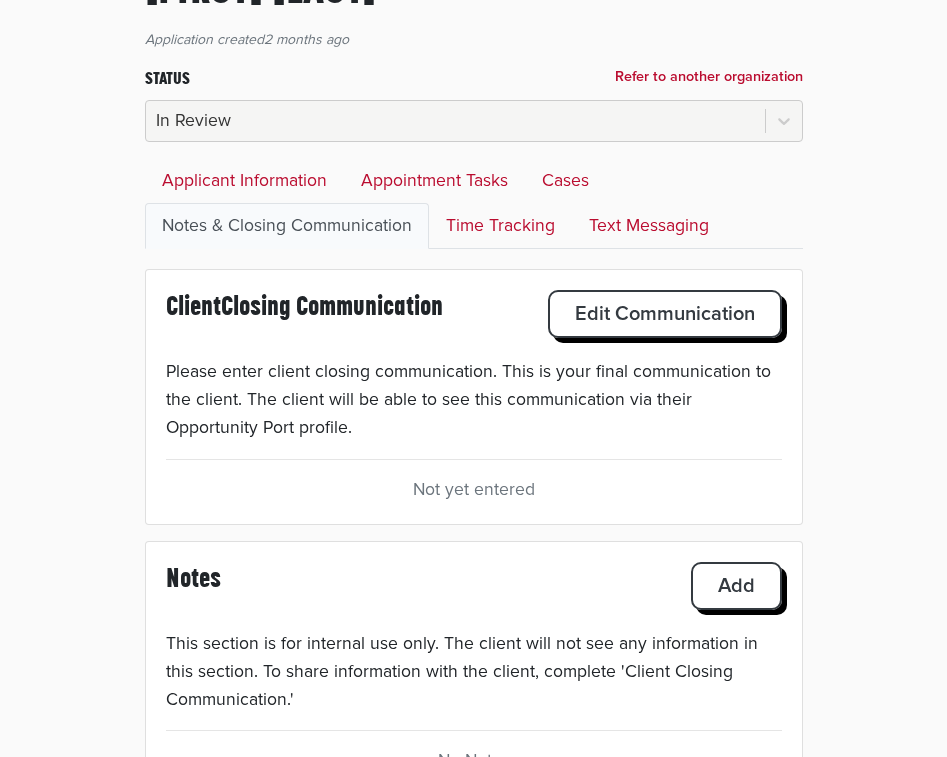 scroll, scrollTop: 178, scrollLeft: 0, axis: vertical 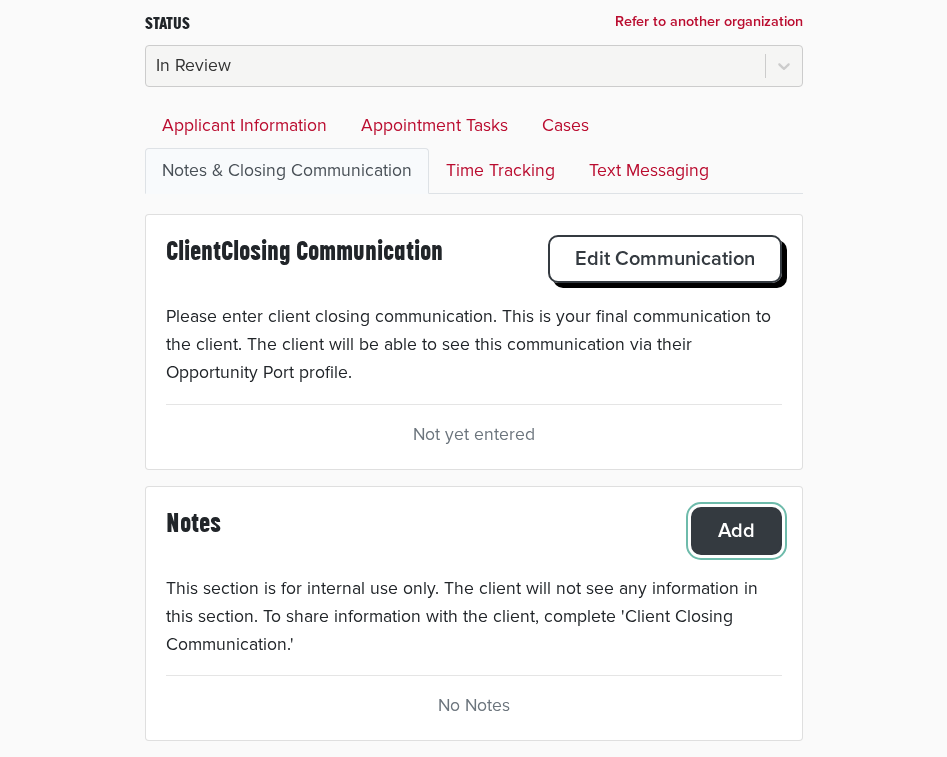 click on "Add" at bounding box center (665, 259) 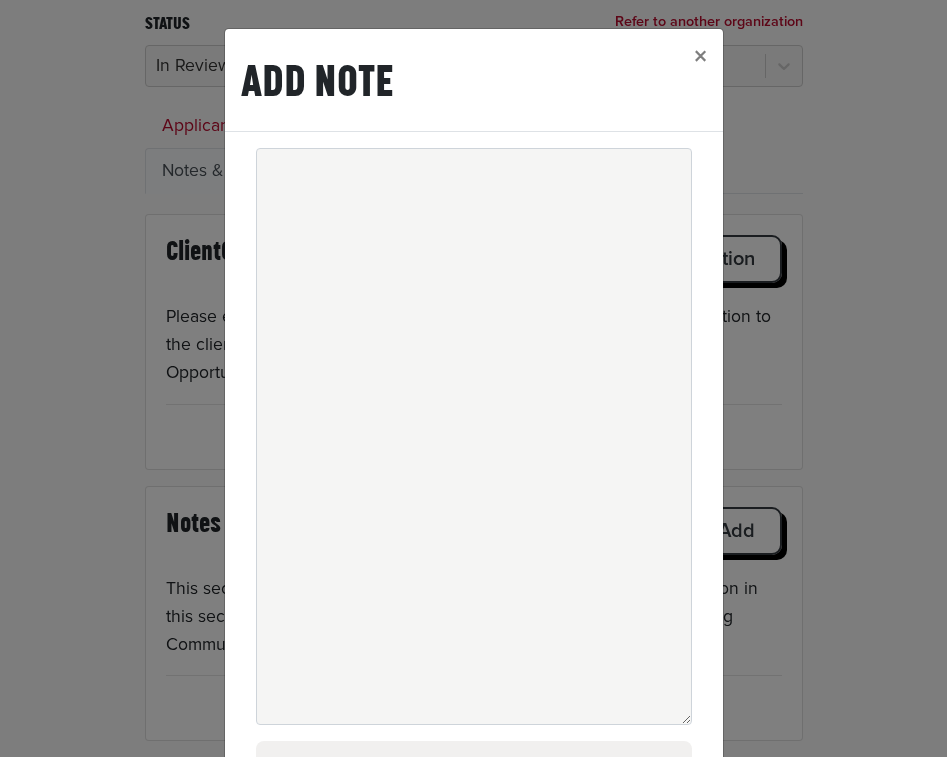 scroll, scrollTop: 202, scrollLeft: 0, axis: vertical 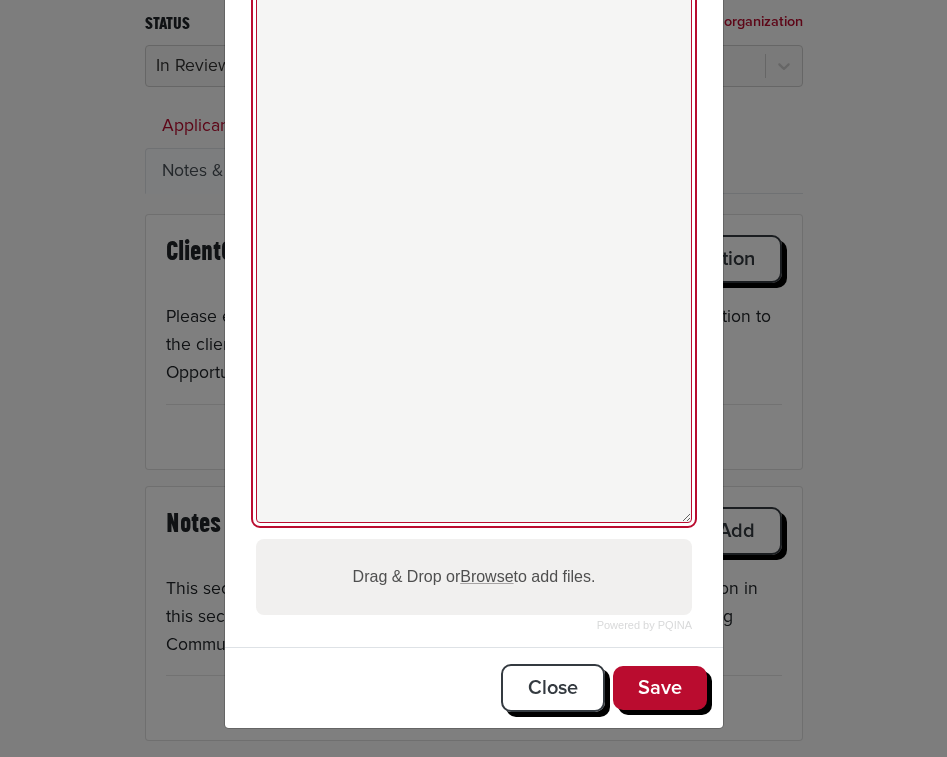 click at bounding box center [474, 234] 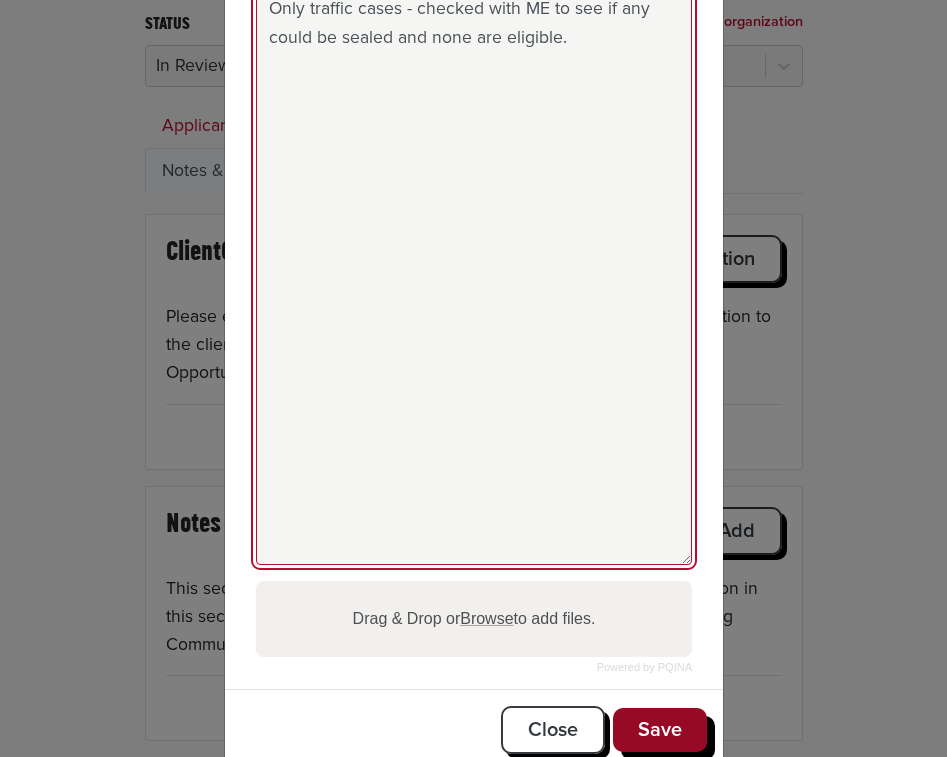 type on "Only traffic cases - checked with ME to see if any could be sealed and none are eligible." 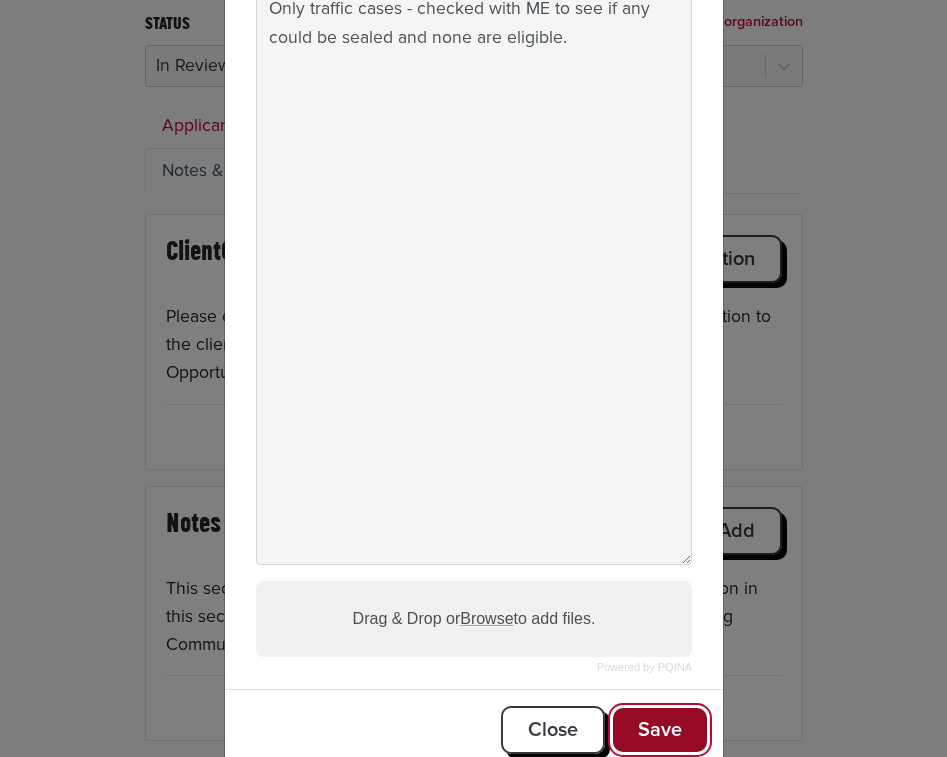 click on "Save" at bounding box center [660, 730] 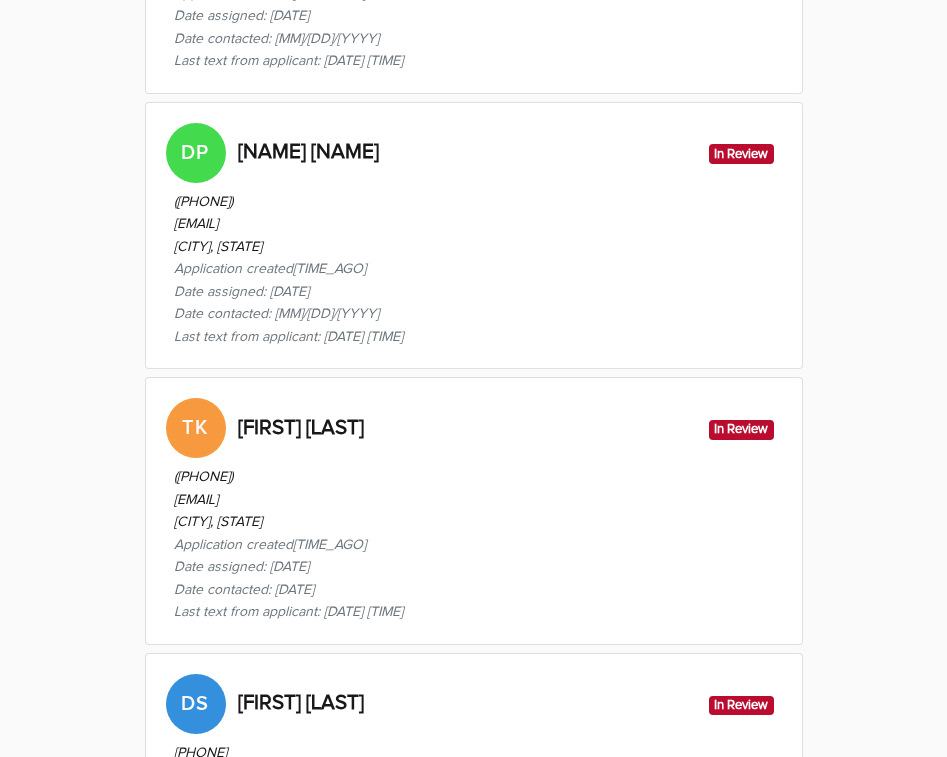 scroll, scrollTop: 5540, scrollLeft: 0, axis: vertical 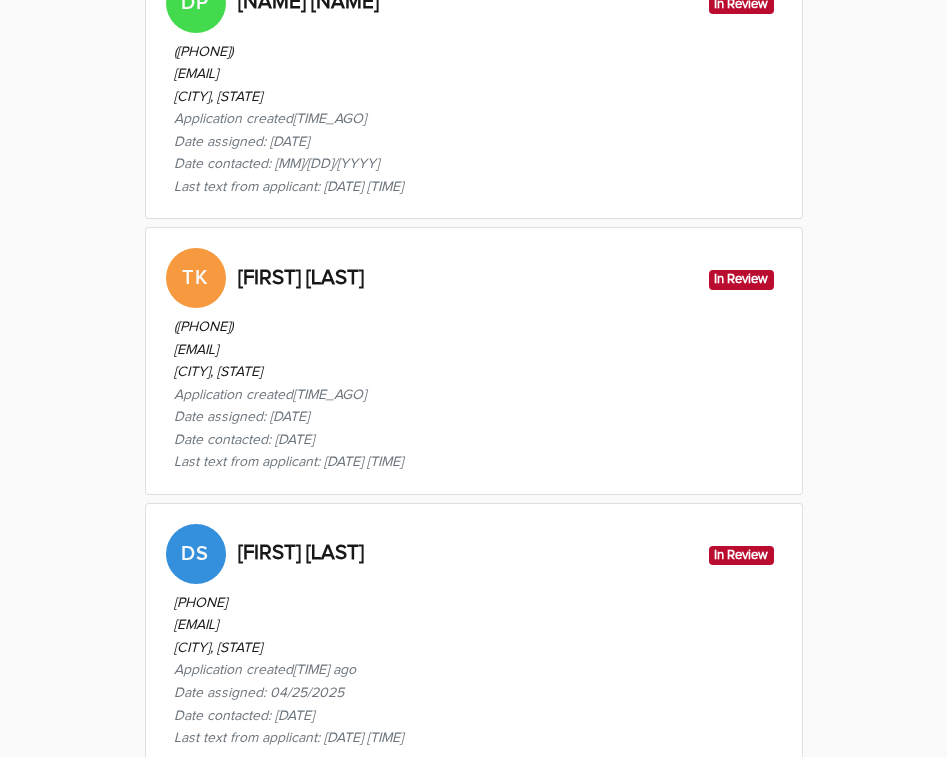 click on "[EMAIL]" at bounding box center (288, 350) 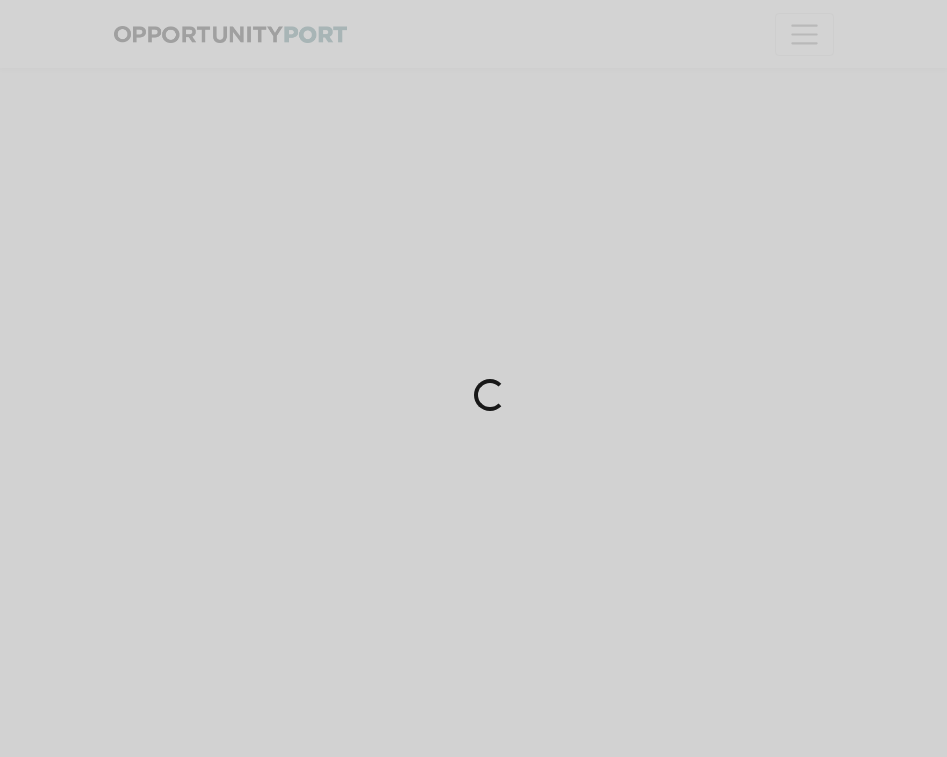 scroll, scrollTop: 0, scrollLeft: 0, axis: both 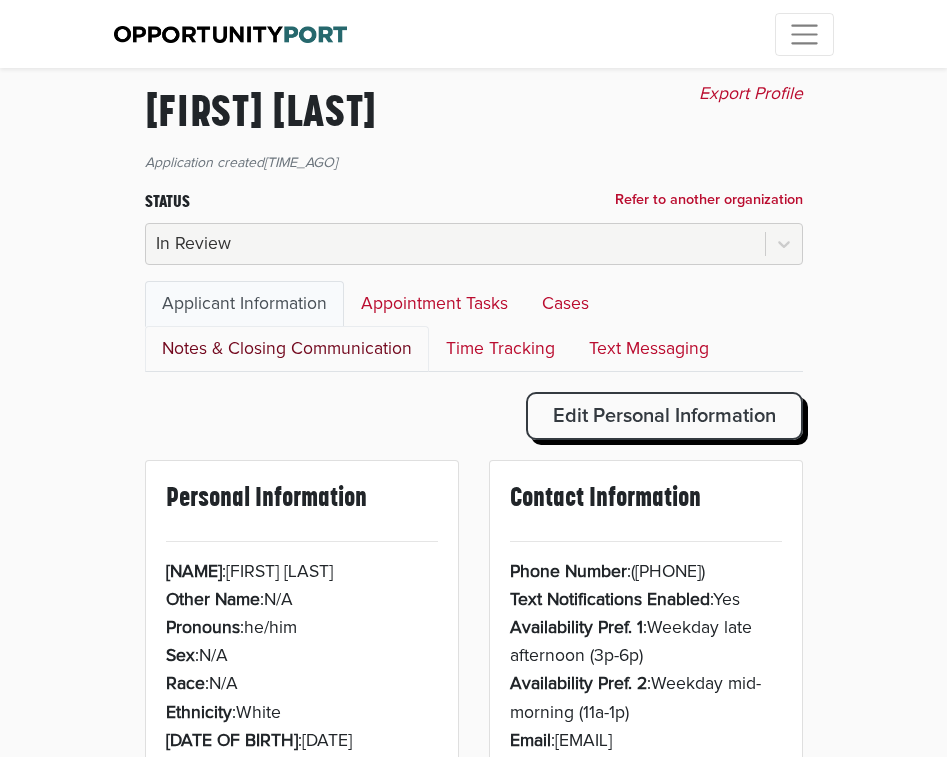 click on "Notes & Closing Communication" at bounding box center [287, 349] 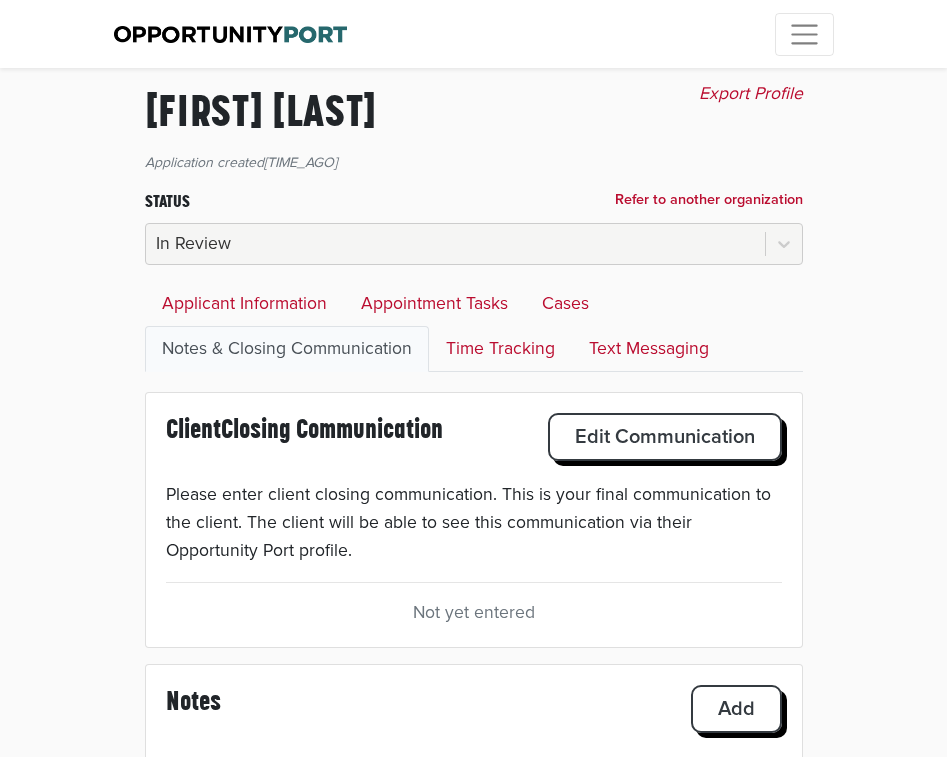 scroll, scrollTop: 304, scrollLeft: 0, axis: vertical 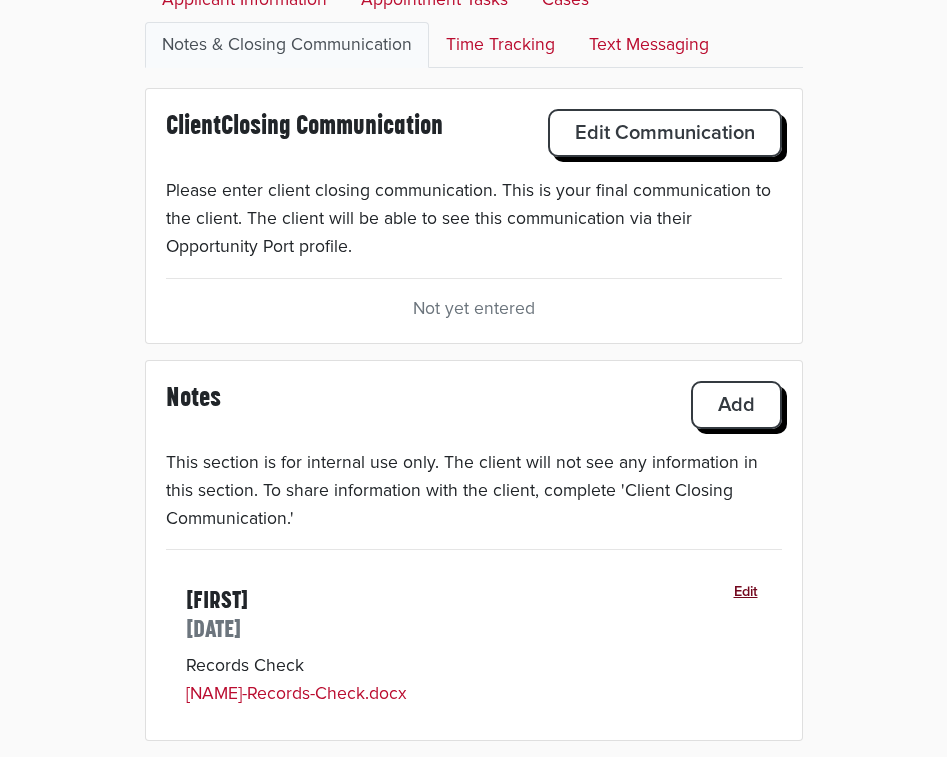 click on "Edit" at bounding box center (746, 593) 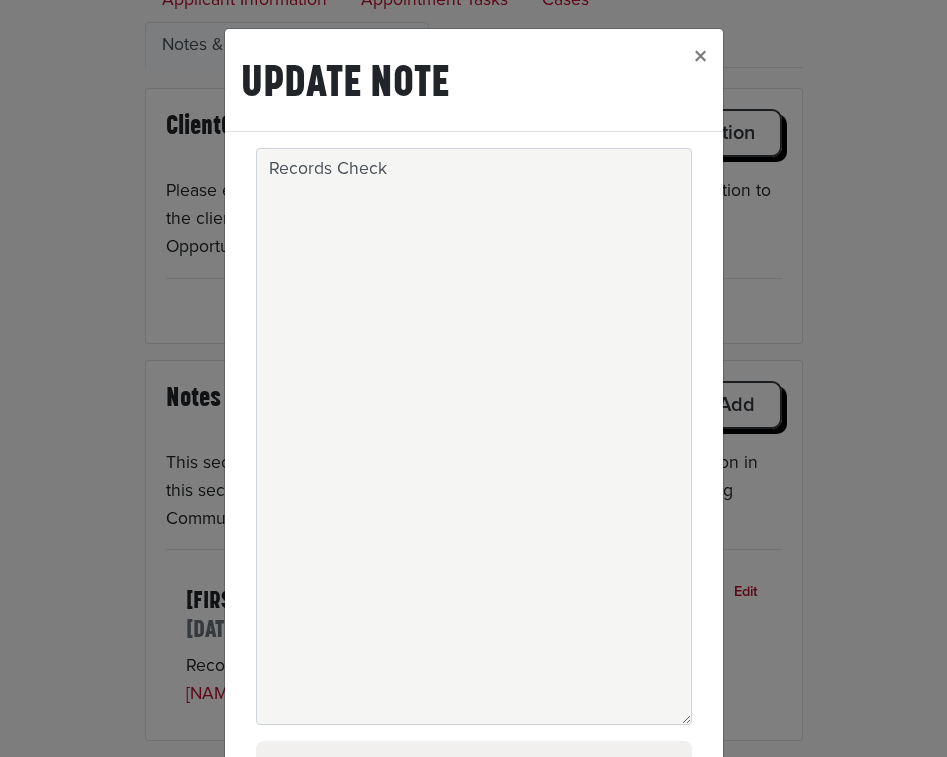 scroll, scrollTop: 262, scrollLeft: 0, axis: vertical 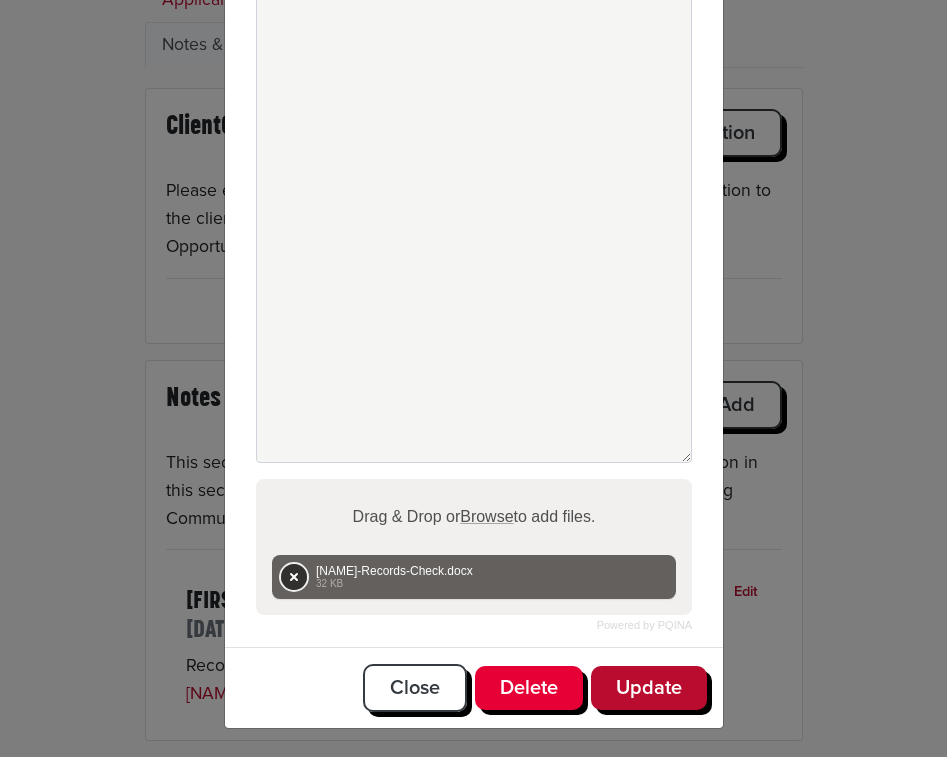 click on "Remove" at bounding box center [294, 577] 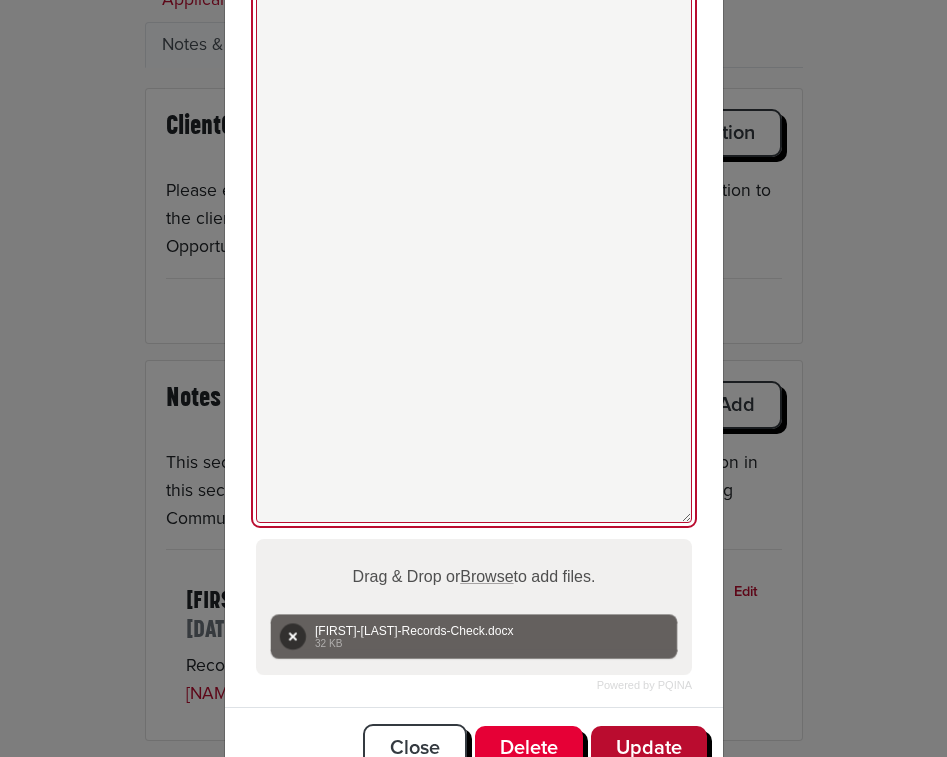 click on "Records Check" at bounding box center [474, 234] 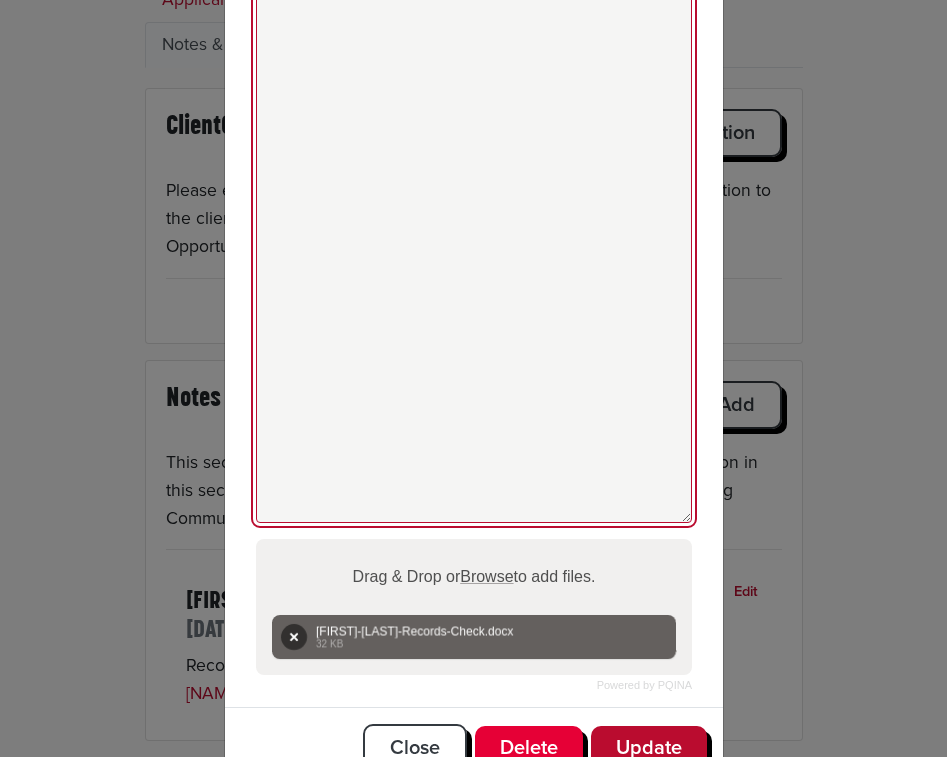 scroll, scrollTop: 0, scrollLeft: 0, axis: both 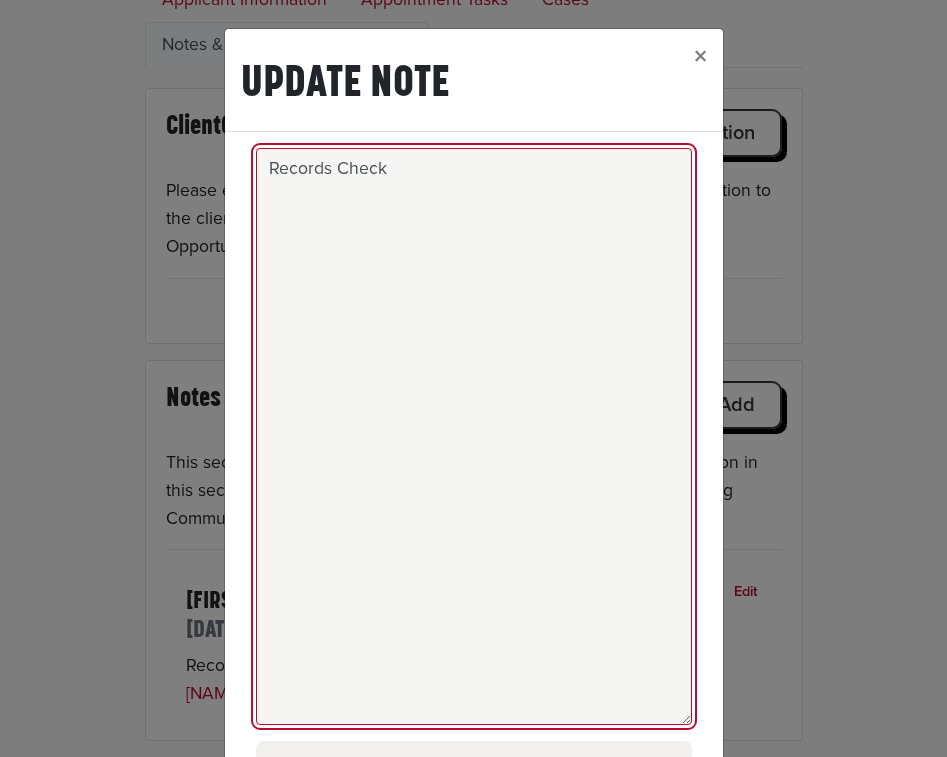 click on "Records Check" at bounding box center (474, 436) 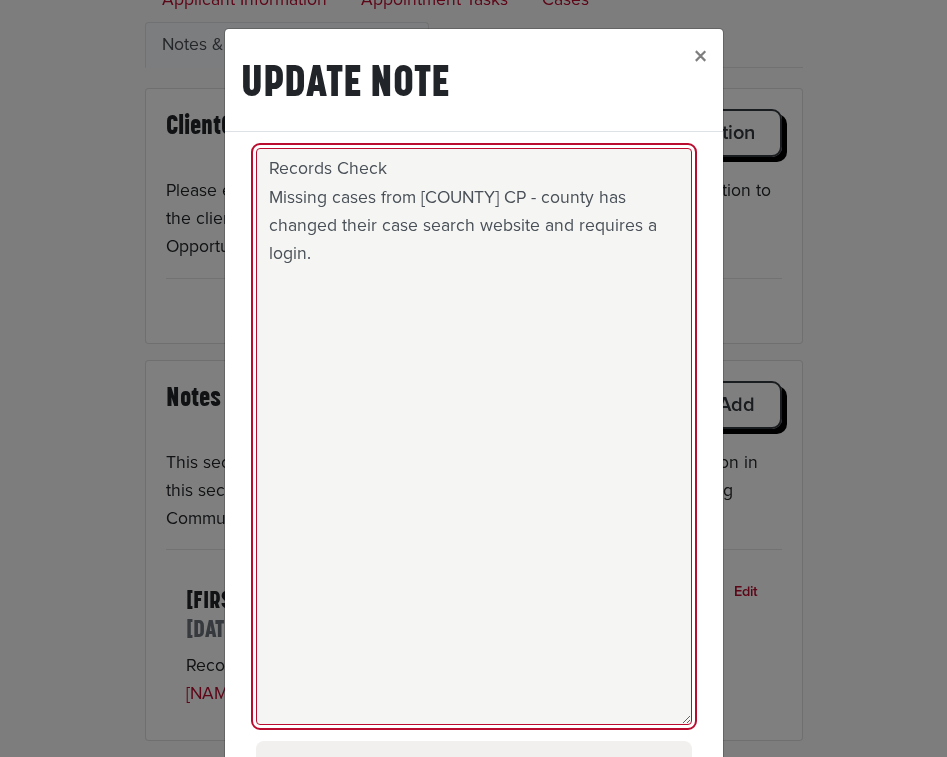 scroll, scrollTop: 262, scrollLeft: 0, axis: vertical 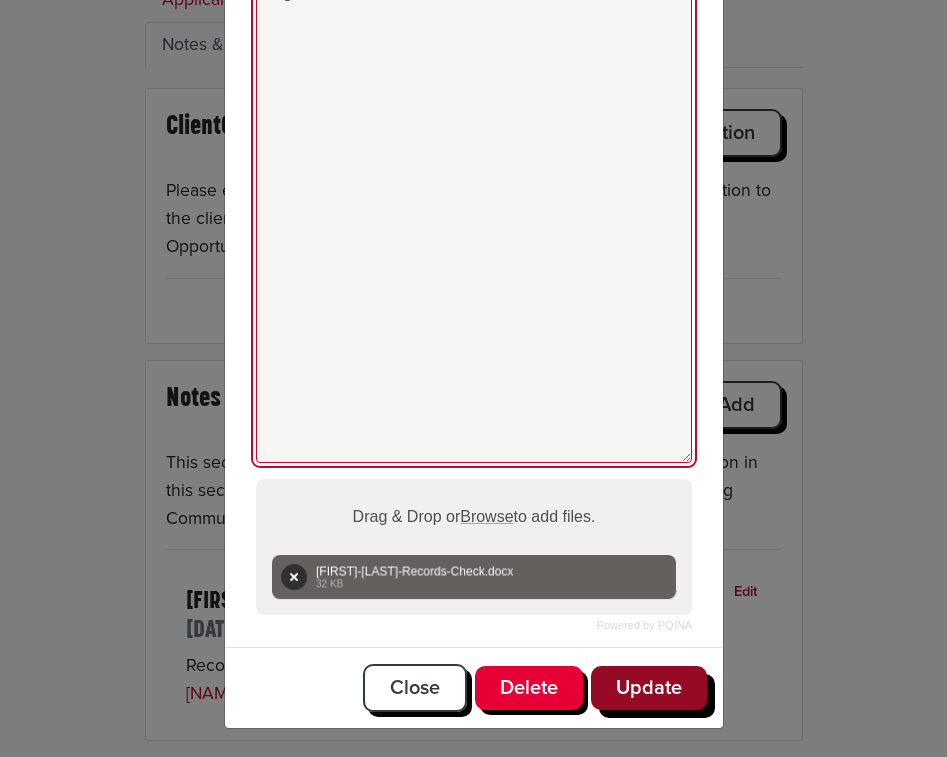 type on "Records Check
Missing cases from [COUNTY] CP - county has changed their case search website and requires a login." 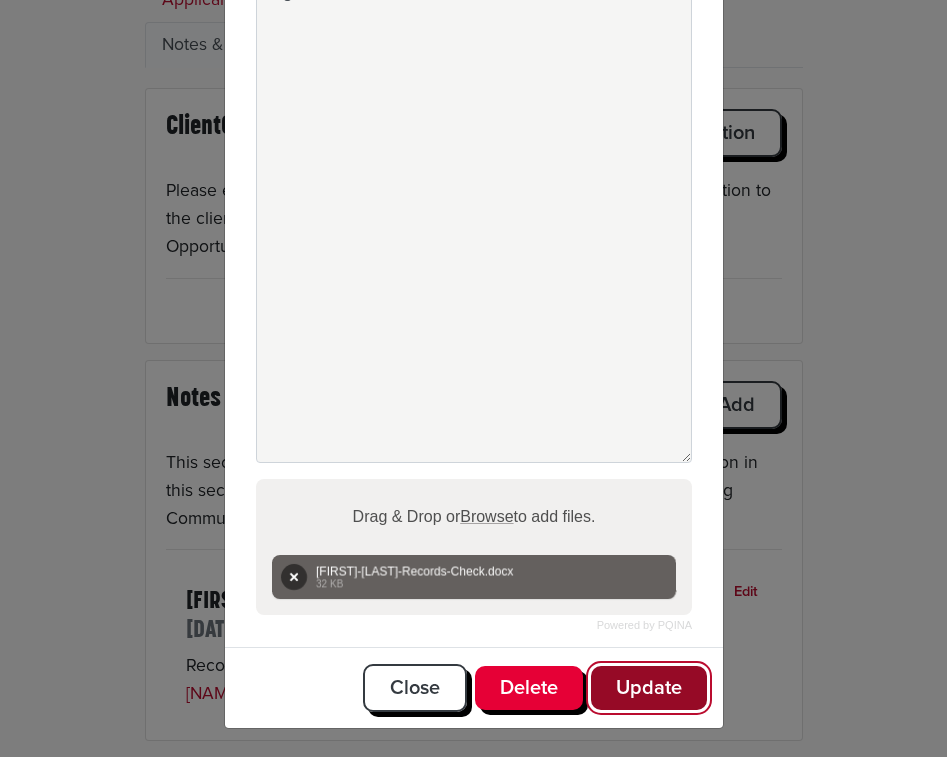 click on "Update" at bounding box center [649, 688] 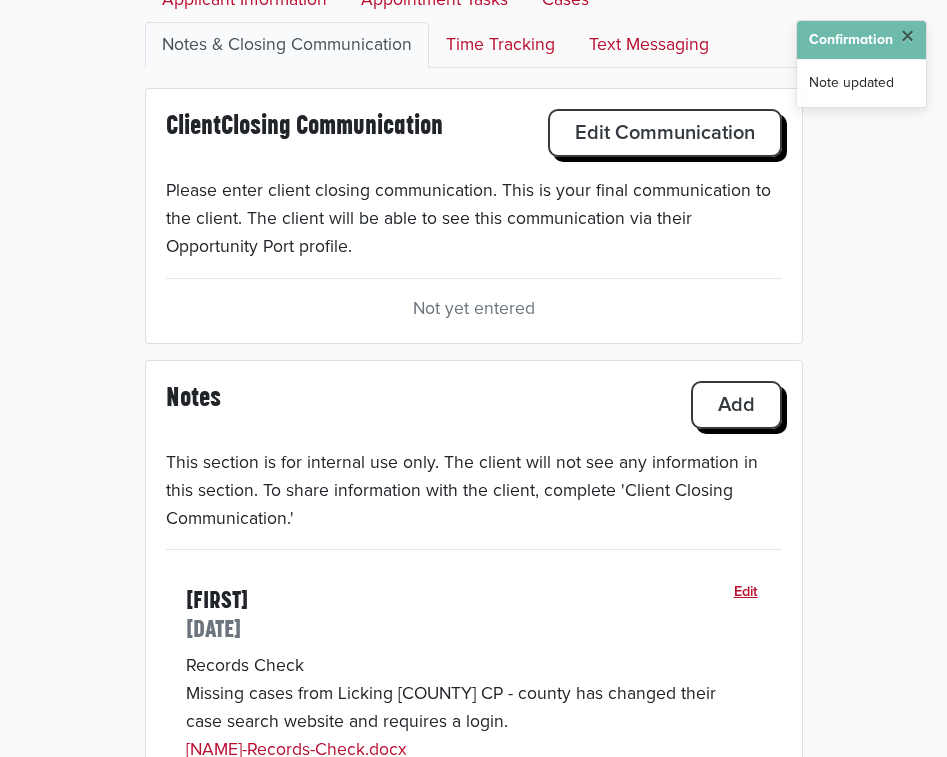 scroll, scrollTop: 360, scrollLeft: 0, axis: vertical 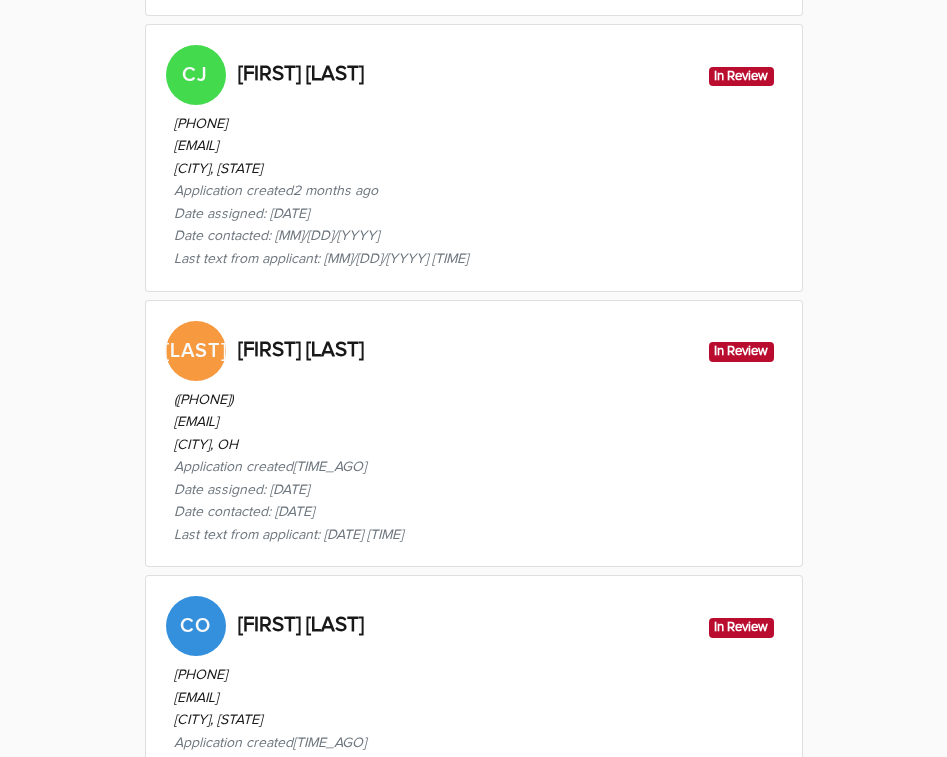 click on "([PHONE]) [EMAIL] [CITY], [STATE] Application created  3 months ago Date assigned:   [DATE] Date contacted:   [DATE] Last text from applicant:   [DATE] [TIME]" at bounding box center (474, 464) 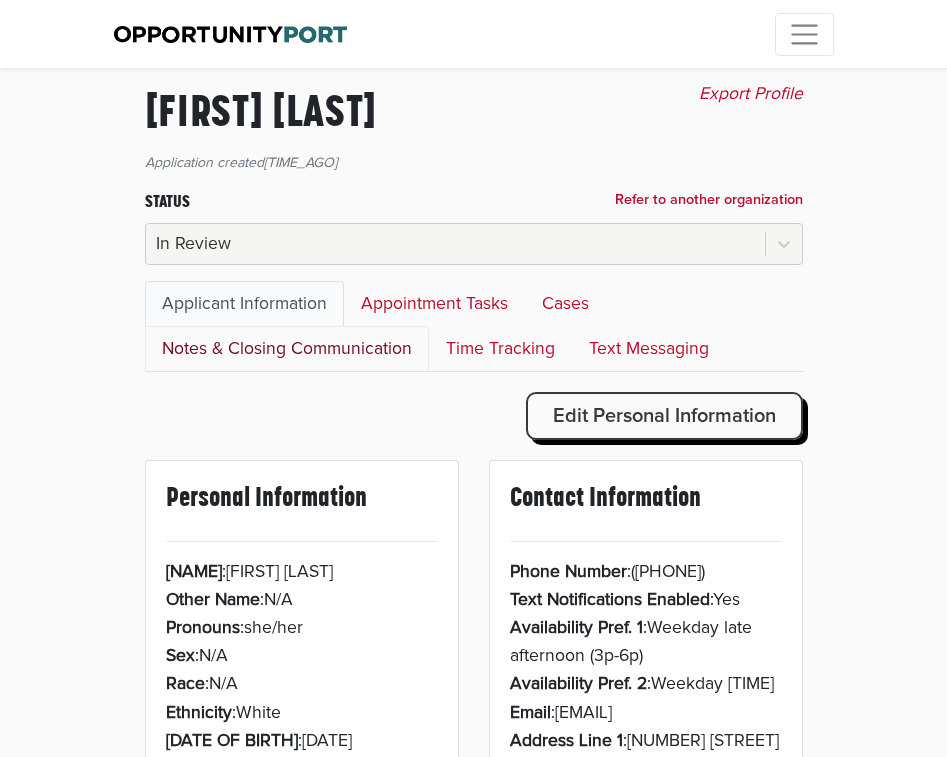 click on "Notes & Closing Communication" at bounding box center (287, 349) 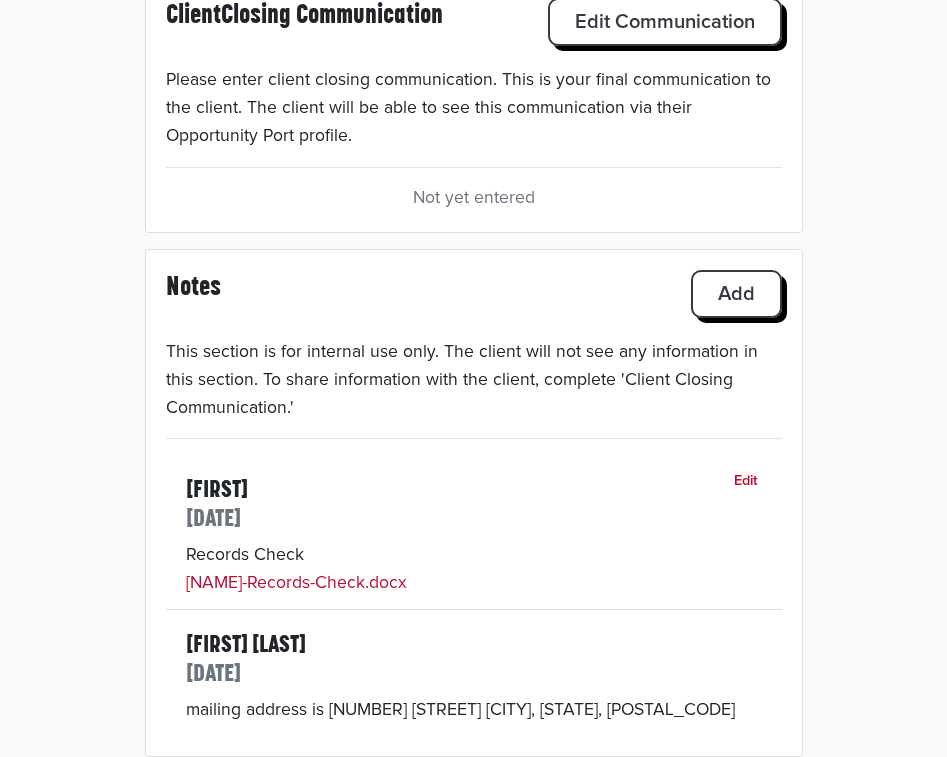 scroll, scrollTop: 431, scrollLeft: 0, axis: vertical 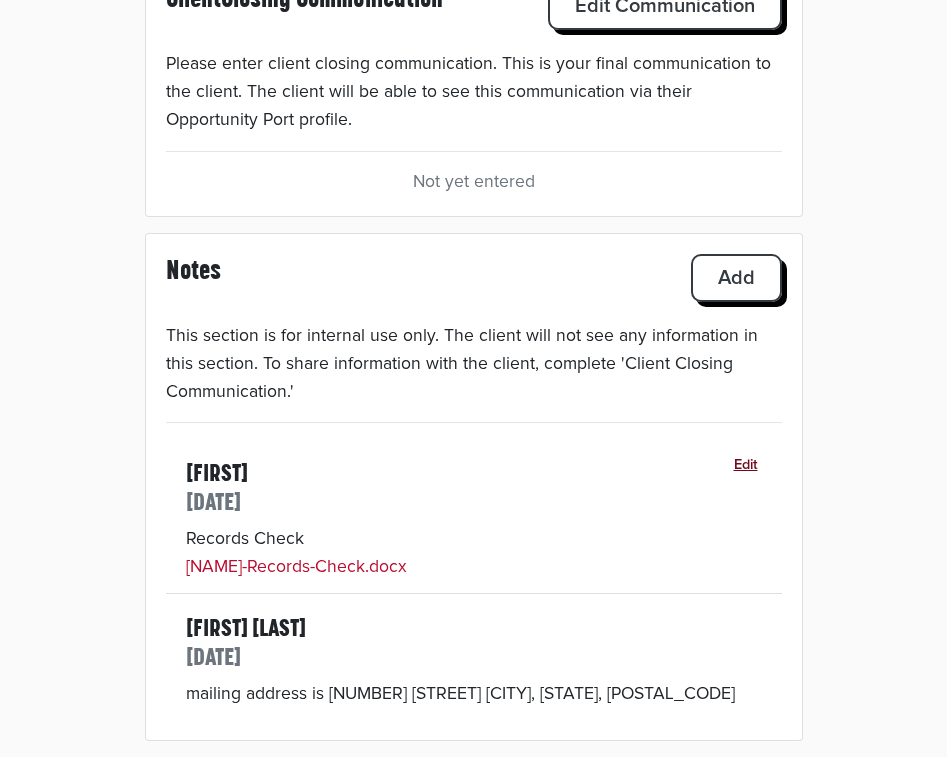click on "Edit" at bounding box center (746, 466) 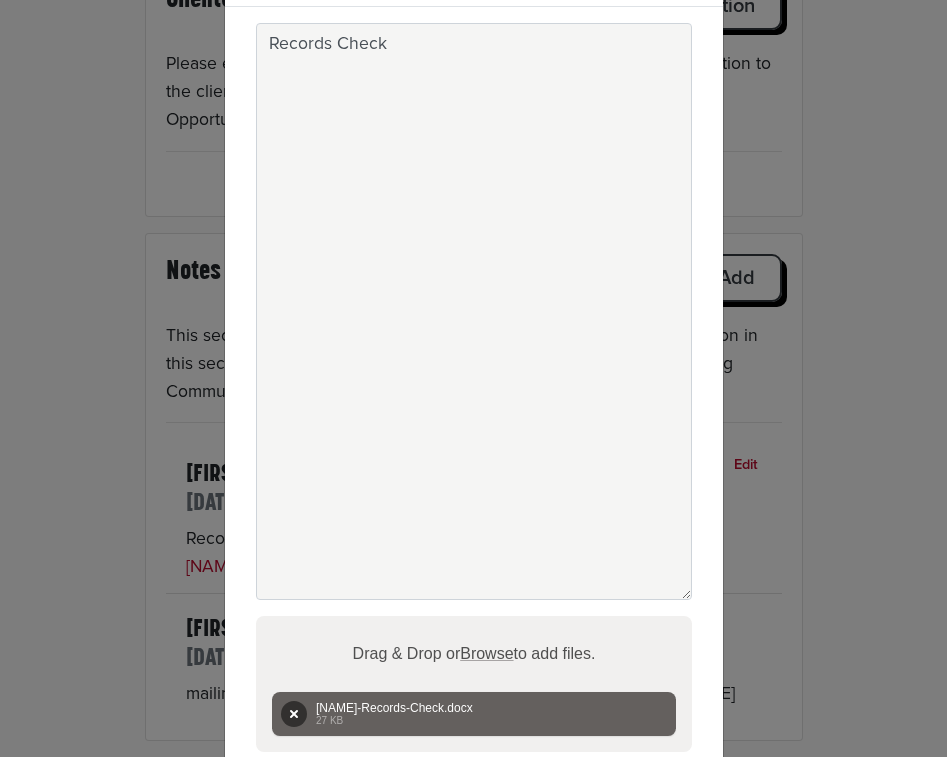 scroll, scrollTop: 262, scrollLeft: 0, axis: vertical 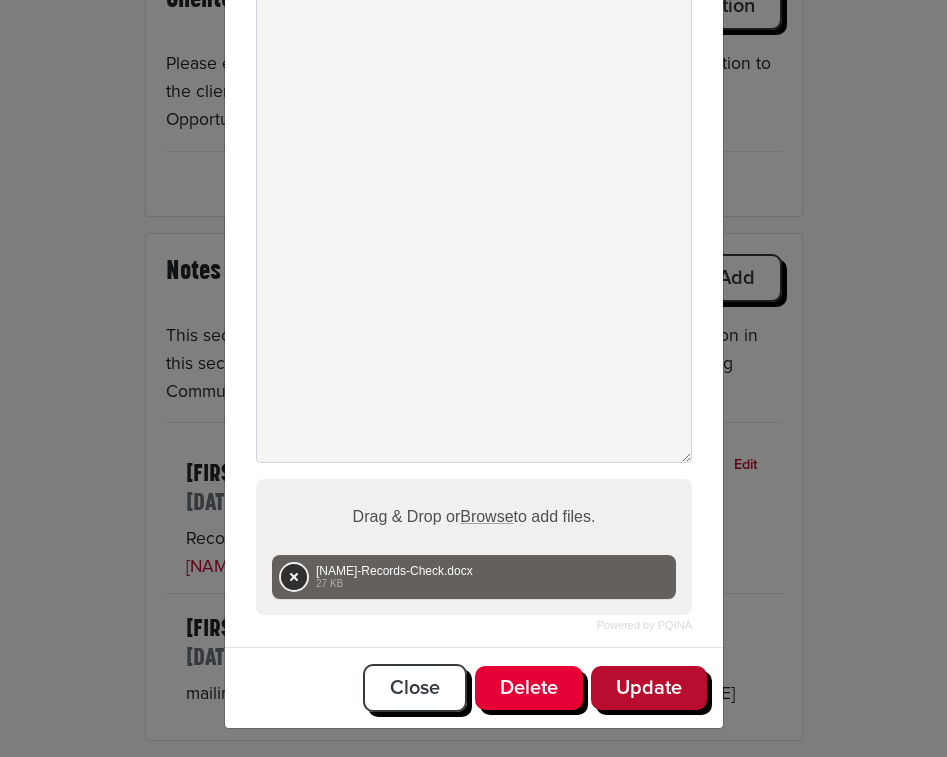 click on "Remove" at bounding box center [294, 577] 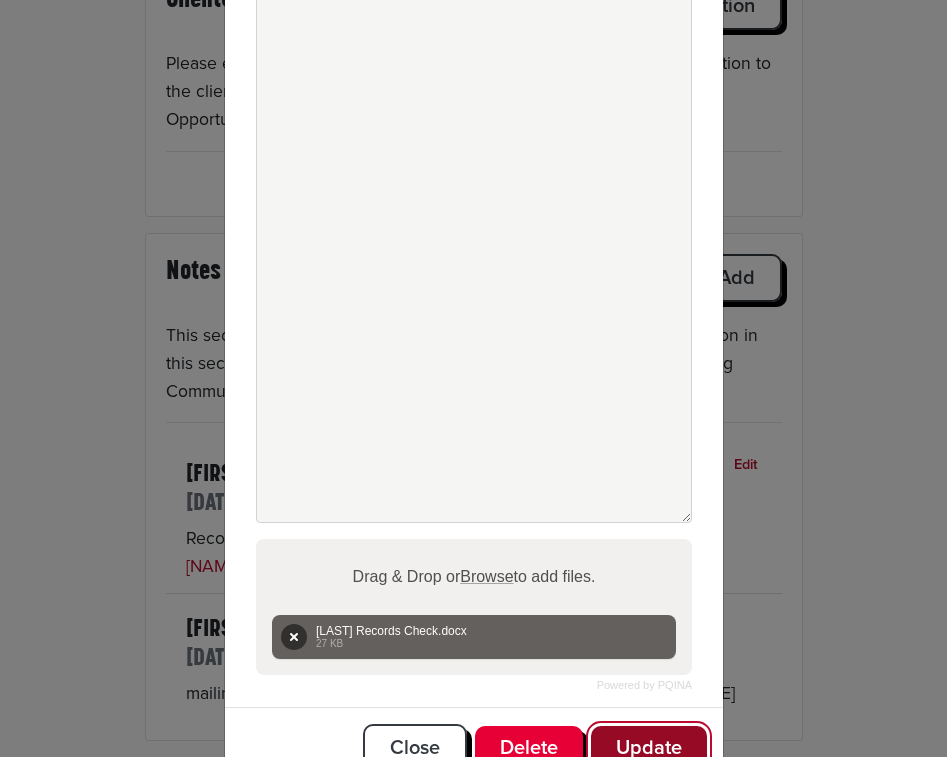 click on "Update" at bounding box center (649, 748) 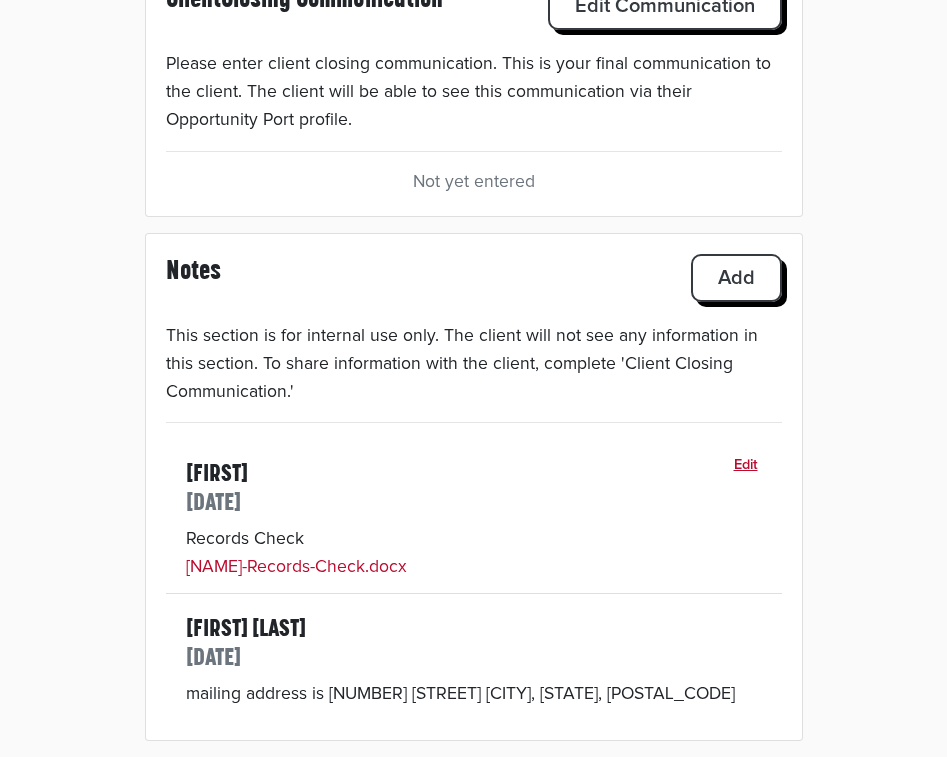 type 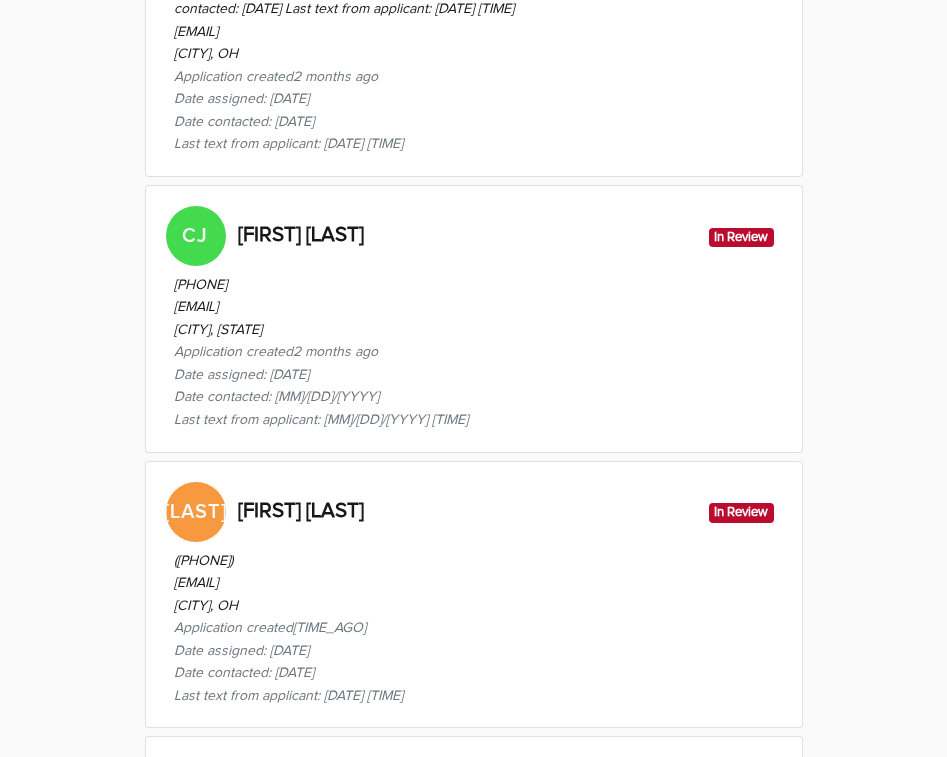 scroll, scrollTop: 4454, scrollLeft: 0, axis: vertical 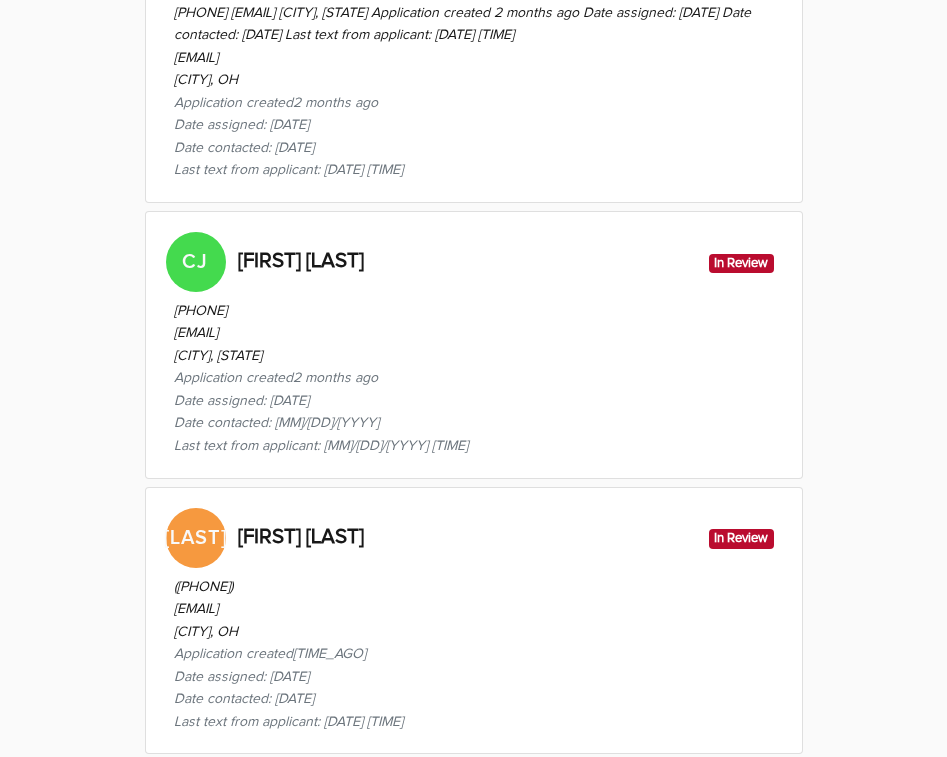 click on "([PHONE]) [EMAIL] [CITY], [STATE] Application created  2 months ago Date assigned:   [DATE] Date contacted:   [DATE] Last text from applicant:   [DATE] [TIME]" at bounding box center (474, 375) 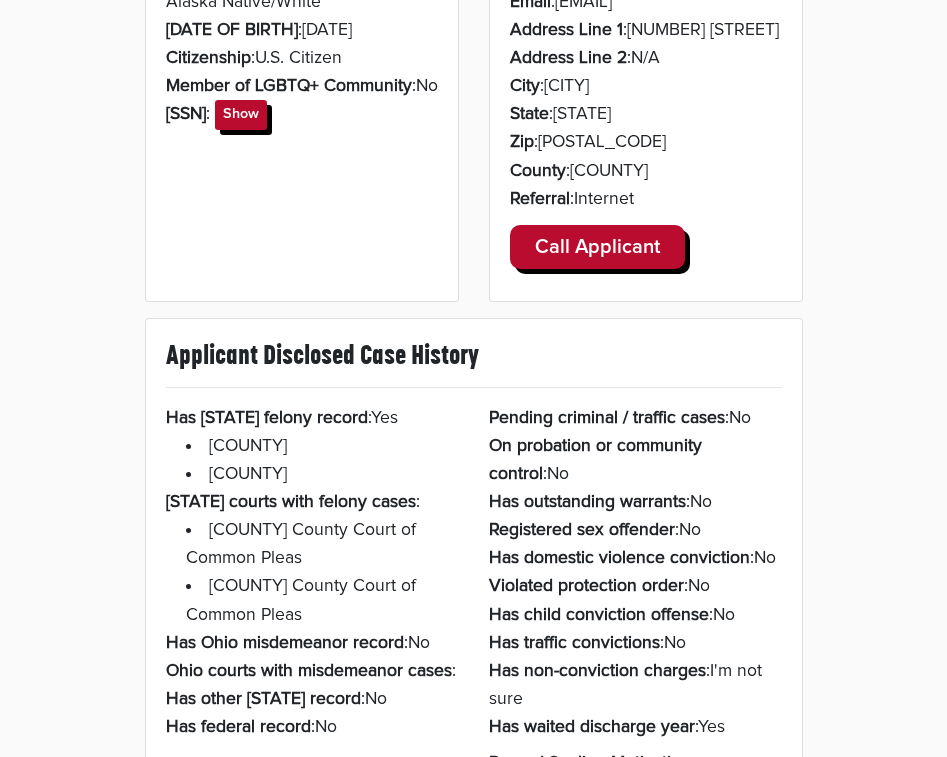 scroll, scrollTop: 0, scrollLeft: 0, axis: both 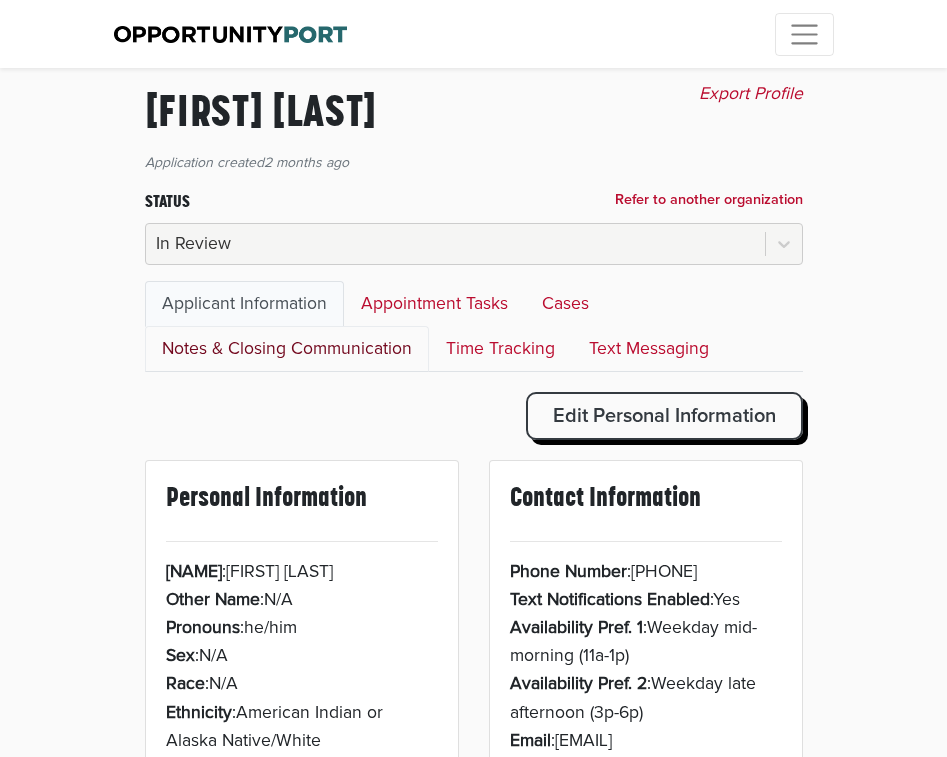 click on "Notes & Closing Communication" at bounding box center (287, 349) 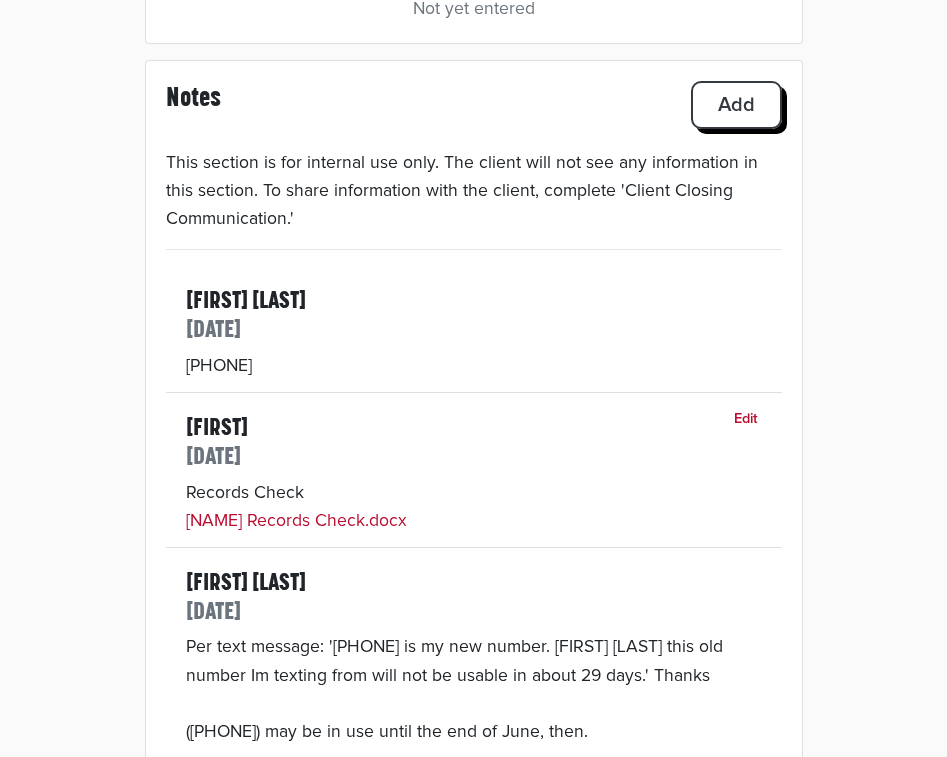 scroll, scrollTop: 642, scrollLeft: 0, axis: vertical 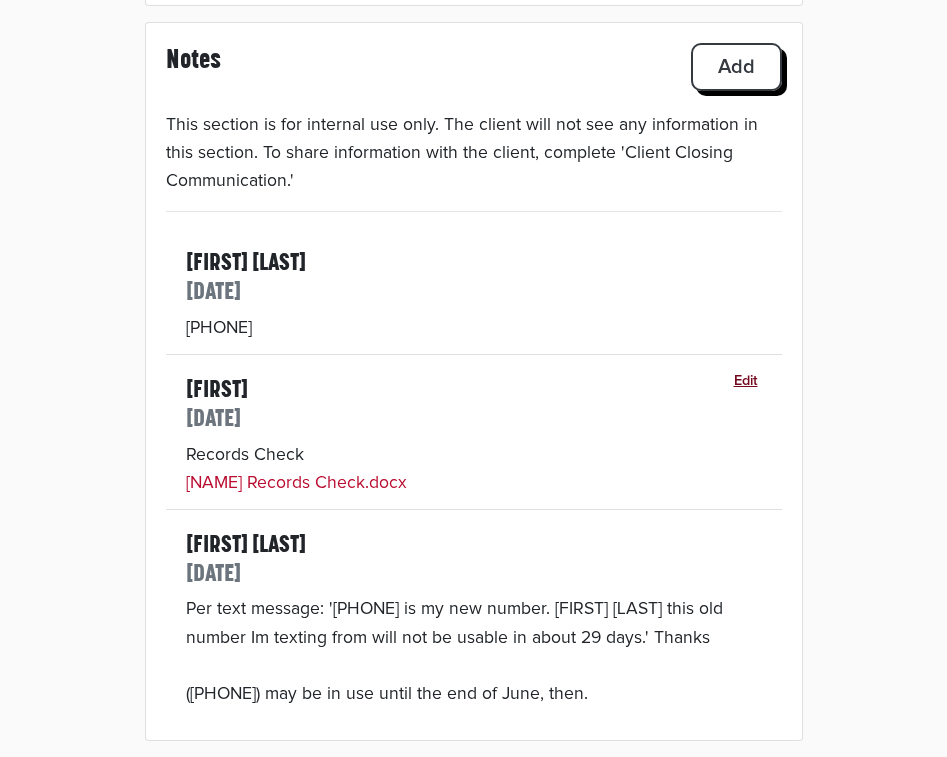 click on "Edit" at bounding box center [746, 382] 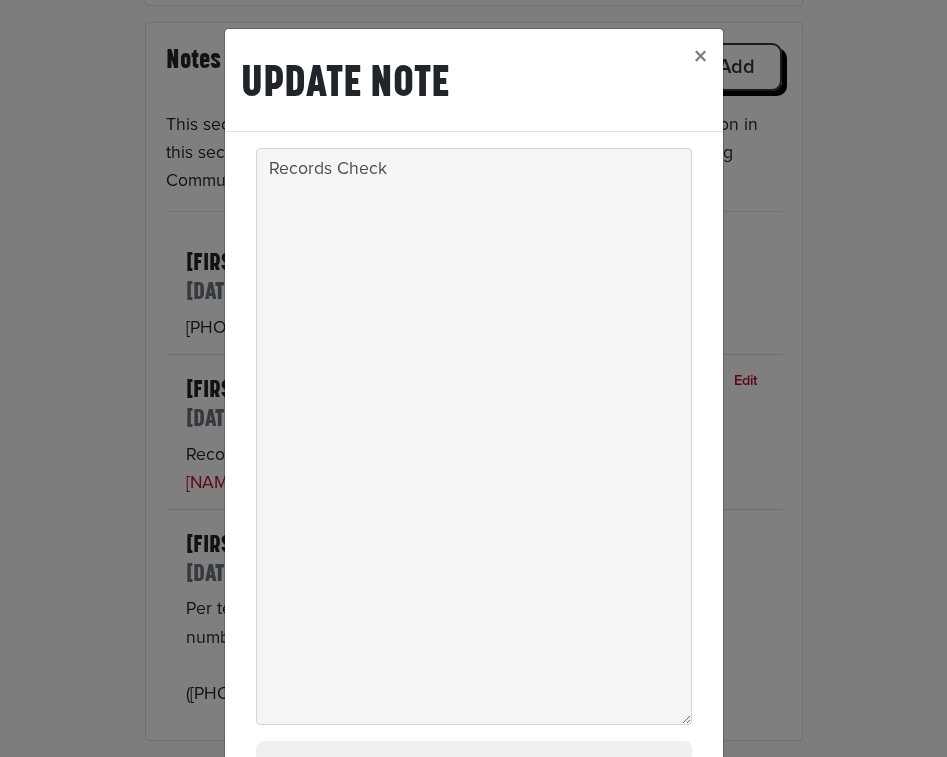 scroll, scrollTop: 262, scrollLeft: 0, axis: vertical 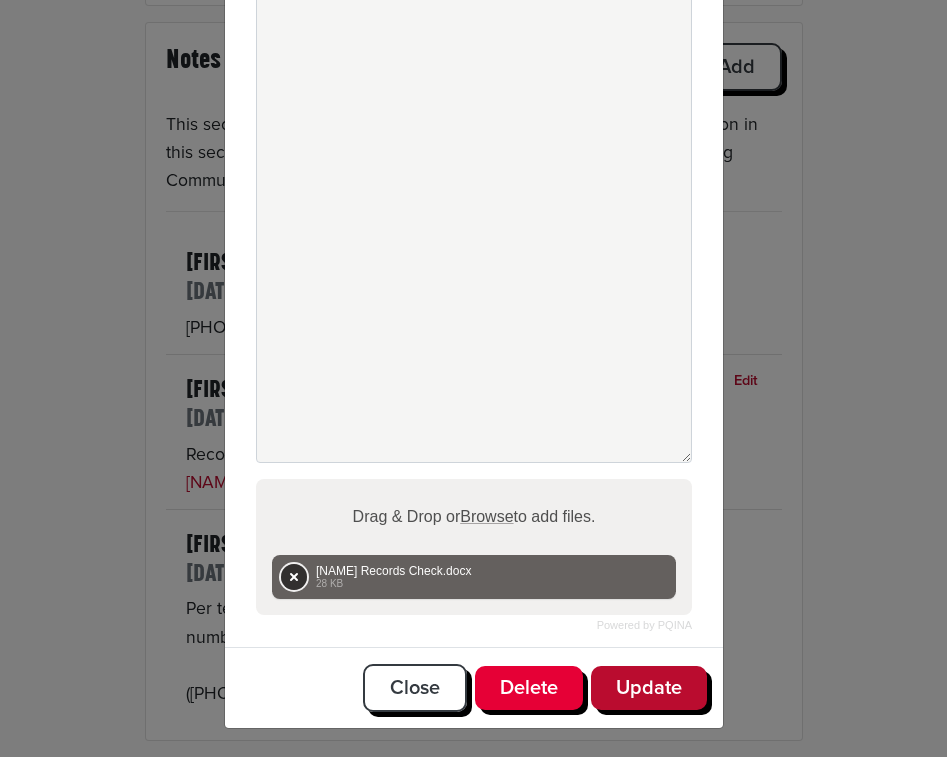 click on "Remove" at bounding box center [294, 577] 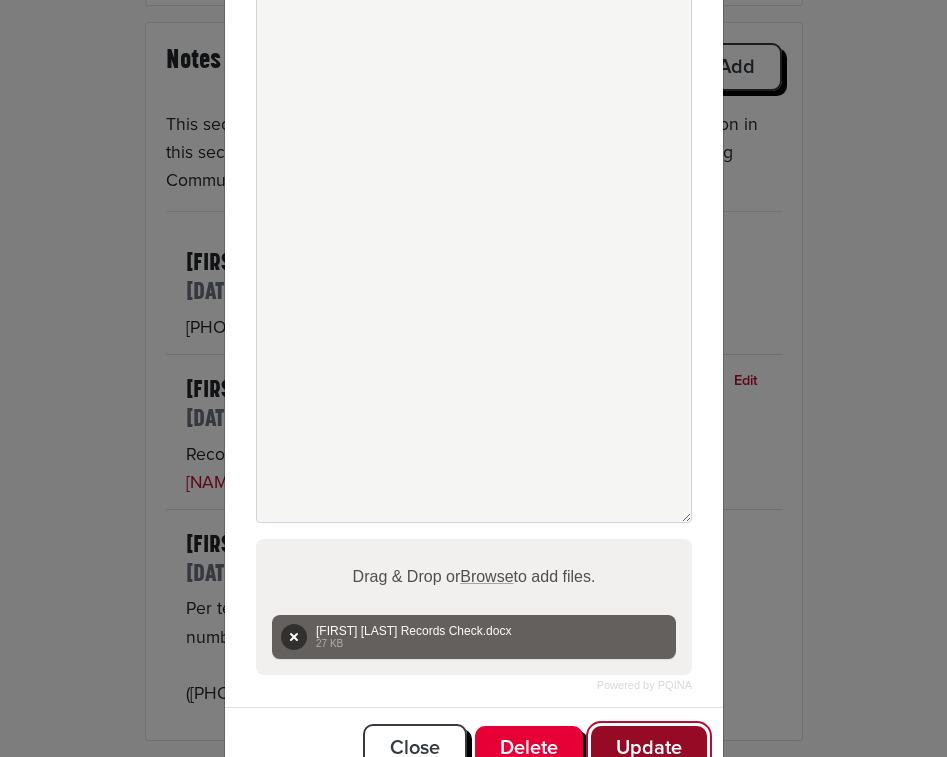 click on "Update" at bounding box center [649, 748] 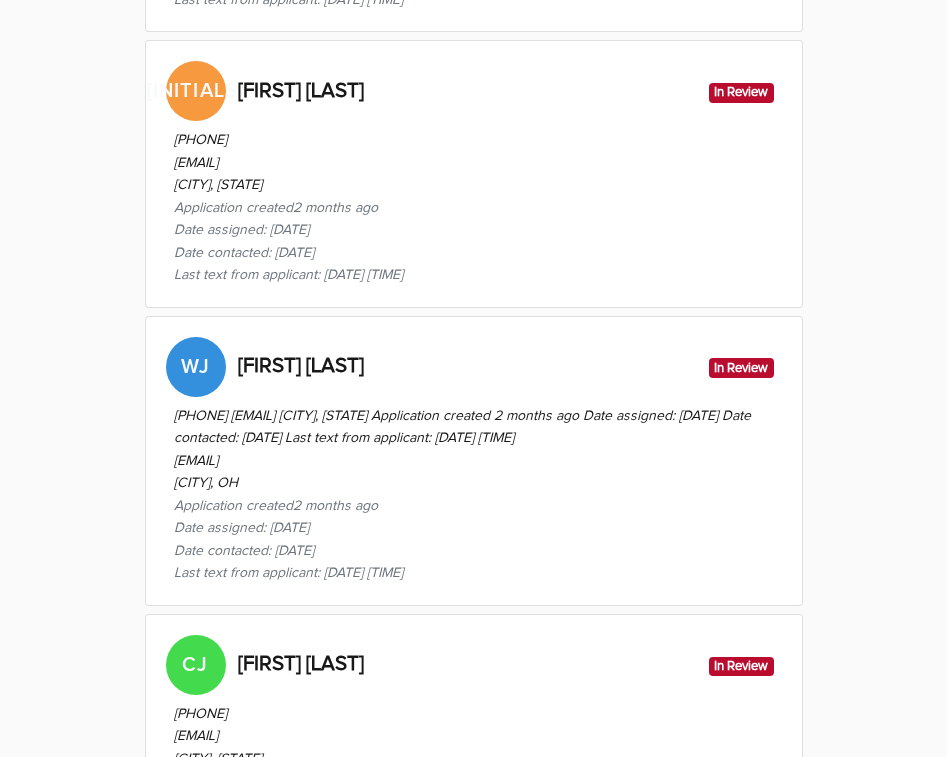 scroll, scrollTop: 4053, scrollLeft: 0, axis: vertical 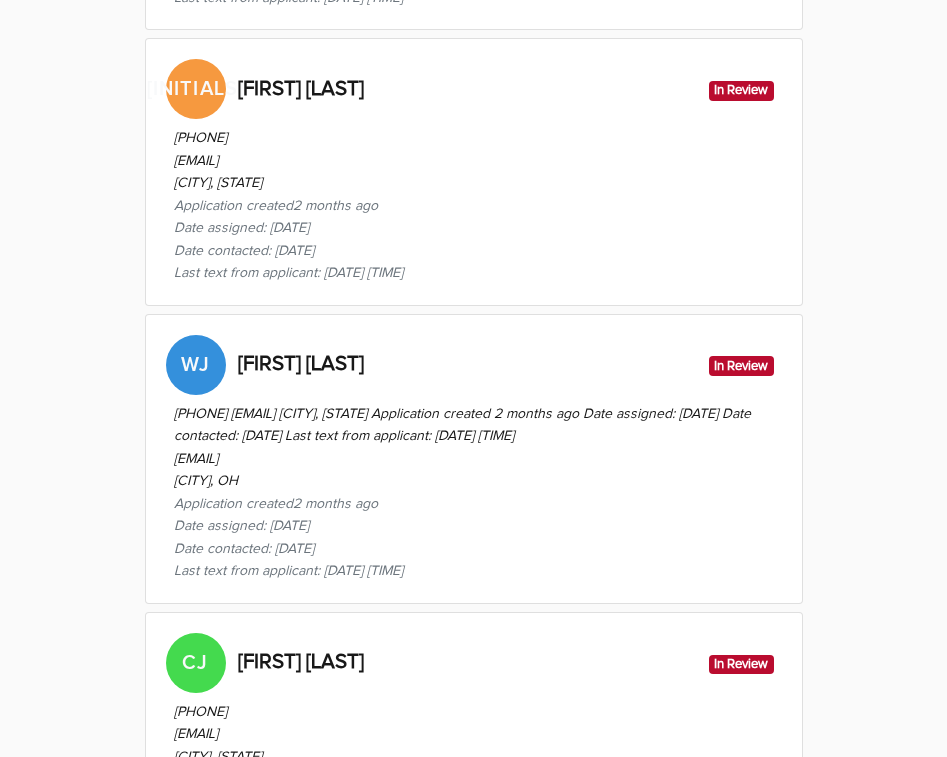 click on "[EMAIL]" at bounding box center (288, 161) 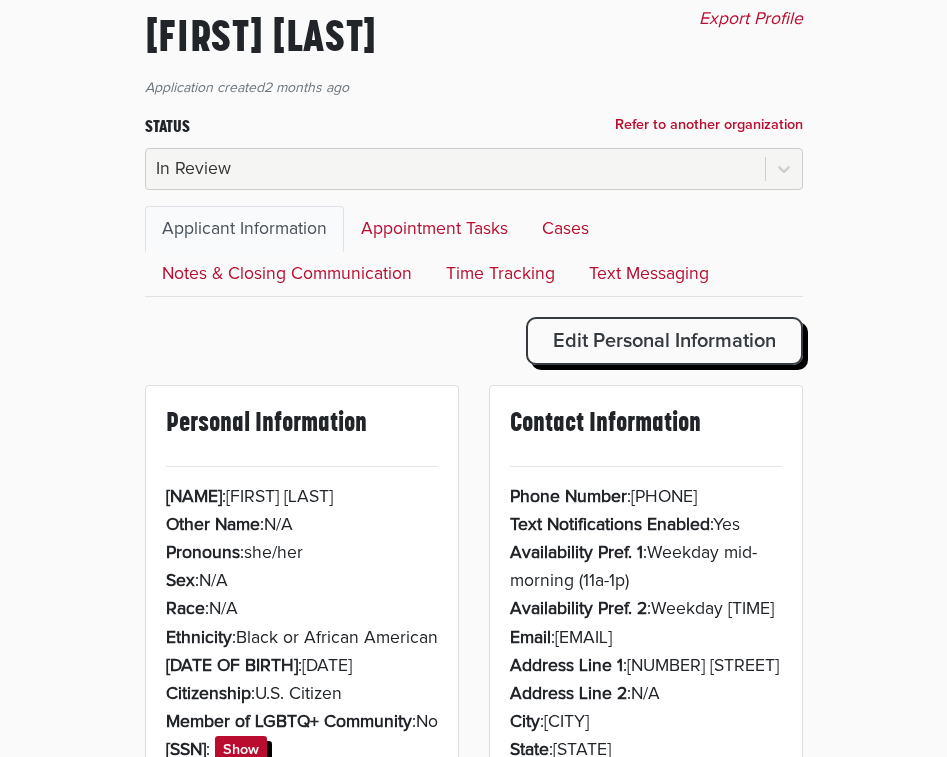 scroll, scrollTop: 82, scrollLeft: 0, axis: vertical 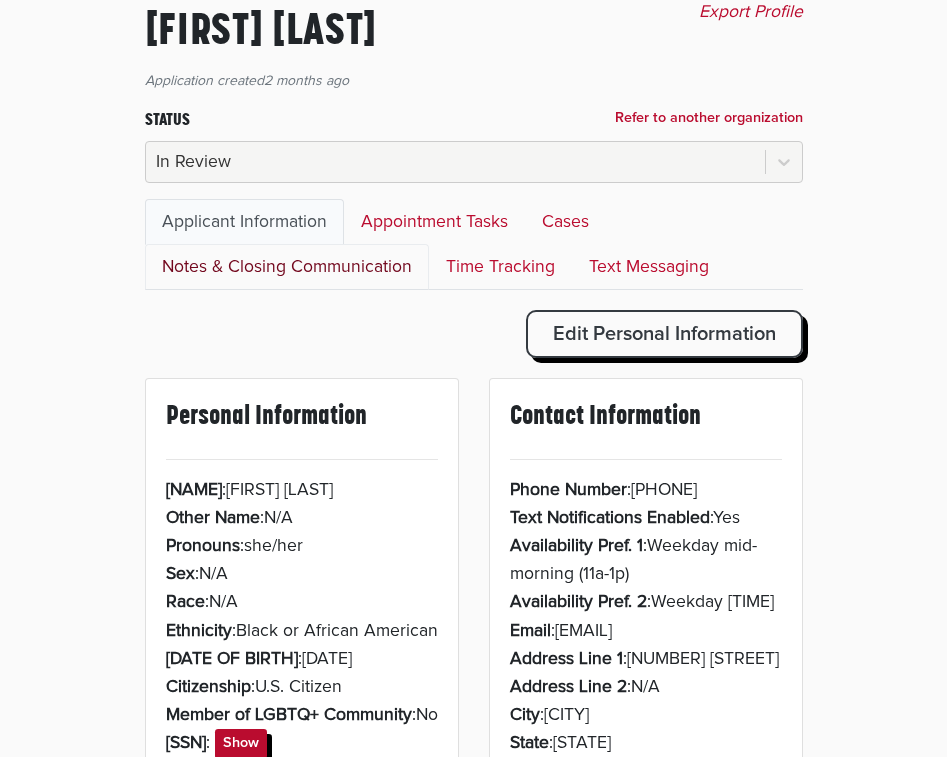 click on "Notes & Closing Communication" at bounding box center [287, 267] 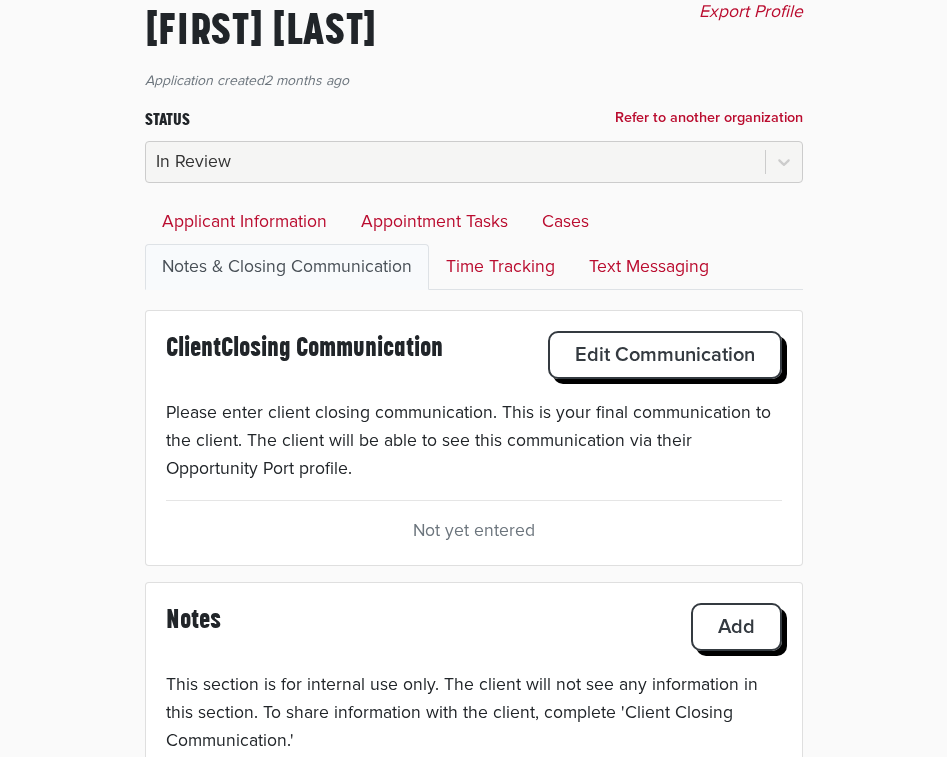 scroll, scrollTop: 304, scrollLeft: 0, axis: vertical 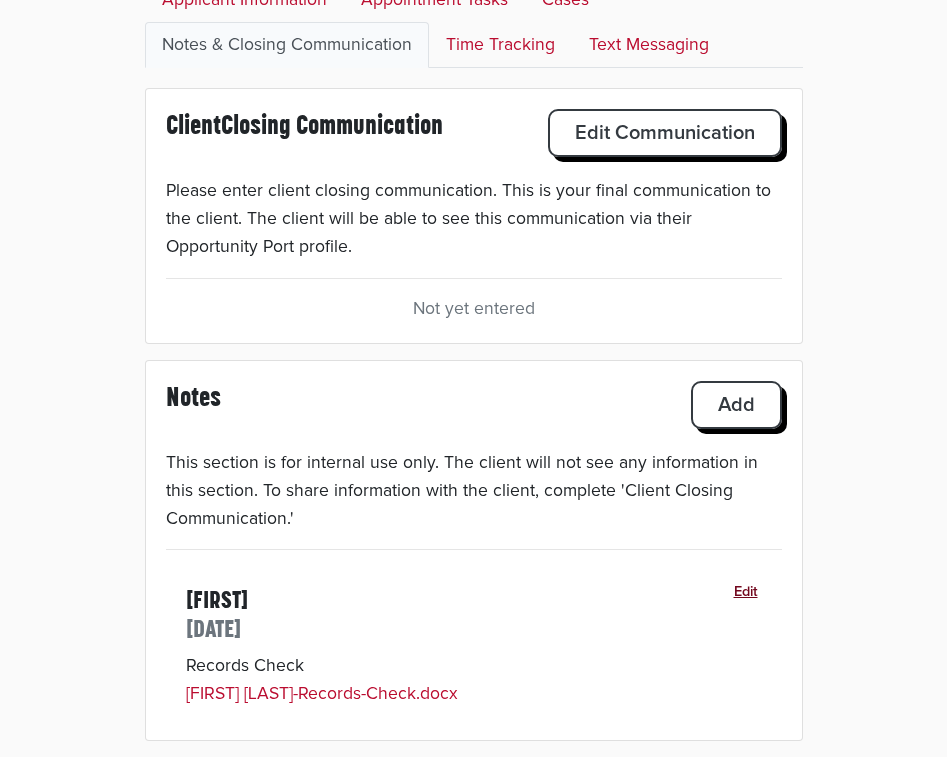 click on "Edit" at bounding box center [746, 593] 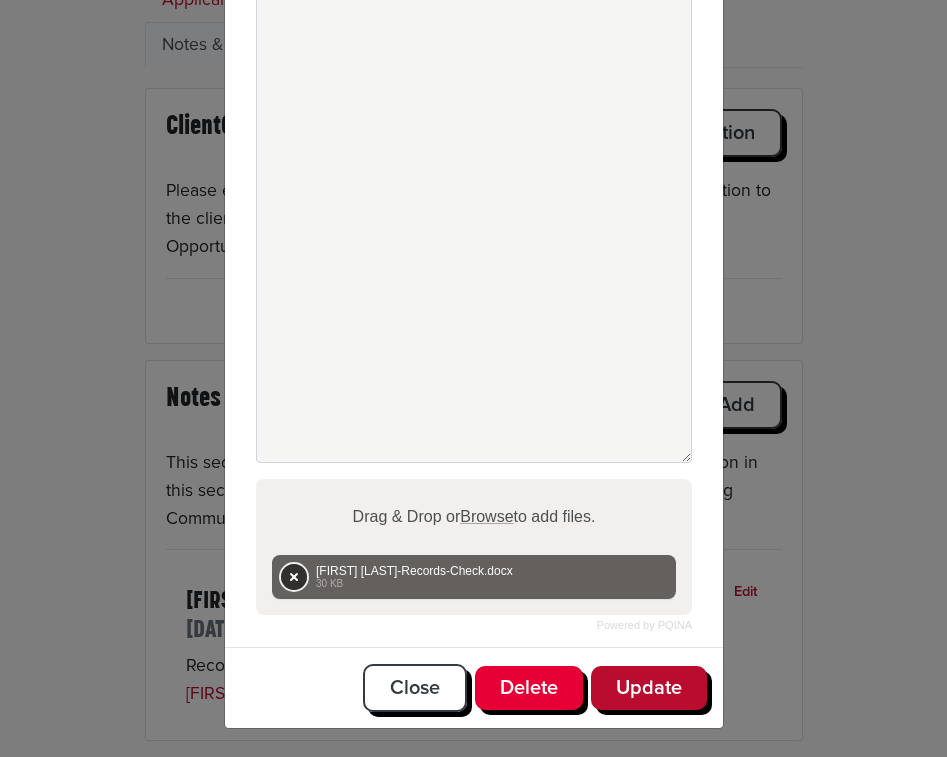 click on "Remove" at bounding box center [294, 577] 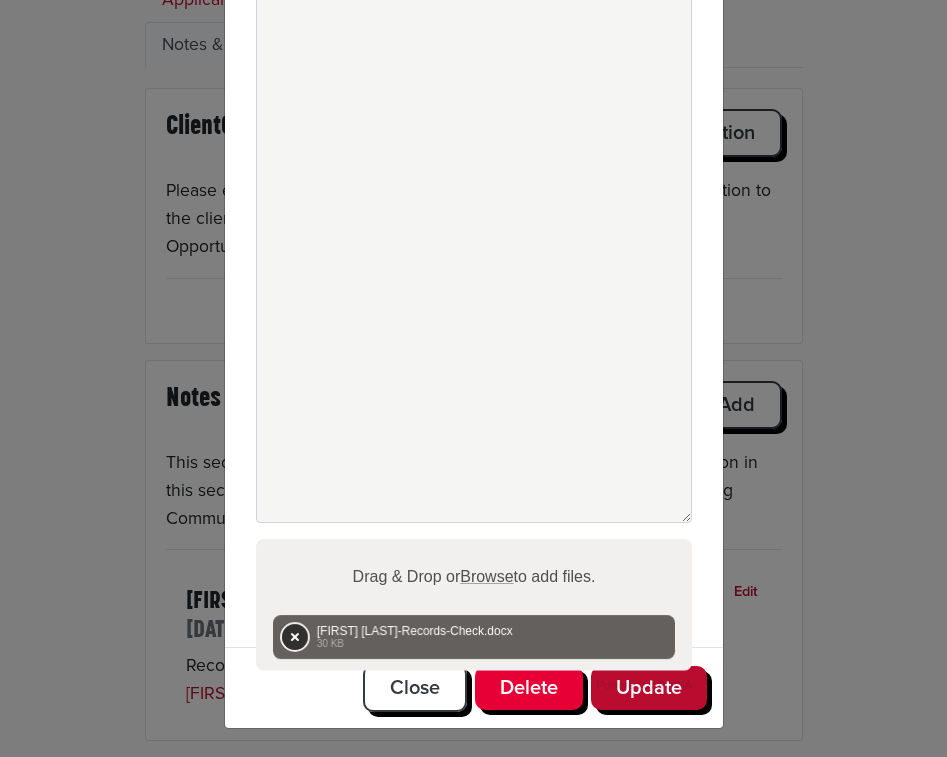 scroll, scrollTop: 202, scrollLeft: 0, axis: vertical 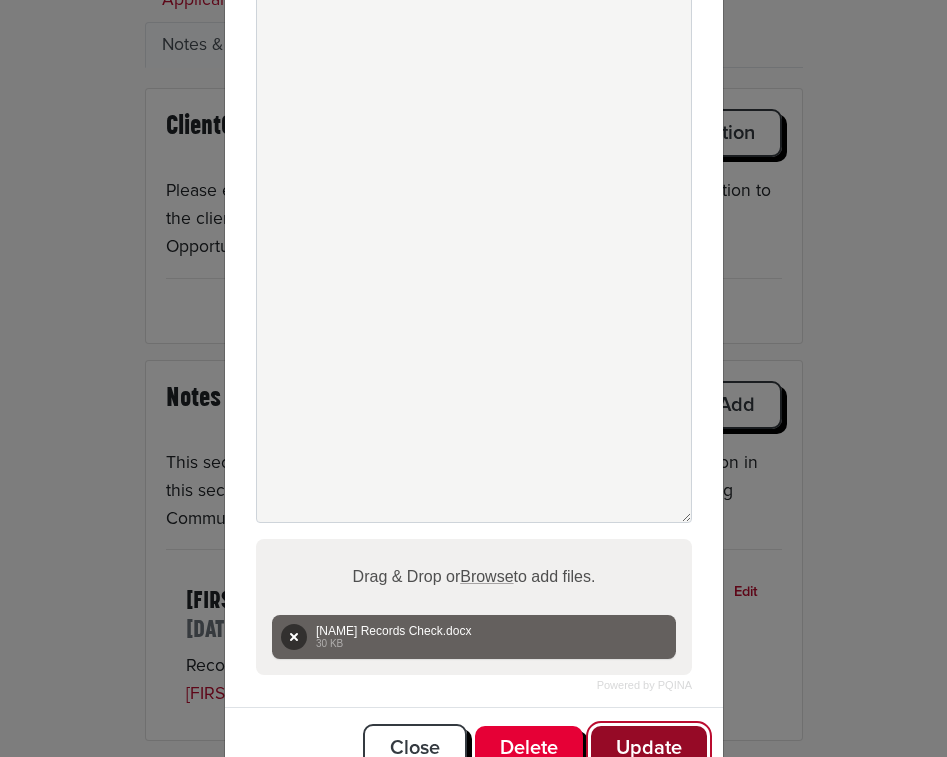click on "Update" at bounding box center (649, 748) 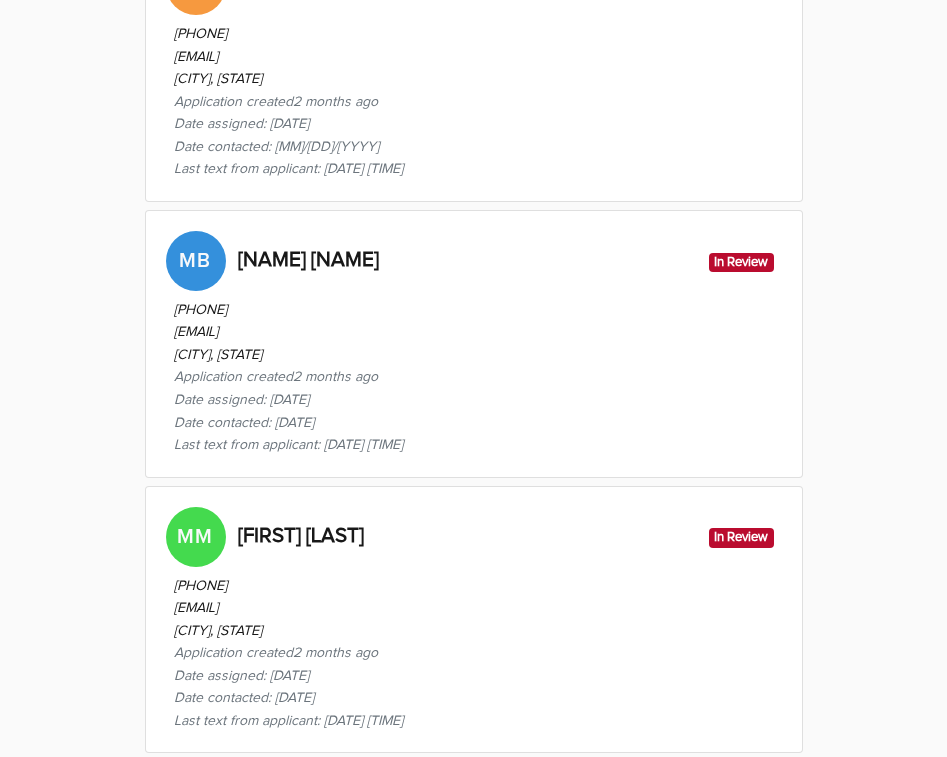 scroll, scrollTop: 3403, scrollLeft: 0, axis: vertical 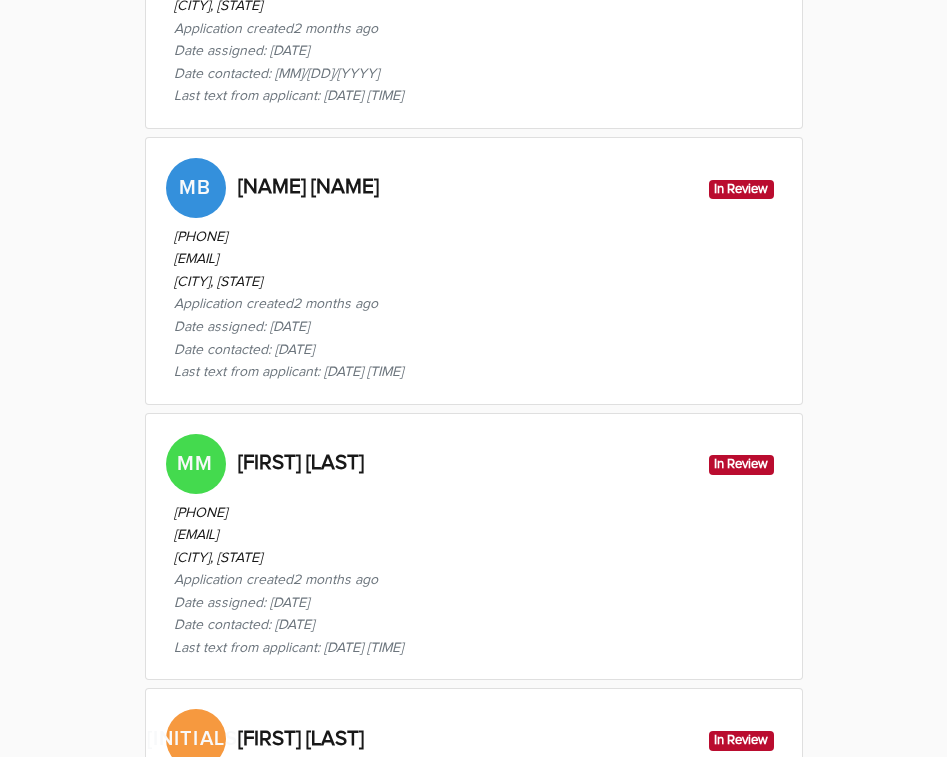 click on "[PHONE] [EMAIL] [CITY], OH Application created  2 months ago Date assigned:   [DATE] Date contacted:   [DATE] Last text from applicant:   [DATE] [TIME]" at bounding box center [474, 301] 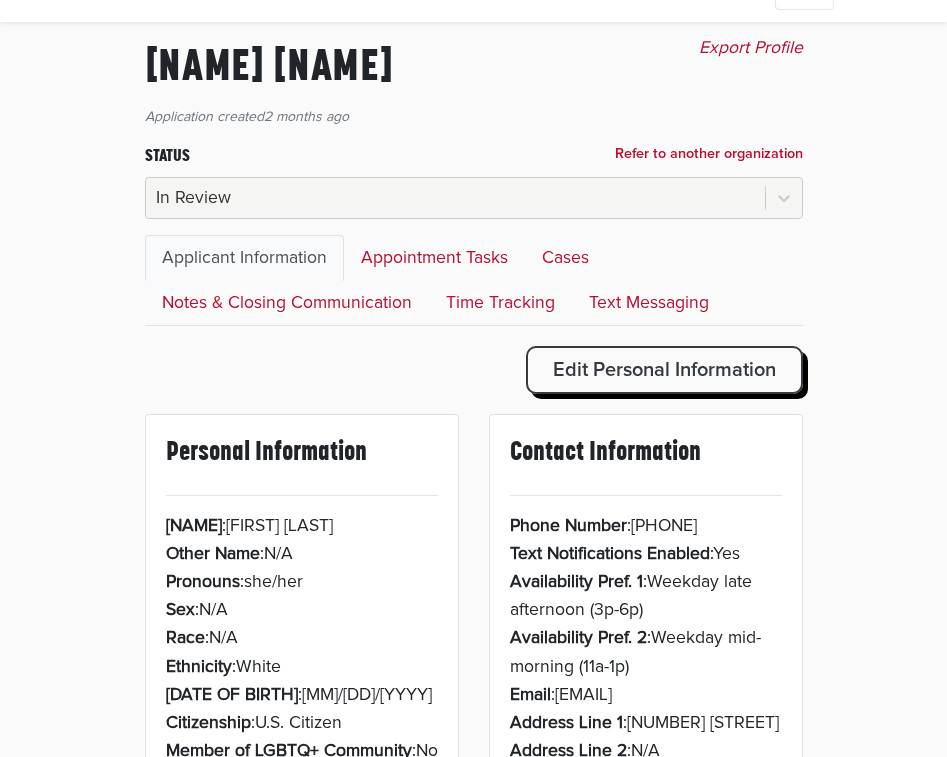 scroll, scrollTop: 0, scrollLeft: 0, axis: both 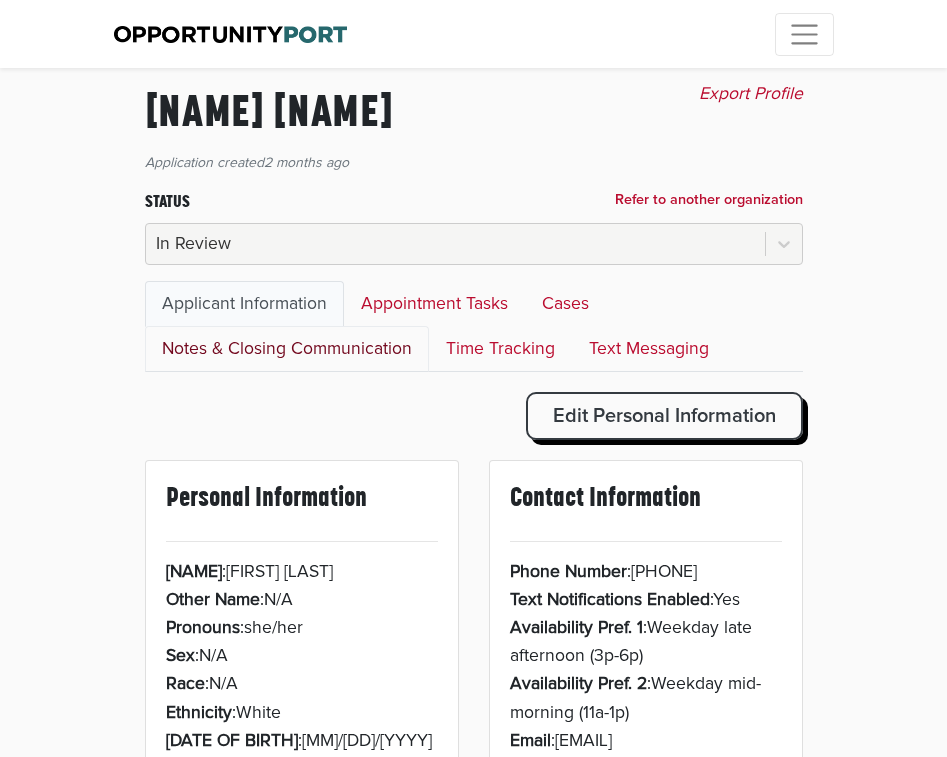 click on "Notes & Closing Communication" at bounding box center [287, 349] 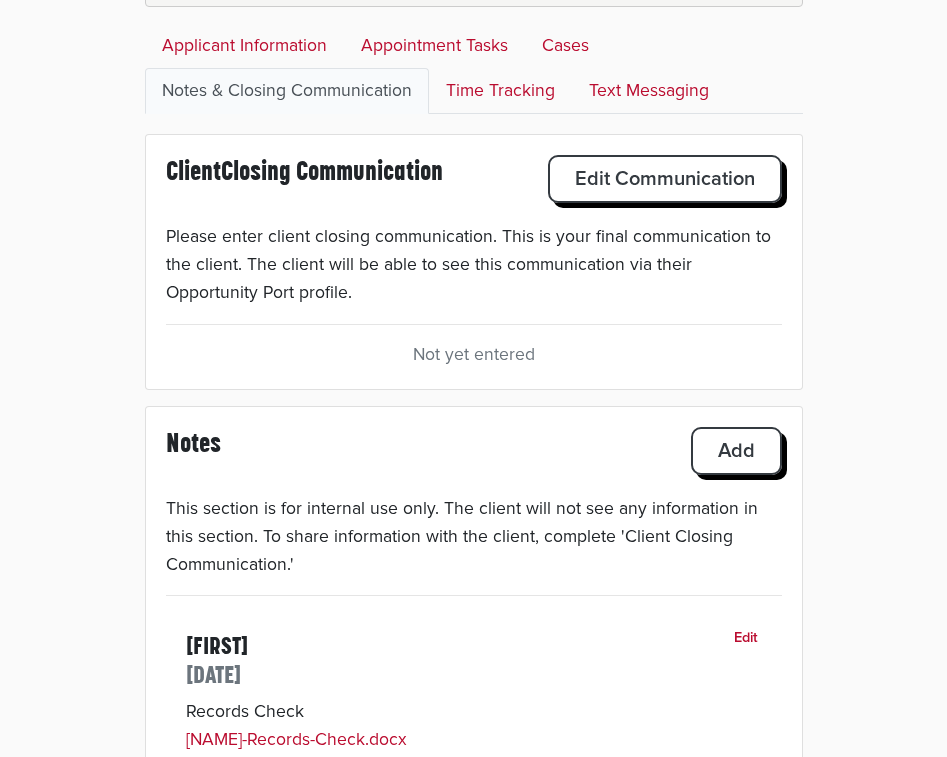 scroll, scrollTop: 304, scrollLeft: 0, axis: vertical 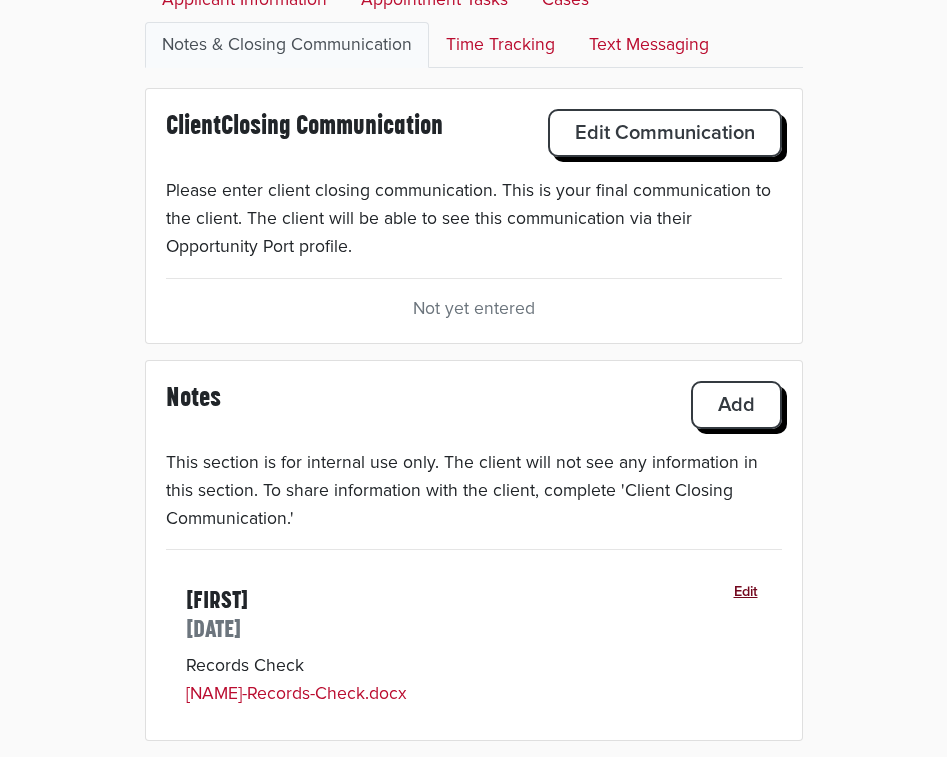 click on "Edit" at bounding box center (746, 593) 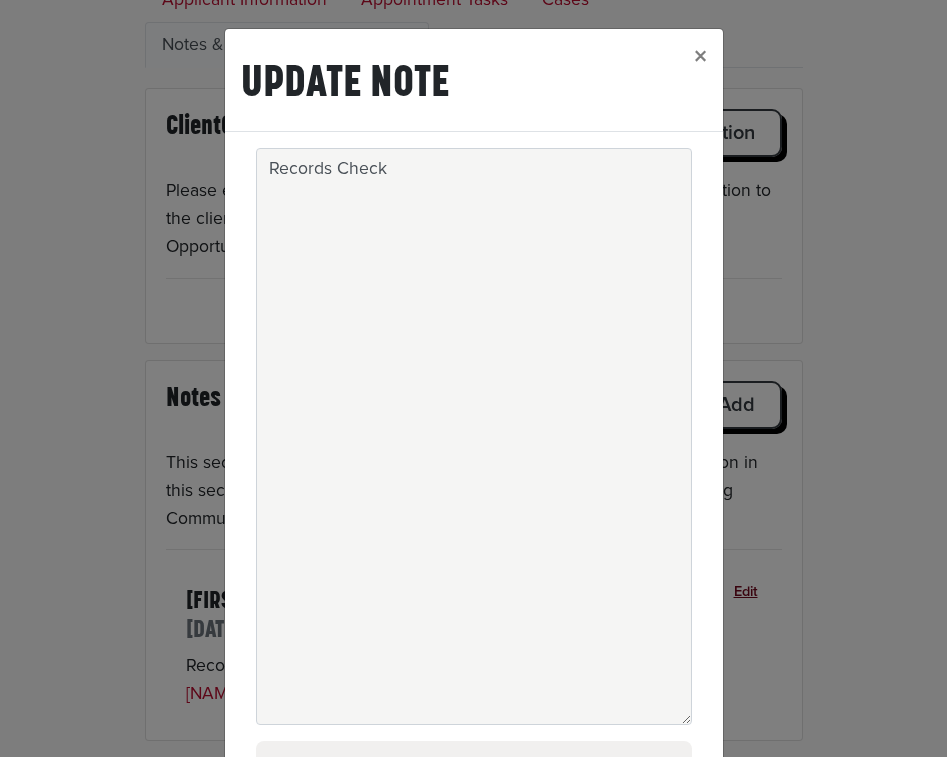 scroll, scrollTop: 262, scrollLeft: 0, axis: vertical 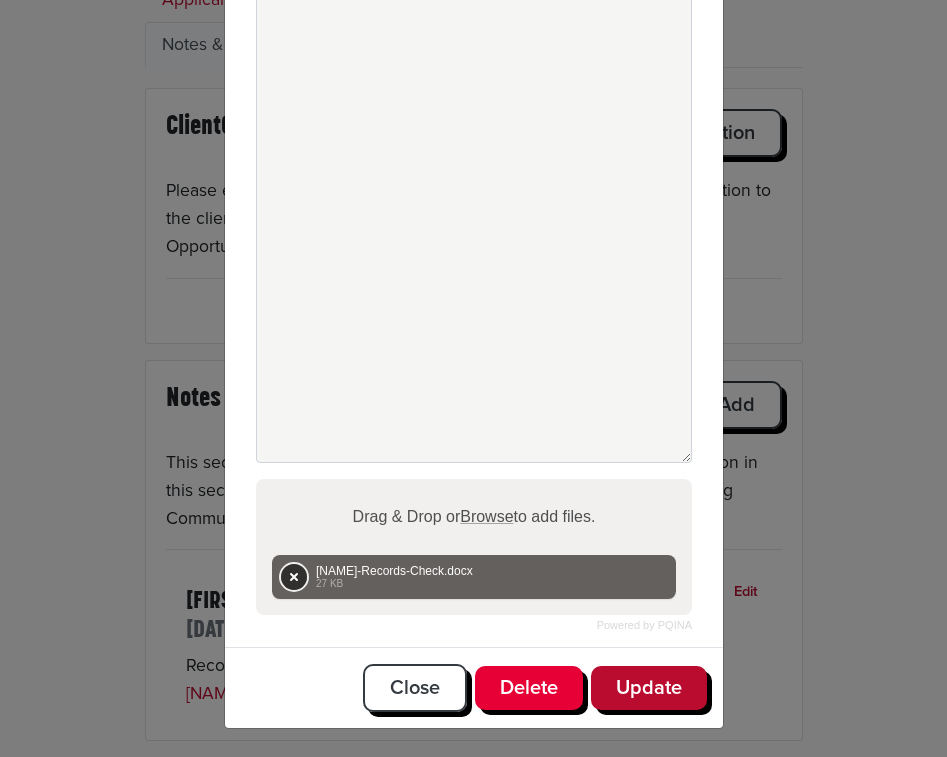 click on "Remove" at bounding box center (294, 577) 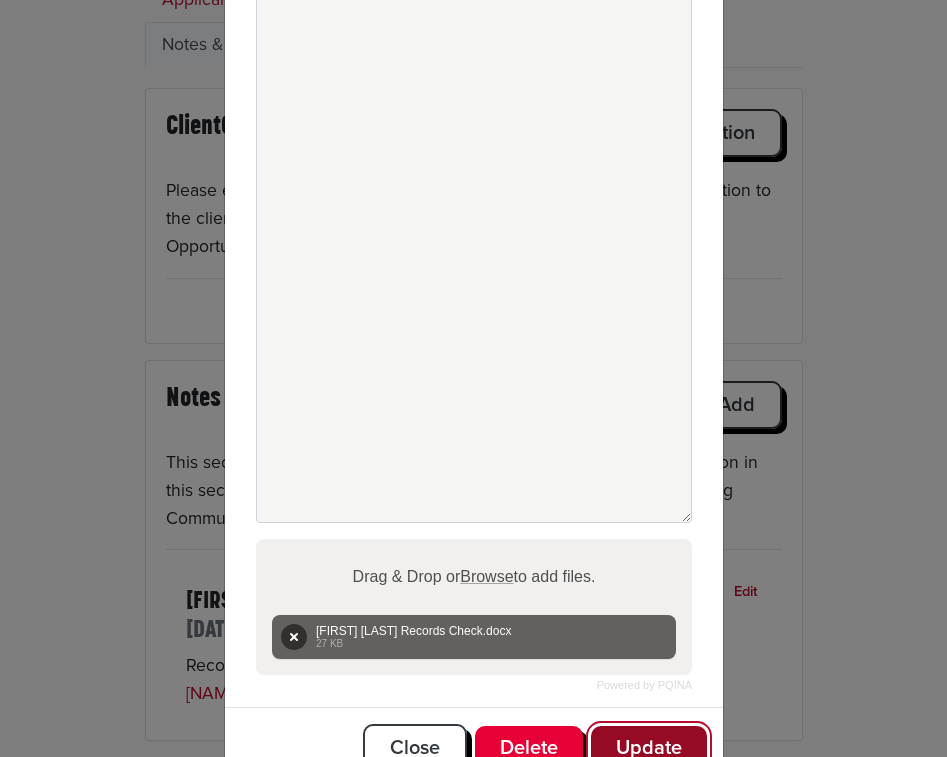 click on "Update" at bounding box center (649, 748) 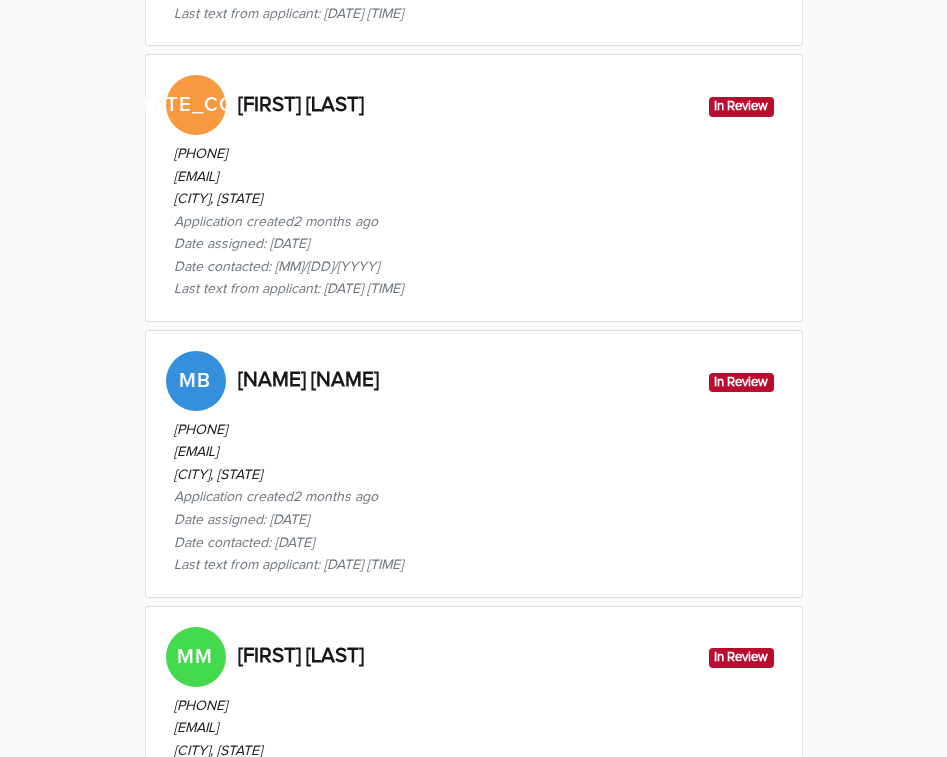 scroll, scrollTop: 3213, scrollLeft: 0, axis: vertical 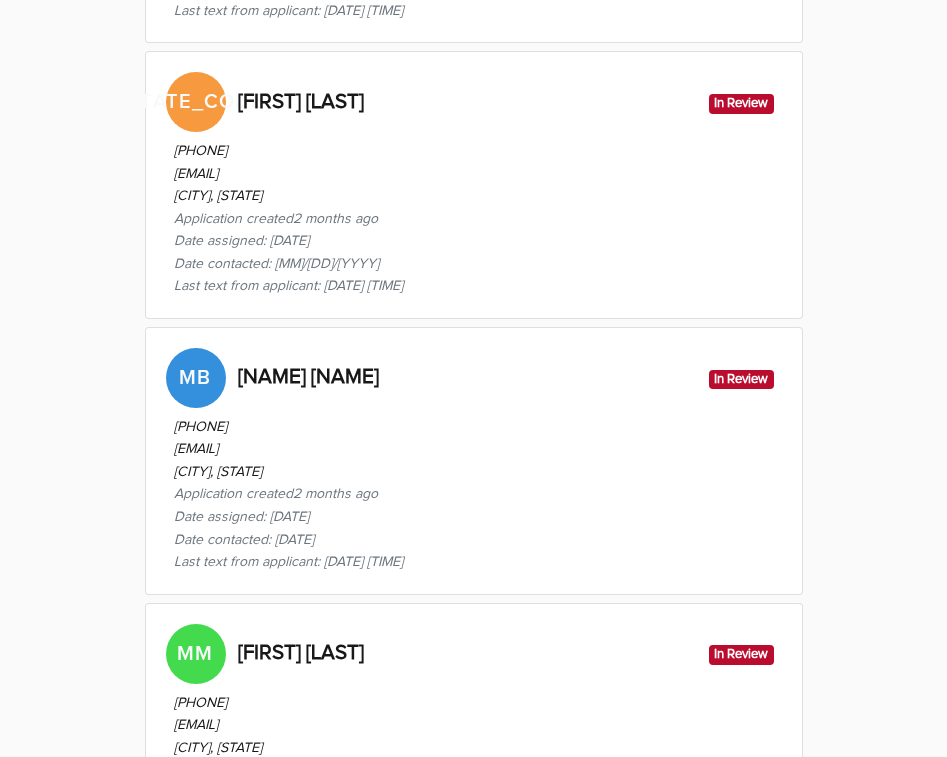 click on "([AREACODE]) [EXCHANGE]-[LINE] [EMAIL] [CITY], [STATE] Application created  2 months ago Date assigned:   [DATE] Date contacted:   [DATE] Last text from applicant:   [DATE] [TIME]" at bounding box center (474, 215) 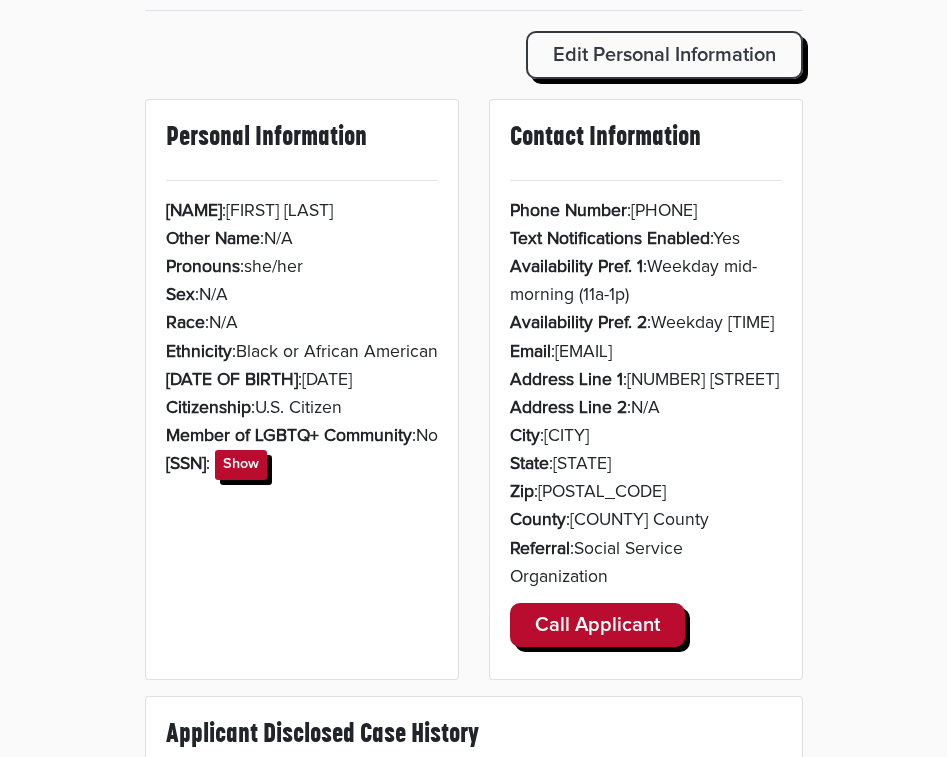 scroll, scrollTop: 0, scrollLeft: 0, axis: both 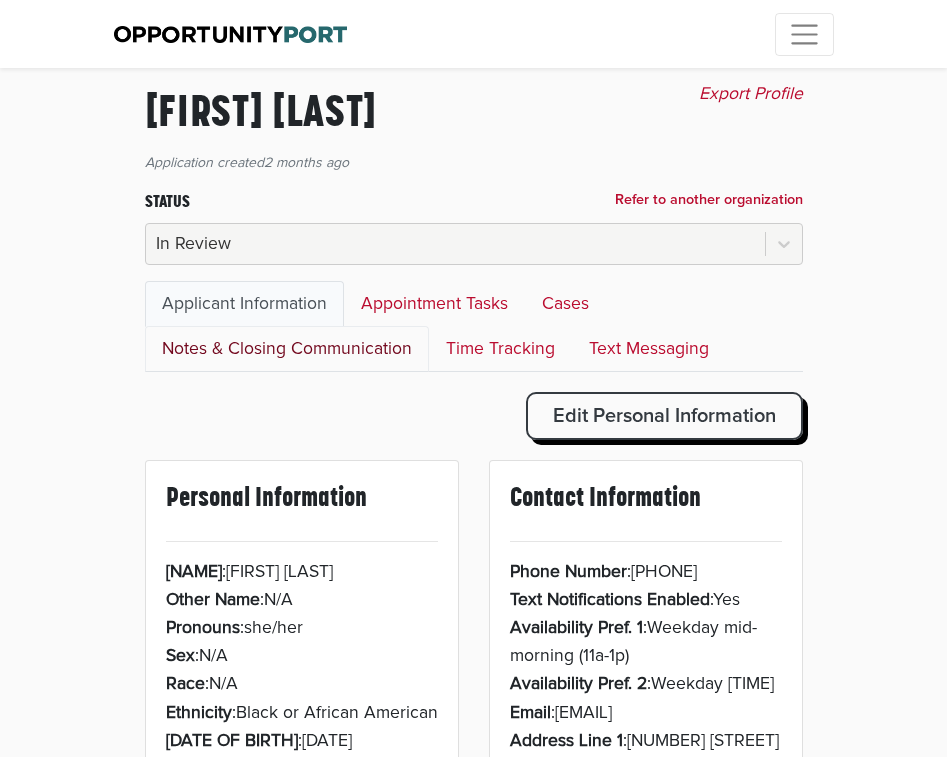 click on "Notes & Closing Communication" at bounding box center (287, 349) 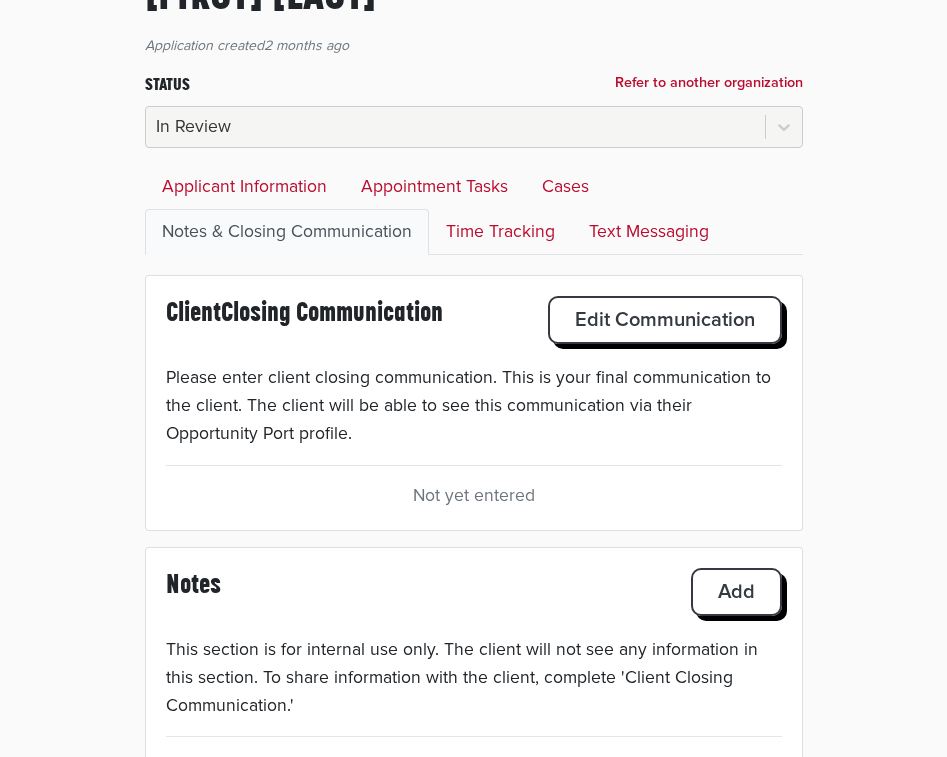 scroll, scrollTop: 304, scrollLeft: 0, axis: vertical 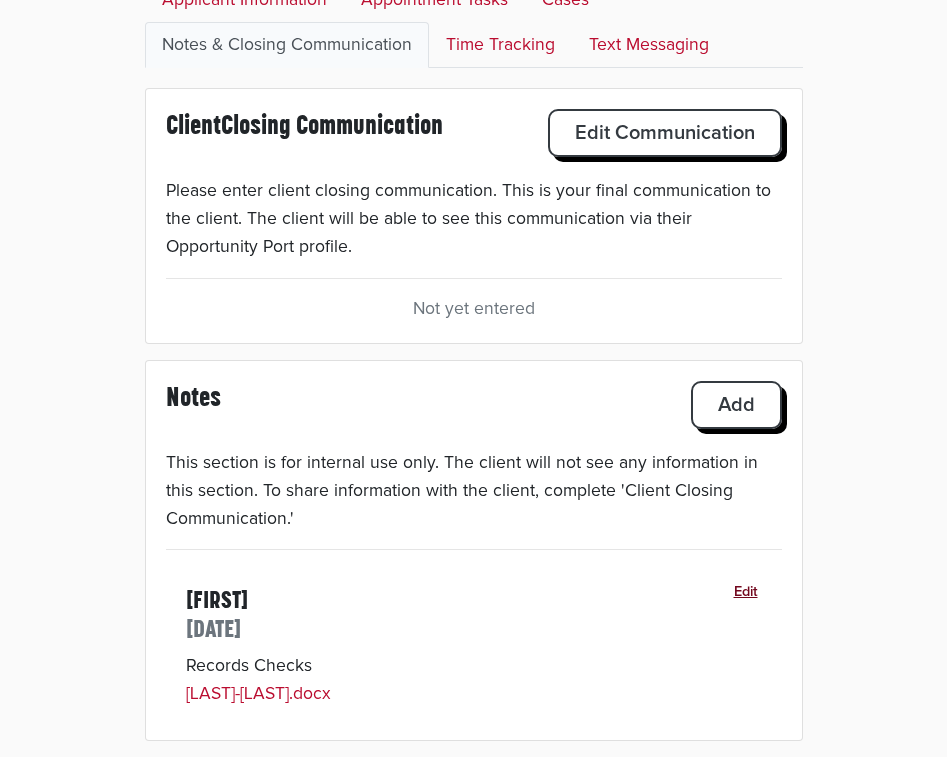 click on "Edit" at bounding box center [746, 593] 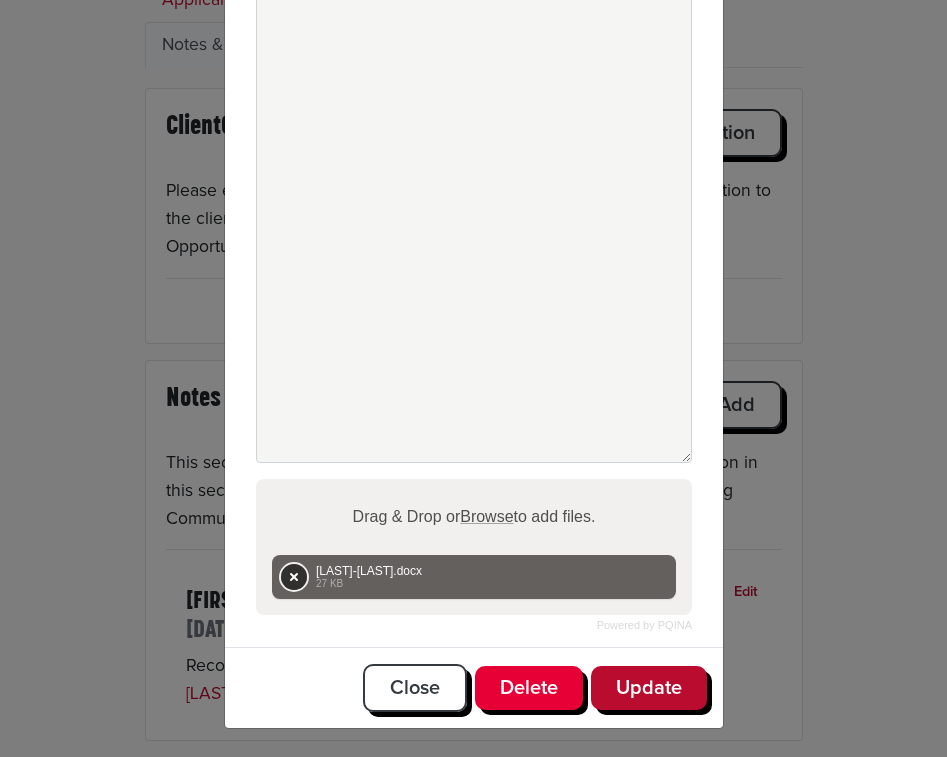 click on "Remove" at bounding box center [294, 577] 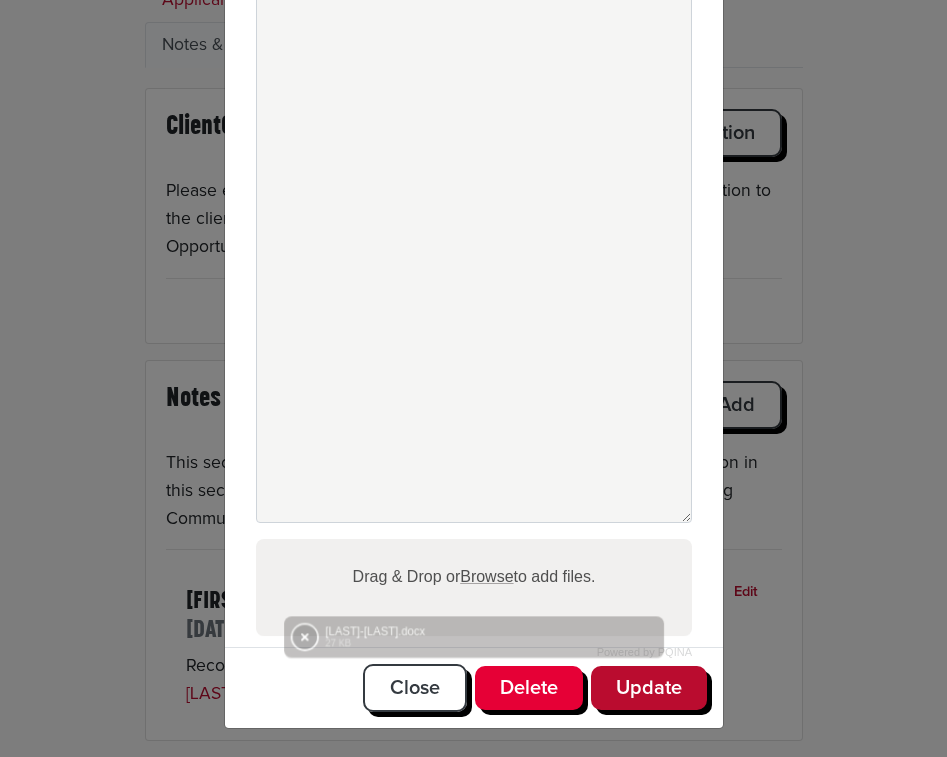 scroll, scrollTop: 202, scrollLeft: 0, axis: vertical 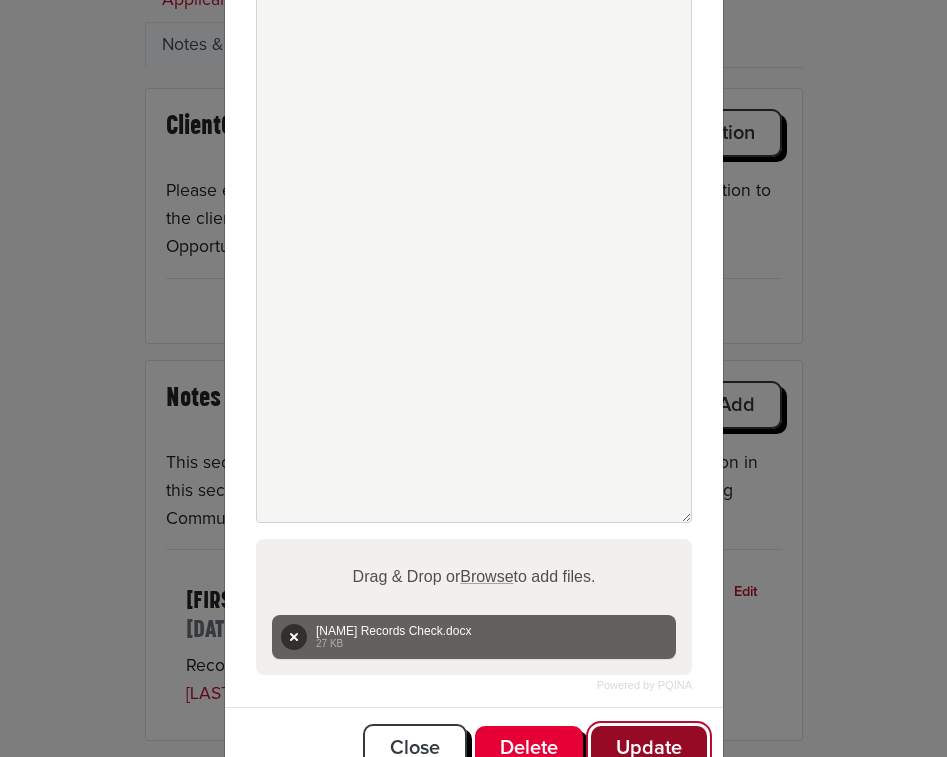 click on "Update" at bounding box center [649, 748] 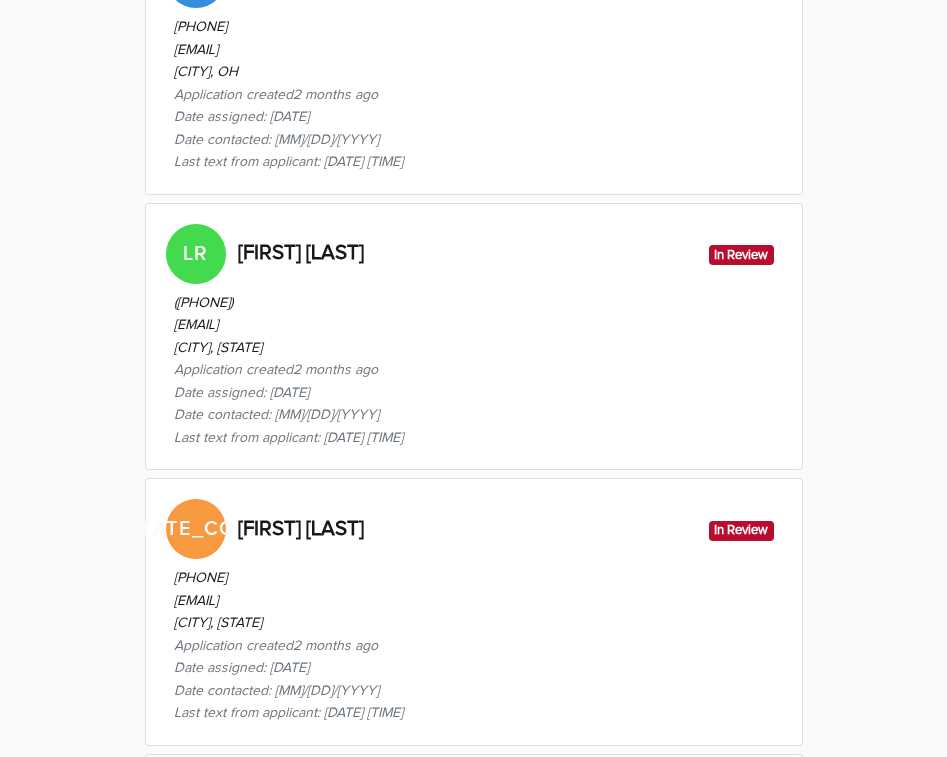 scroll, scrollTop: 2789, scrollLeft: 0, axis: vertical 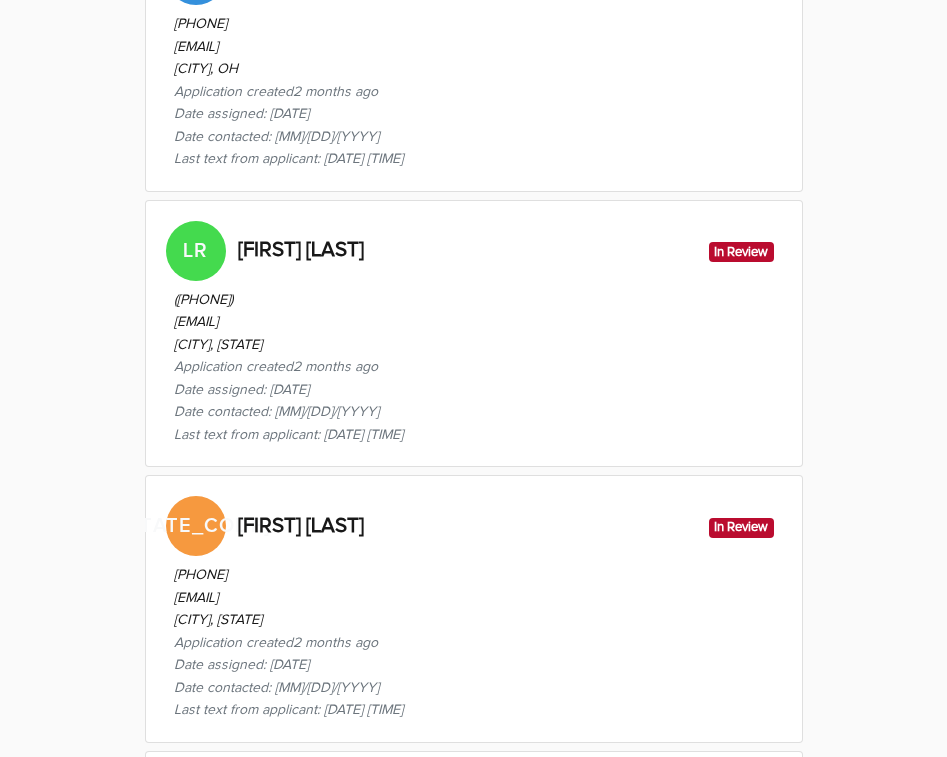 click on "[NAME] [NAME] [NAME] In Review" at bounding box center [474, 251] 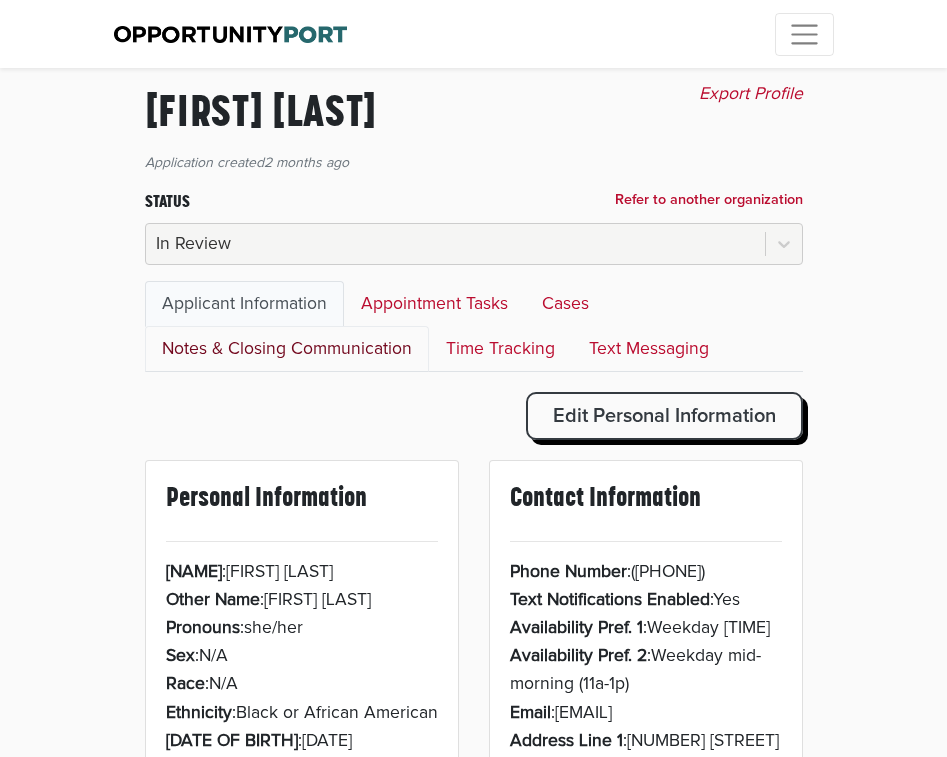 click on "Notes & Closing Communication" at bounding box center [287, 349] 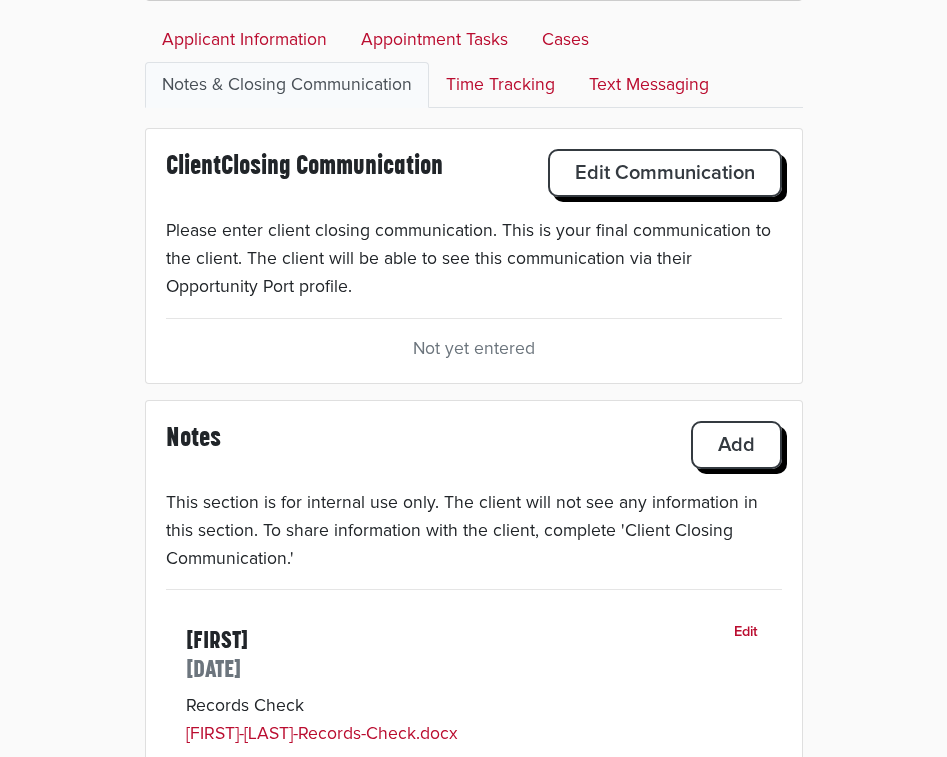 scroll, scrollTop: 304, scrollLeft: 0, axis: vertical 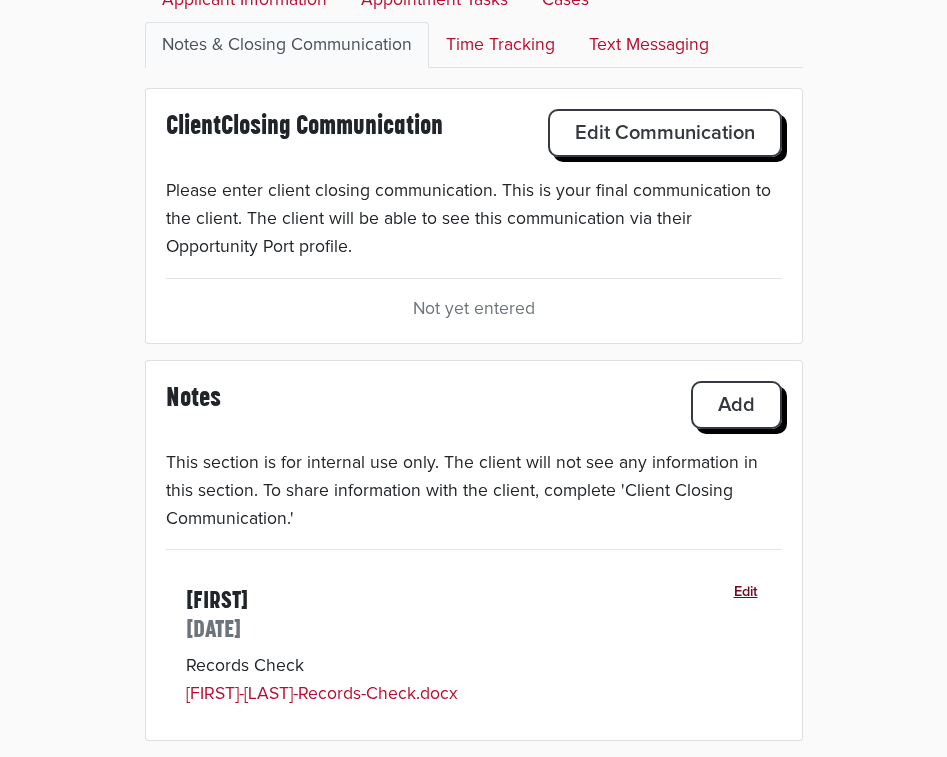 click on "Edit" at bounding box center (746, 593) 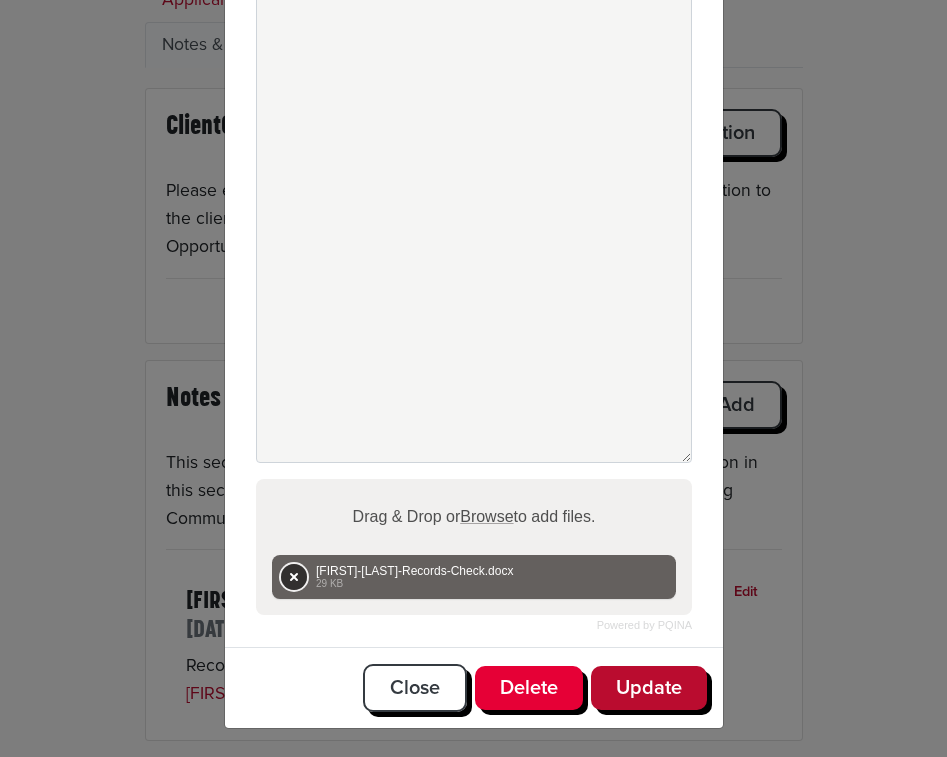 click on "Remove" at bounding box center [294, 577] 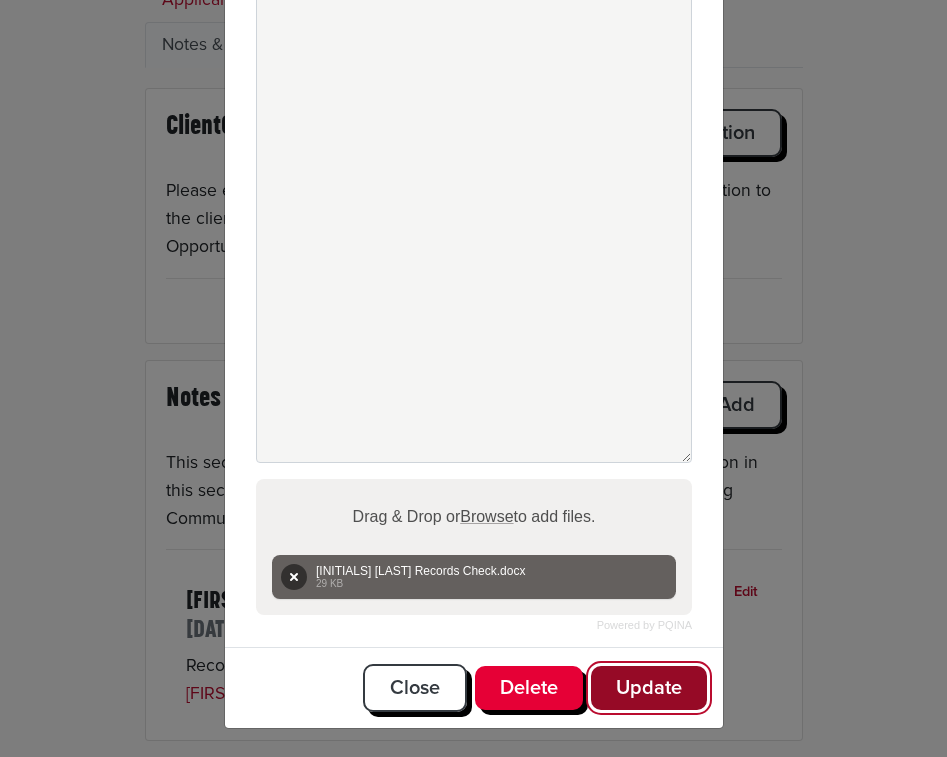 click on "Update" at bounding box center (649, 688) 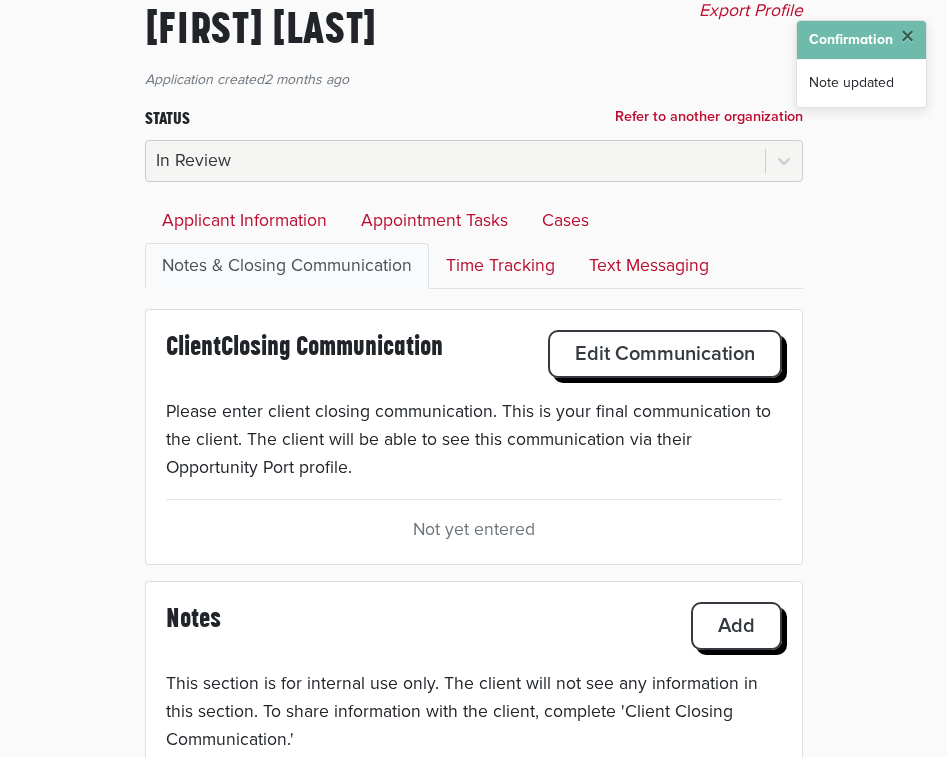 scroll, scrollTop: 0, scrollLeft: 0, axis: both 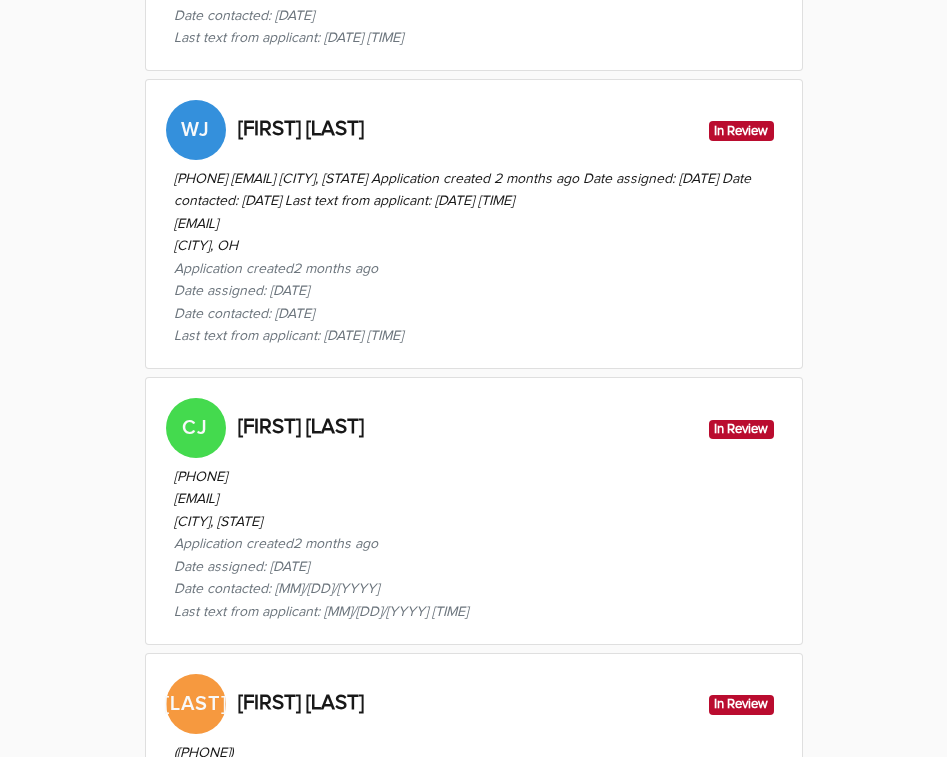 click on "[INITIALS] [FIRST] [LAST] In Review" at bounding box center [474, 428] 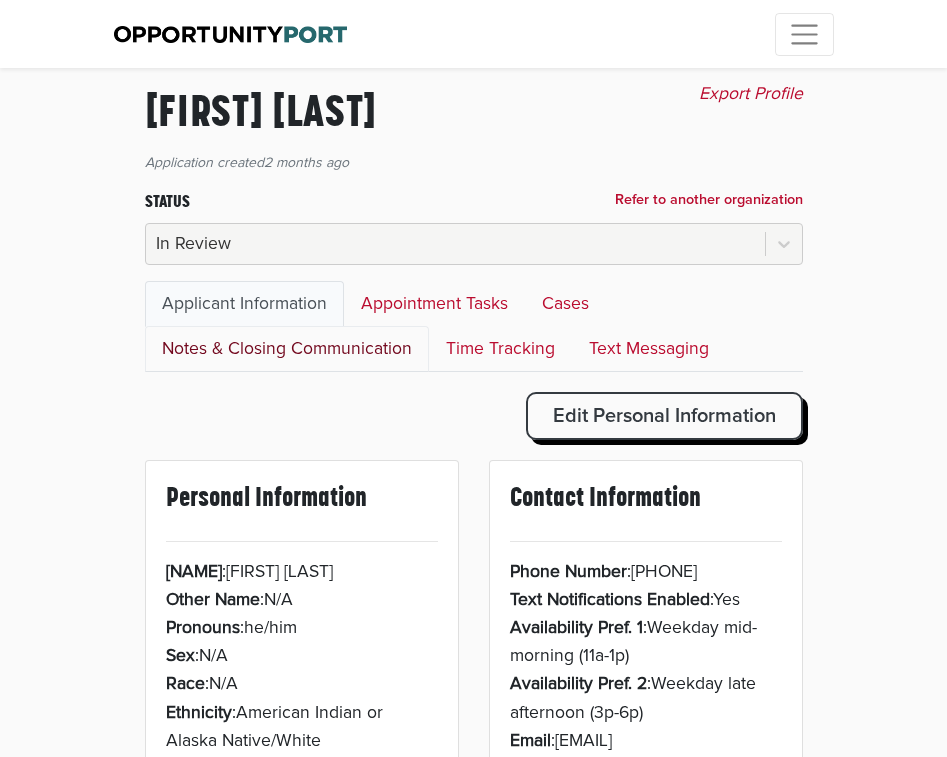 click on "Notes & Closing Communication" at bounding box center (287, 349) 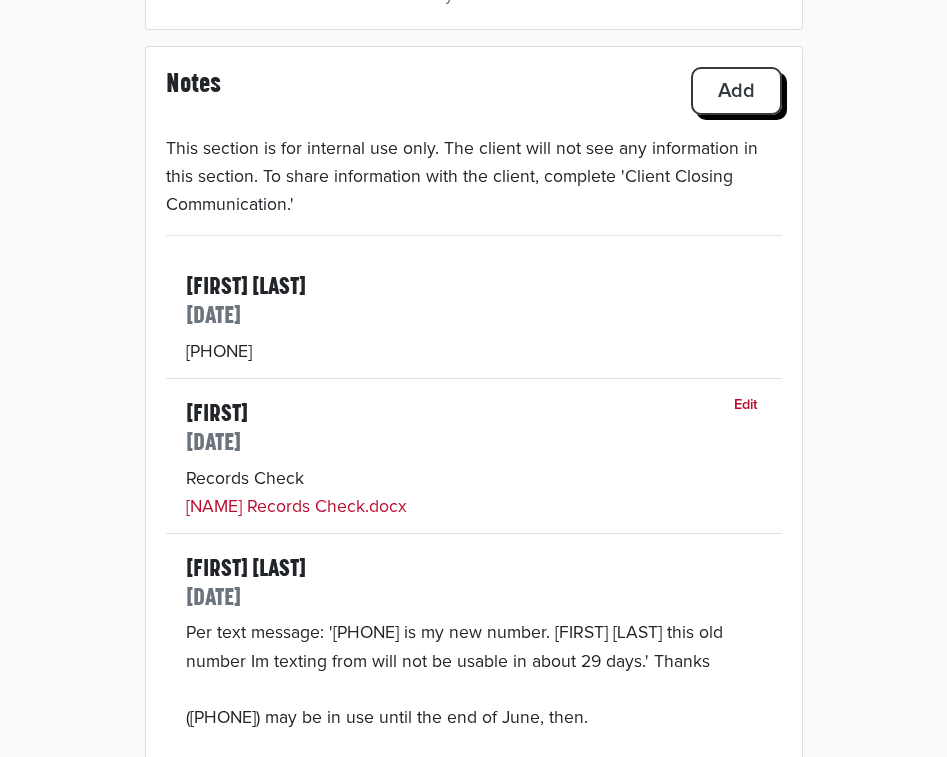 scroll, scrollTop: 642, scrollLeft: 0, axis: vertical 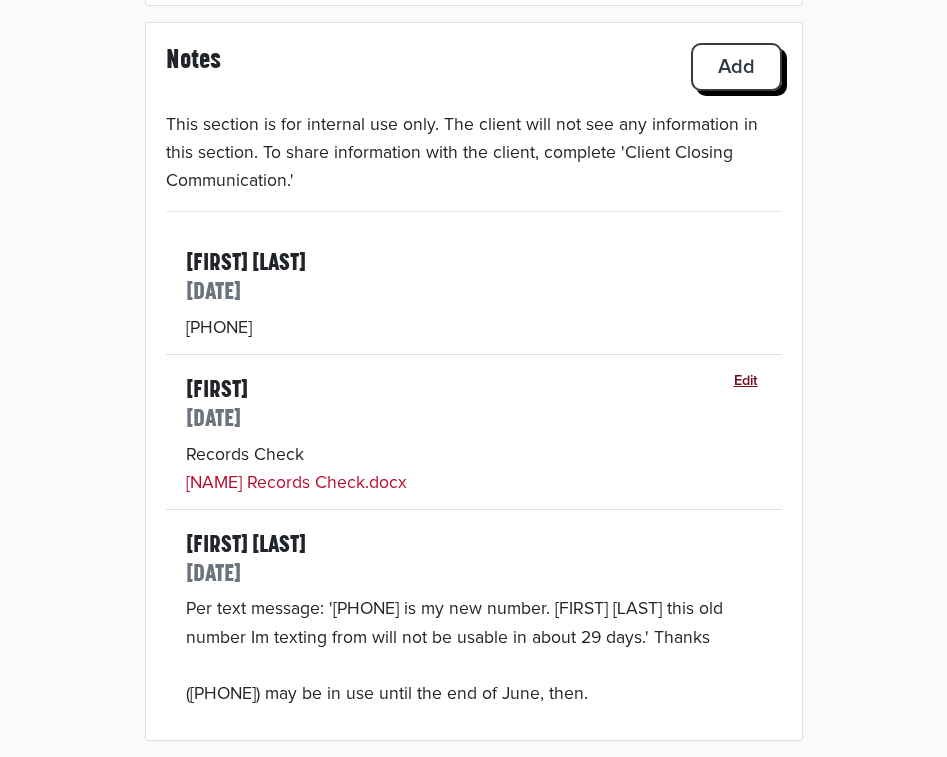 click on "Edit" at bounding box center [746, 382] 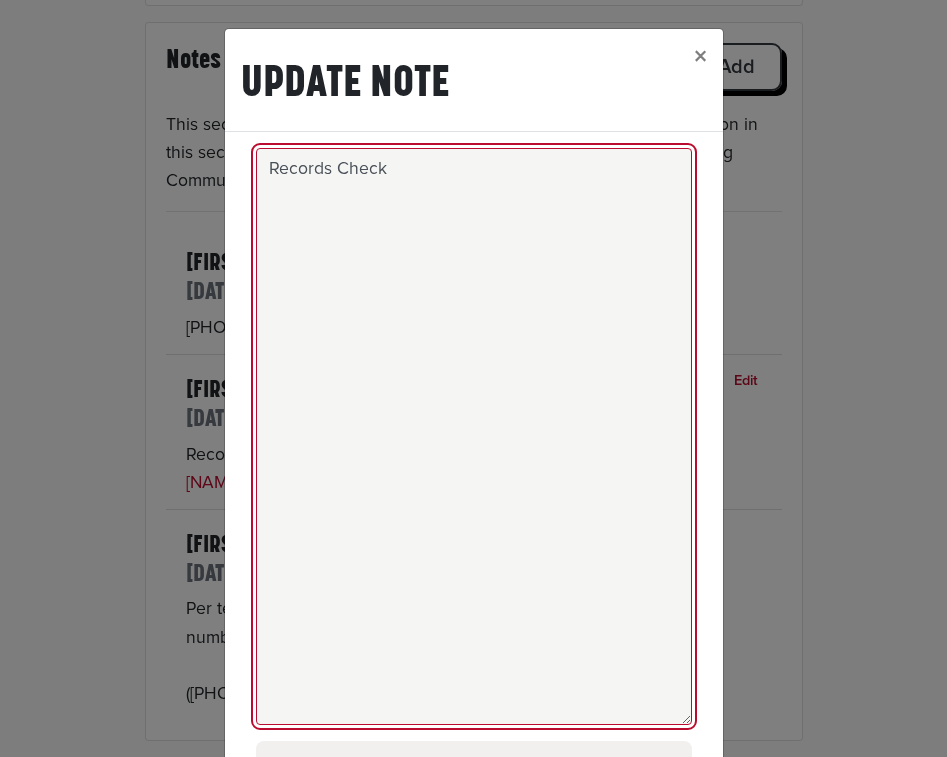 click on "Records Check" at bounding box center (474, 436) 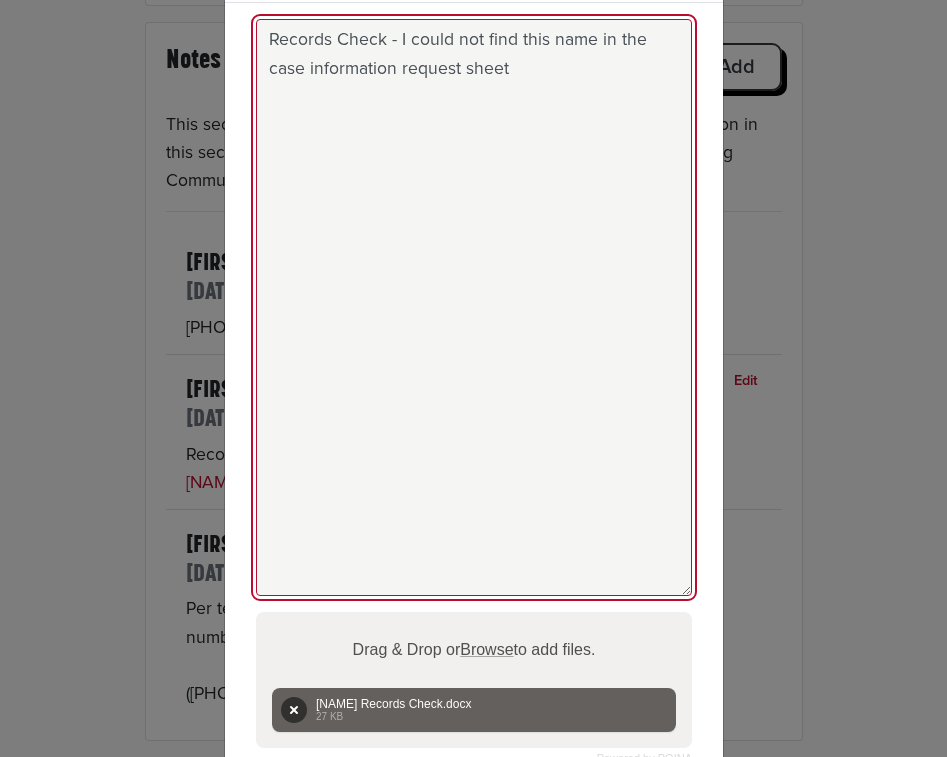 scroll, scrollTop: 262, scrollLeft: 0, axis: vertical 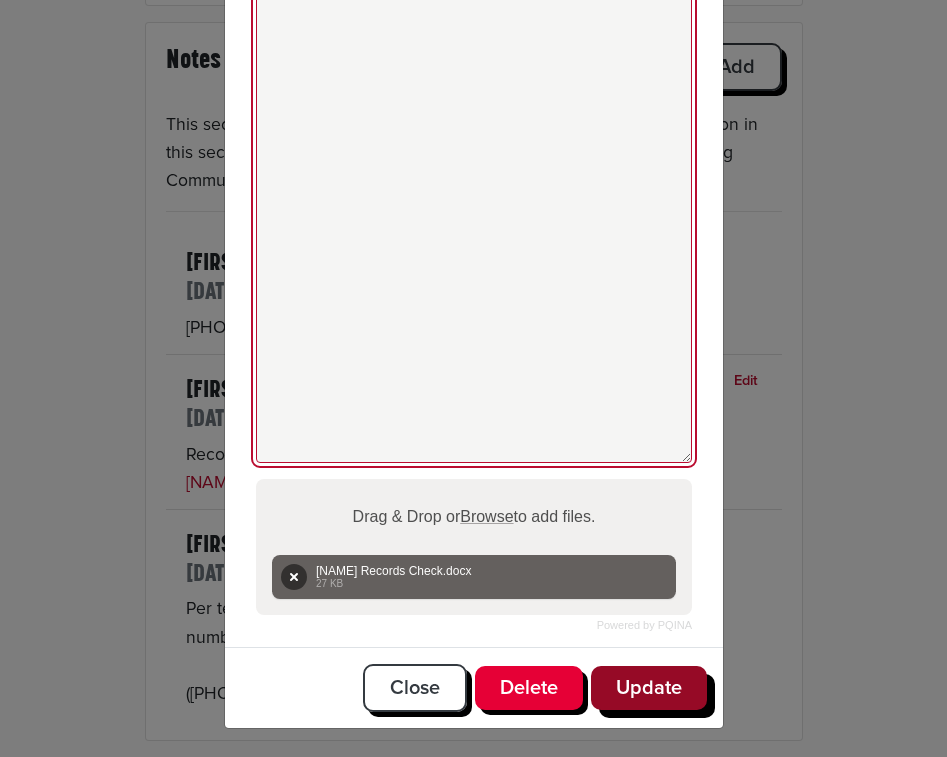 type on "Records Check - I could not find this name in the case information request sheet" 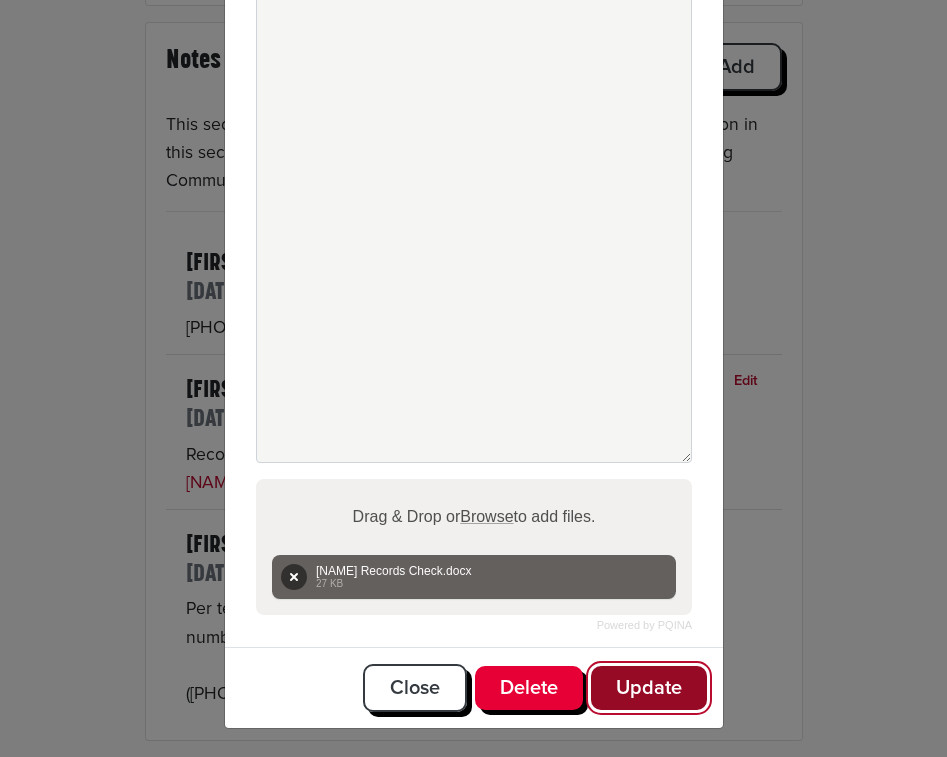 click on "Update" at bounding box center [649, 688] 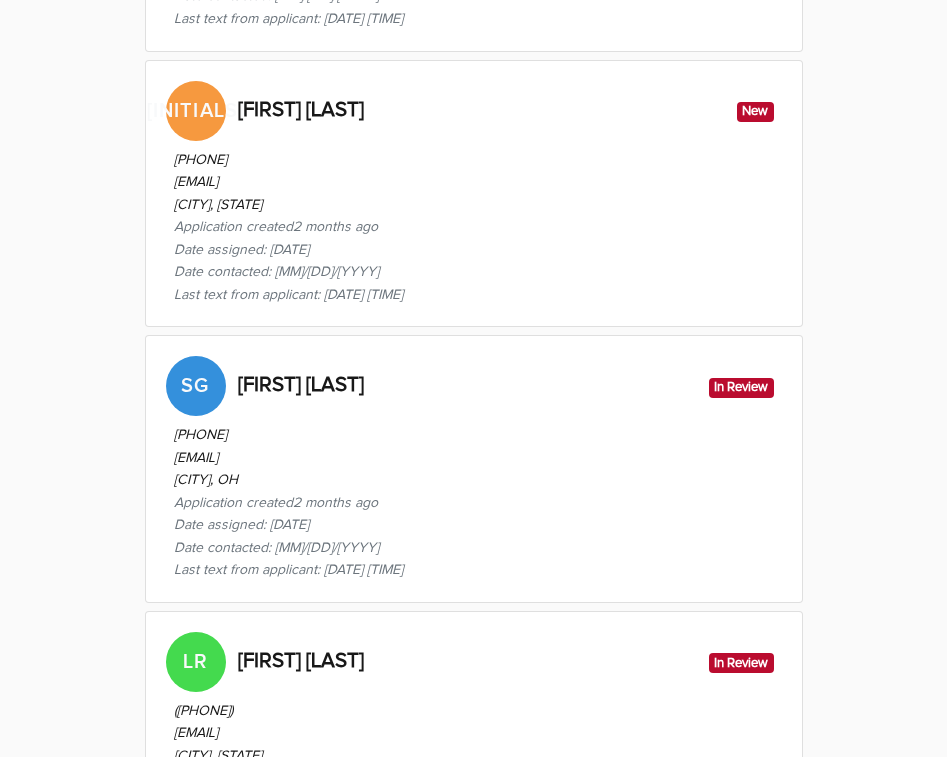scroll, scrollTop: 2390, scrollLeft: 0, axis: vertical 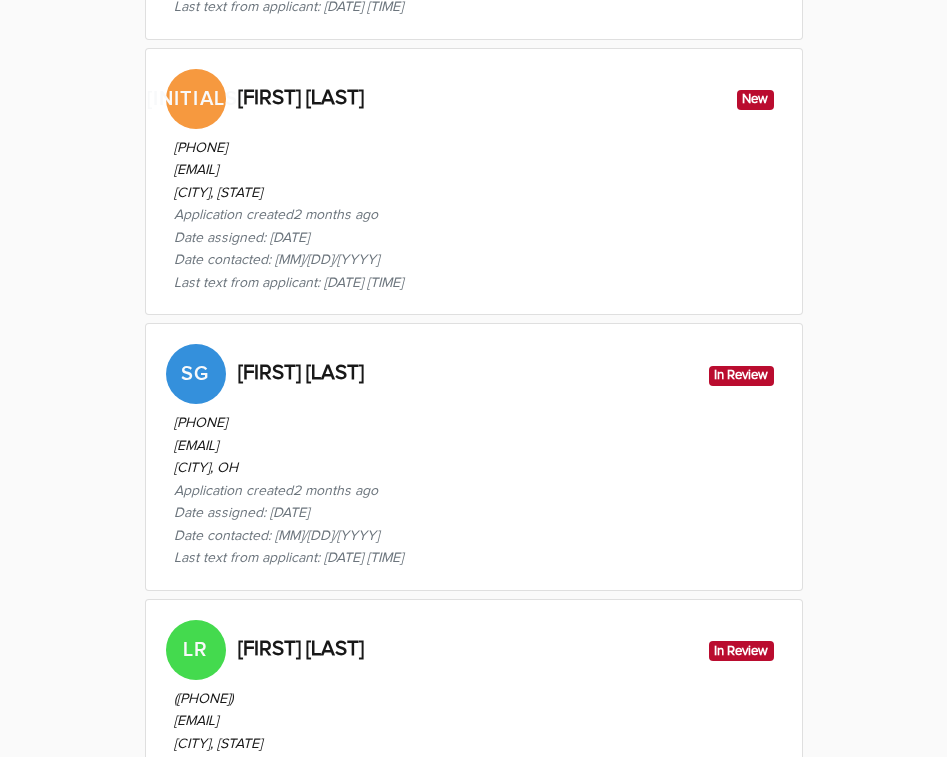 click on "([PHONE]) [EMAIL] [CITY], [STATE] Application created 2 months ago Date assigned: [DATE] Date contacted: [DATE] Last text from applicant: [DATE] [TIME]" at bounding box center (474, 487) 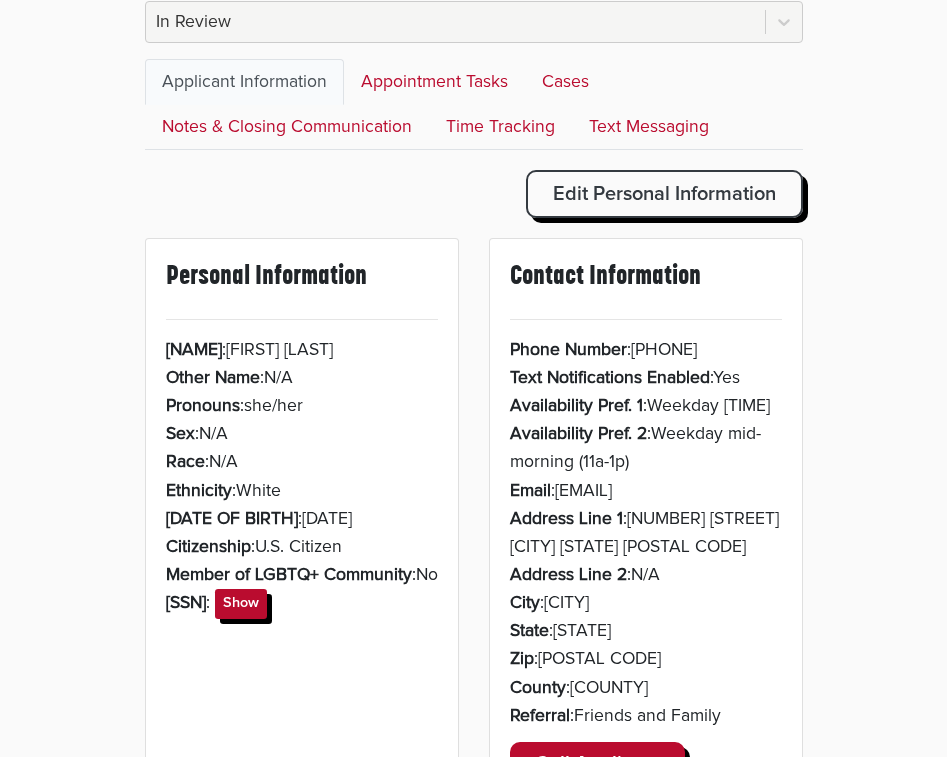 scroll, scrollTop: 0, scrollLeft: 0, axis: both 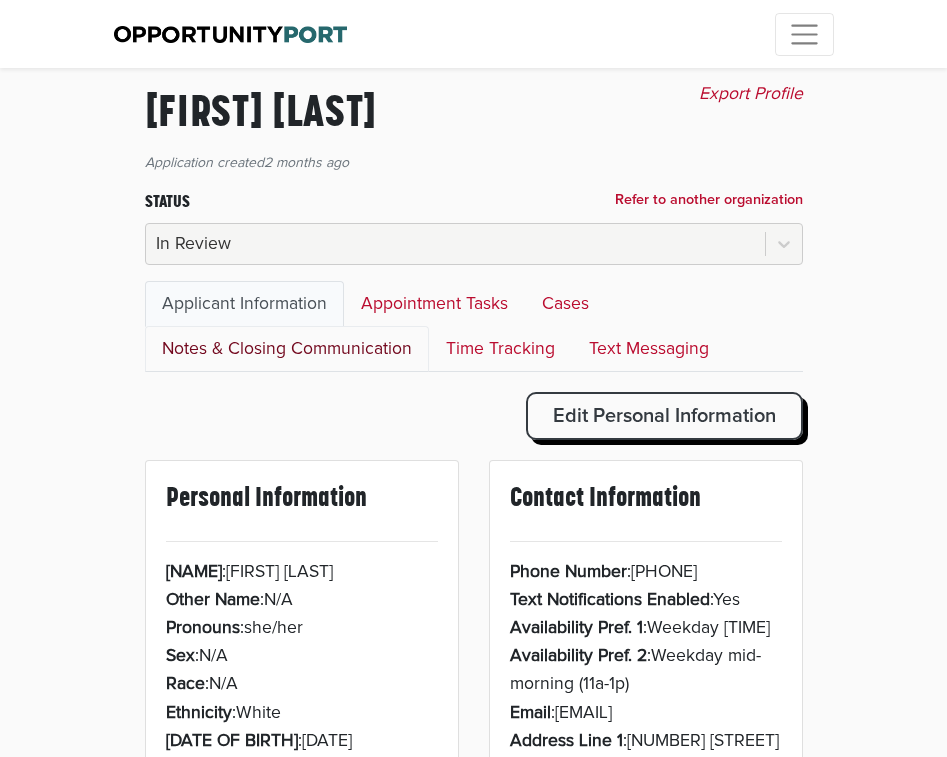 click on "Notes & Closing Communication" at bounding box center (287, 349) 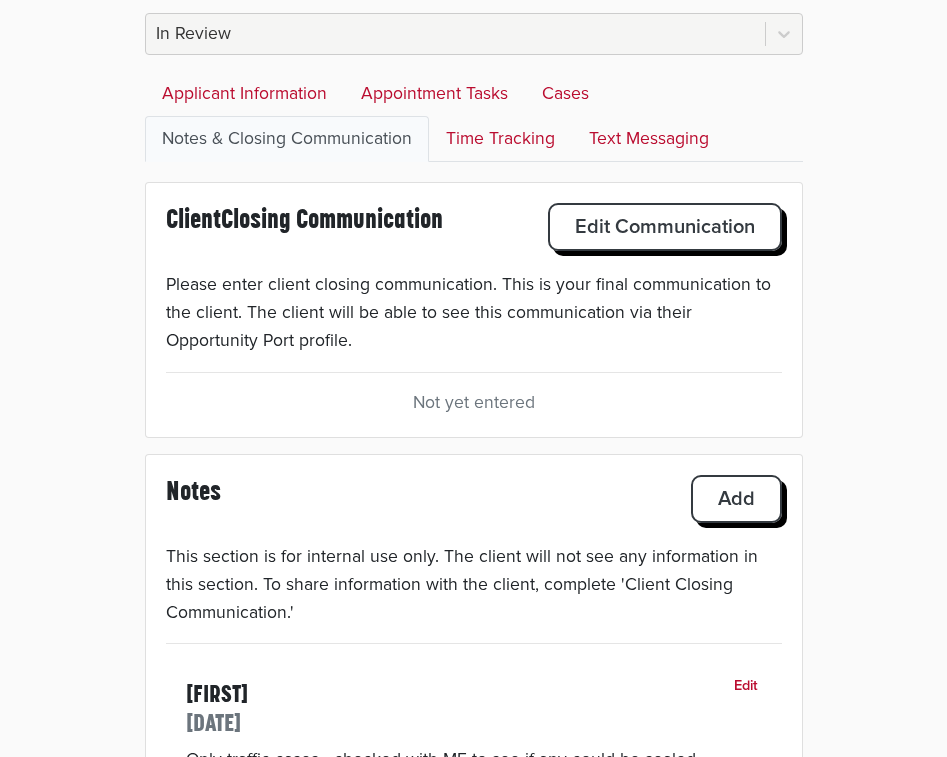 scroll, scrollTop: 304, scrollLeft: 0, axis: vertical 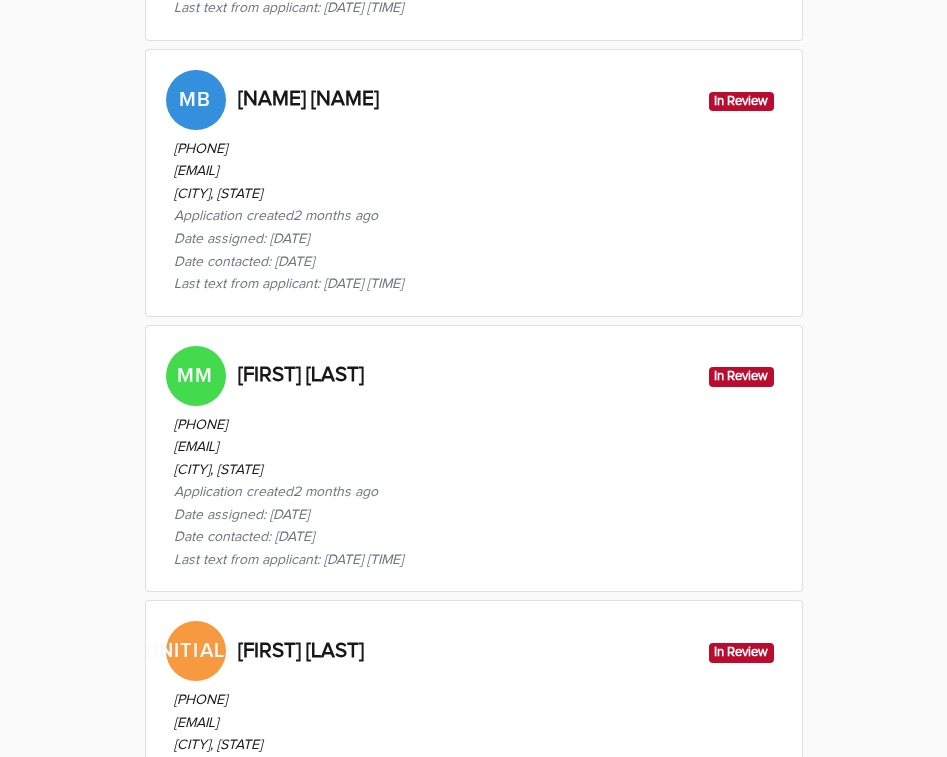 click on "[PHONE]" at bounding box center [288, 425] 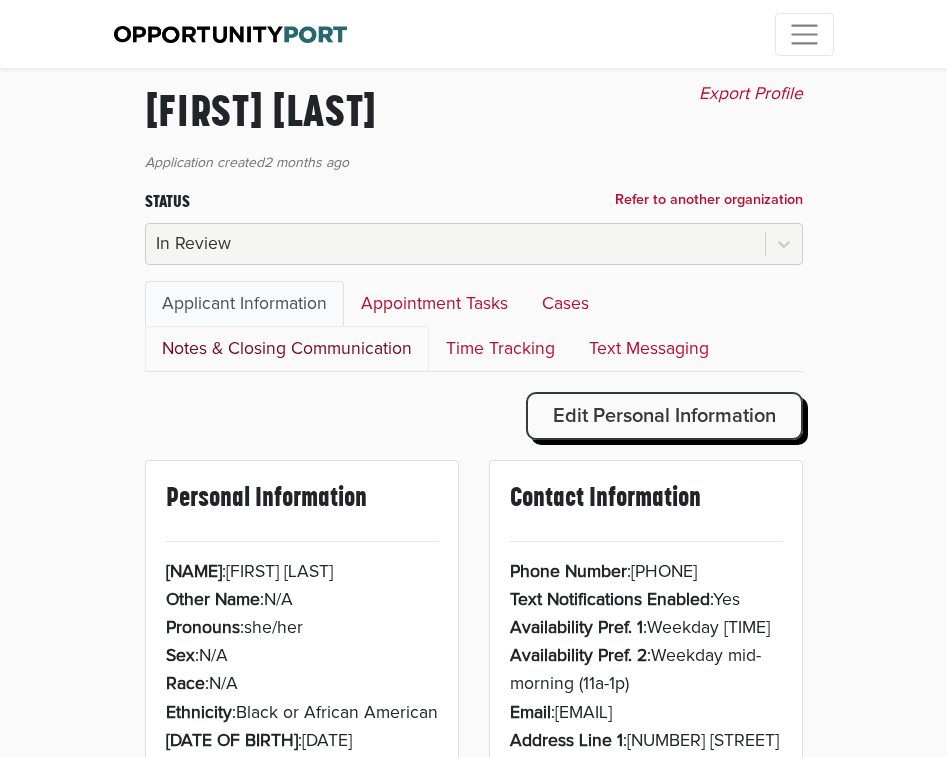click on "Notes & Closing Communication" at bounding box center (287, 349) 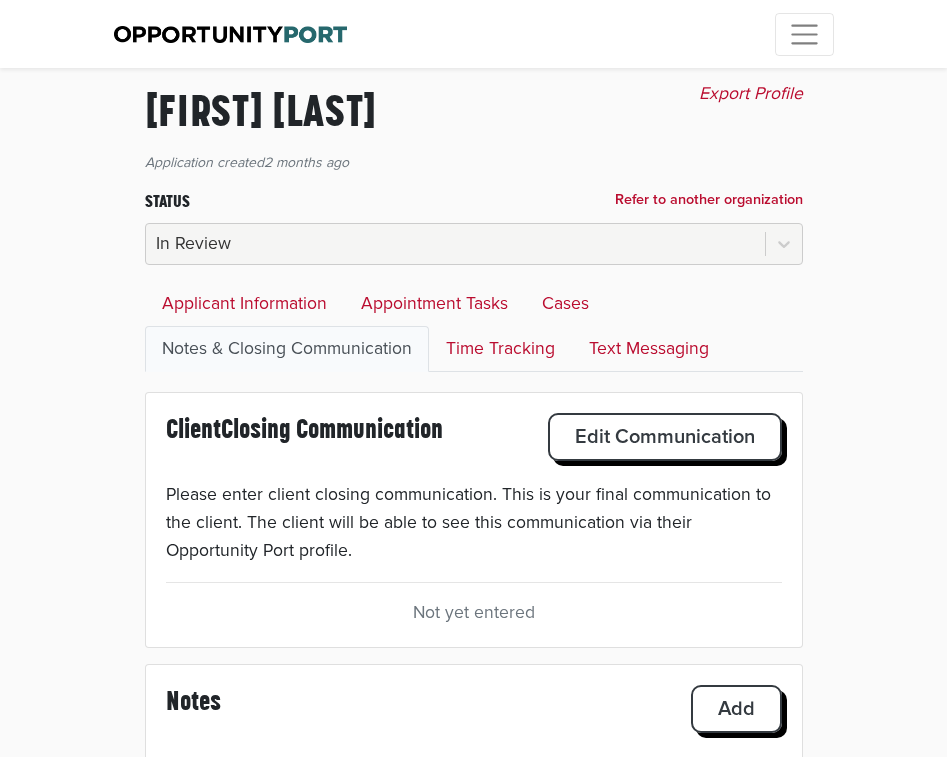 scroll, scrollTop: 178, scrollLeft: 0, axis: vertical 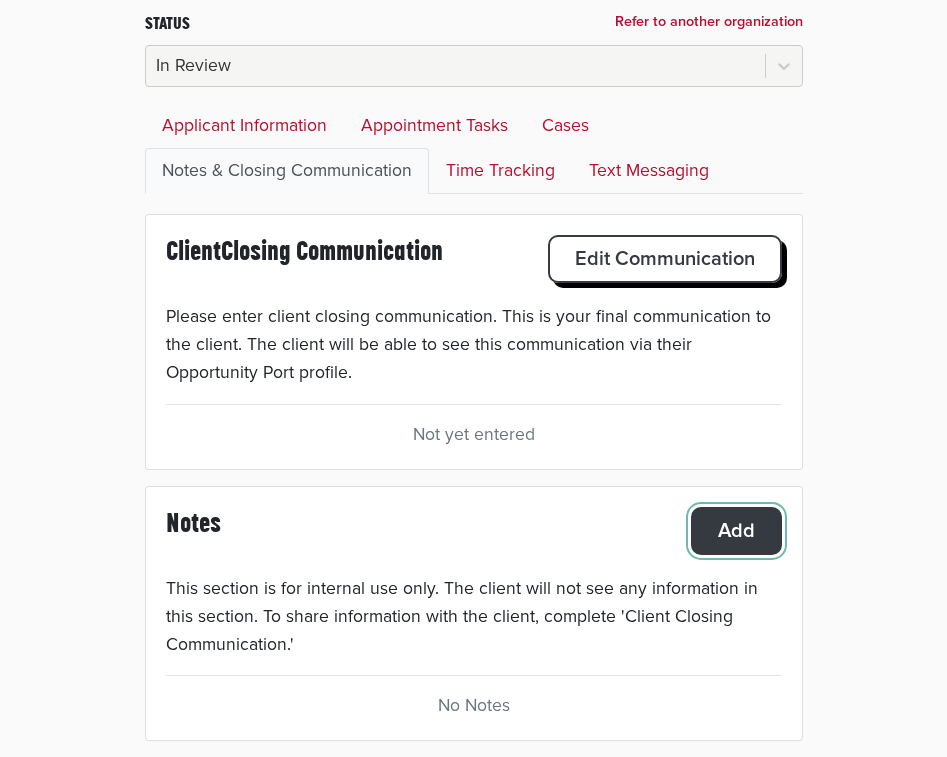 click on "Add" at bounding box center [665, 259] 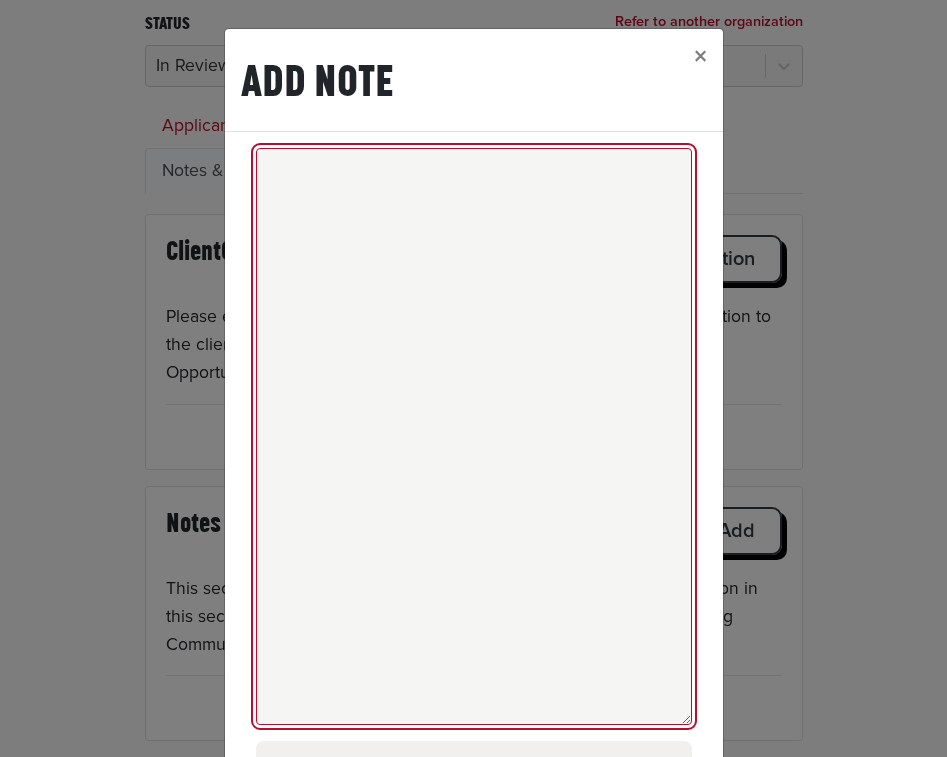 click at bounding box center [474, 436] 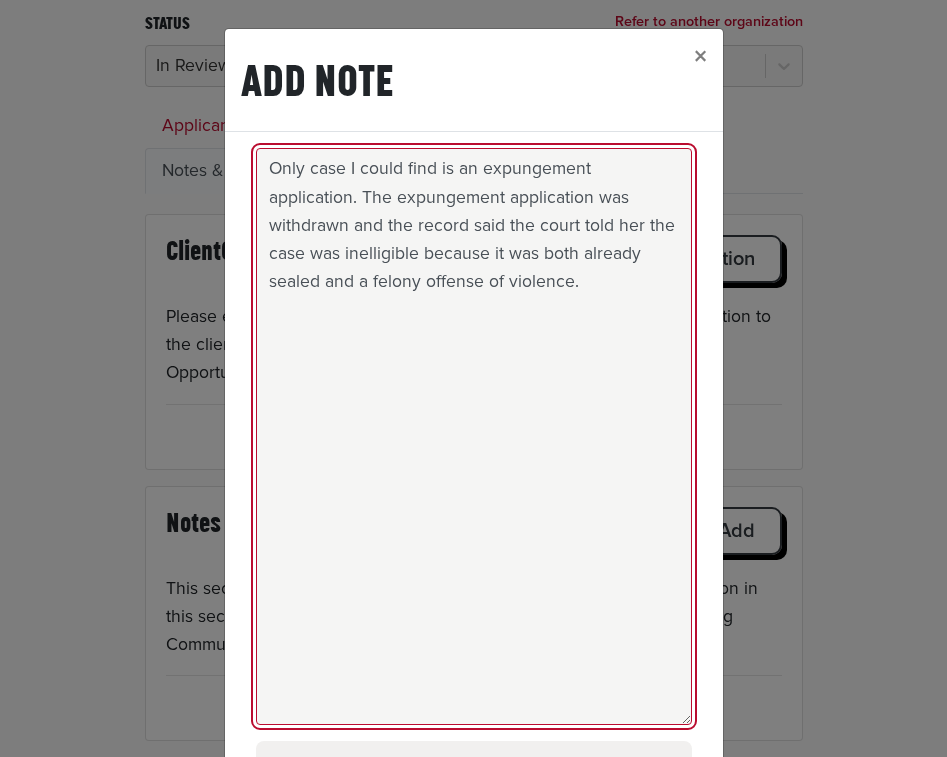 click on "Only case I could find is an expungement application. The expungement application was withdrawn and the record said the court told her the case was inelligible because it was both already sealed and a felony offense of violence." at bounding box center [474, 436] 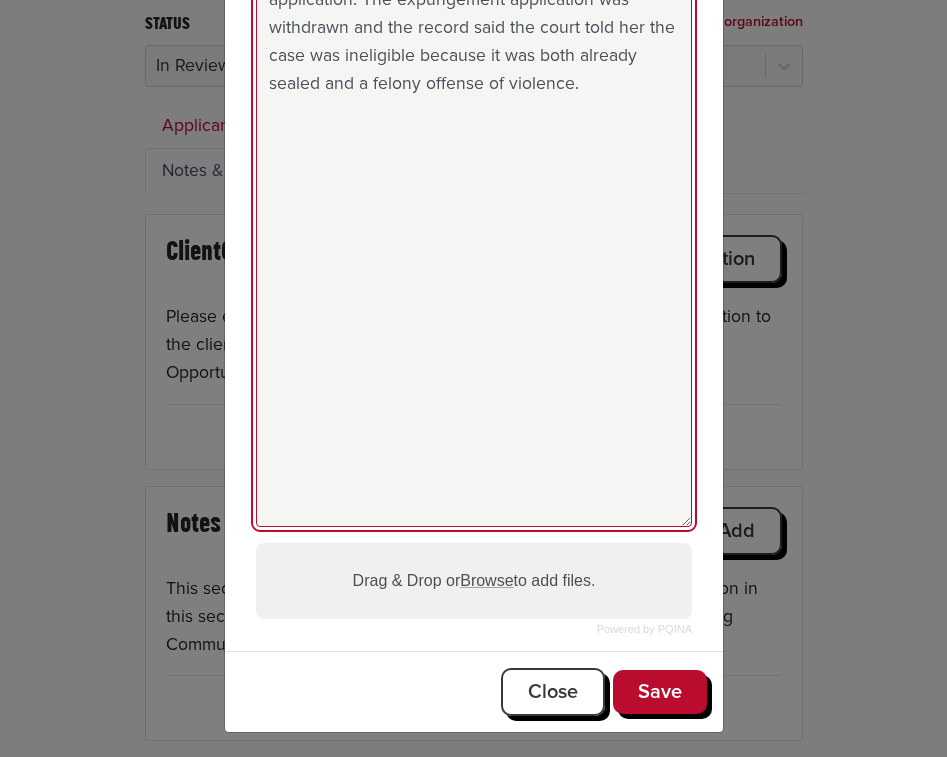 scroll, scrollTop: 202, scrollLeft: 0, axis: vertical 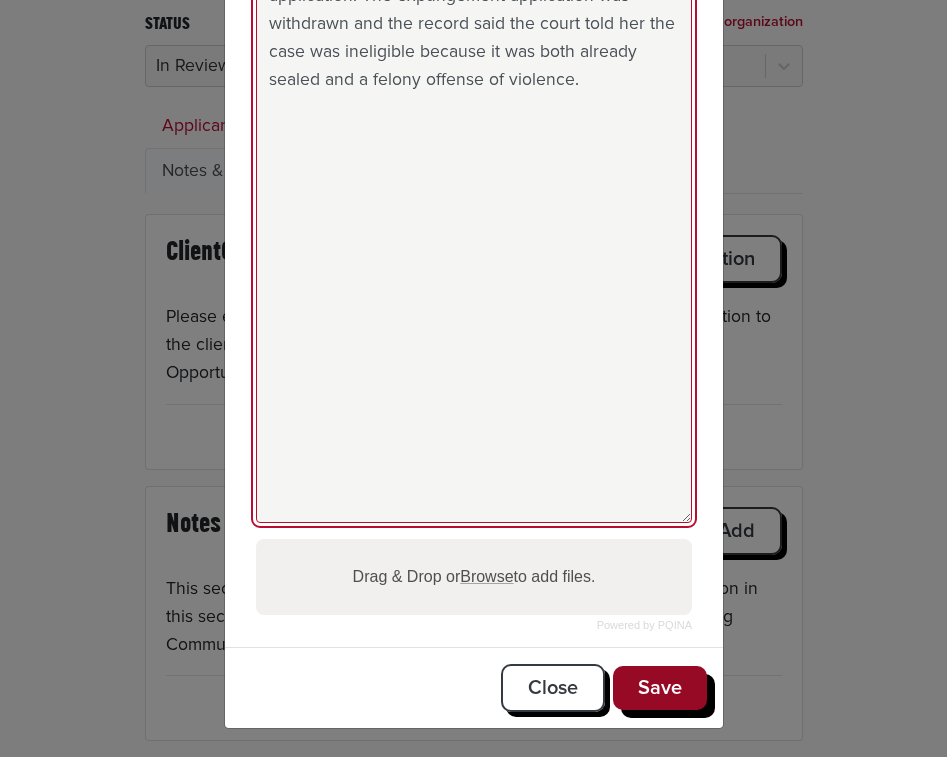 type on "Only case I could find is an expungement application. The expungement application was withdrawn and the record said the court told her the case was ineligible because it was both already sealed and a felony offense of violence." 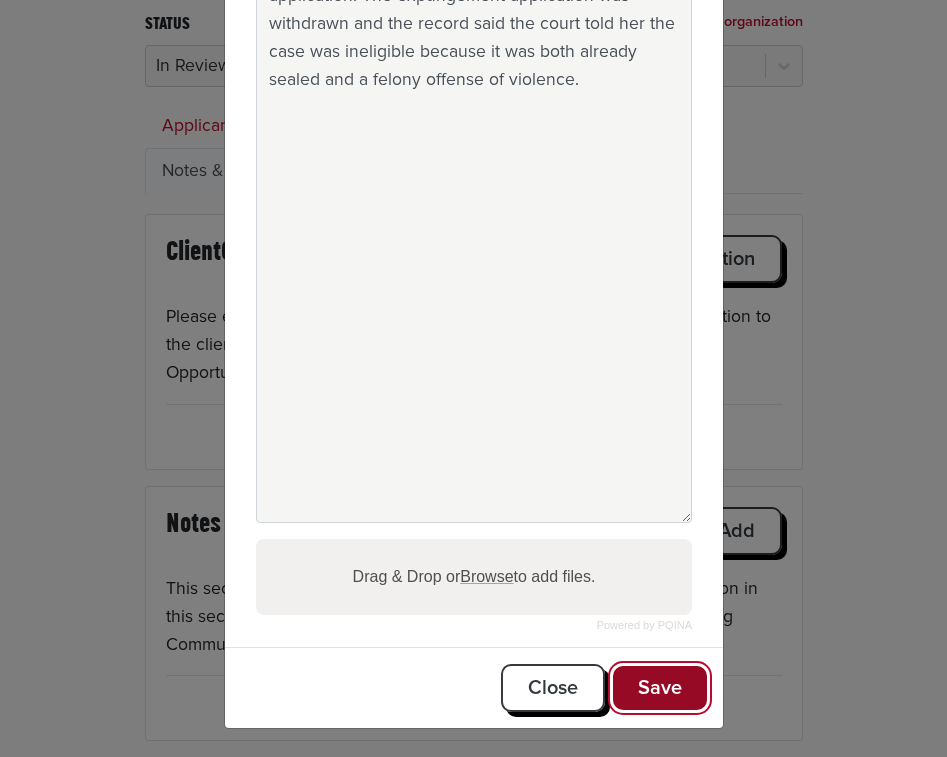 click on "Save" at bounding box center [660, 688] 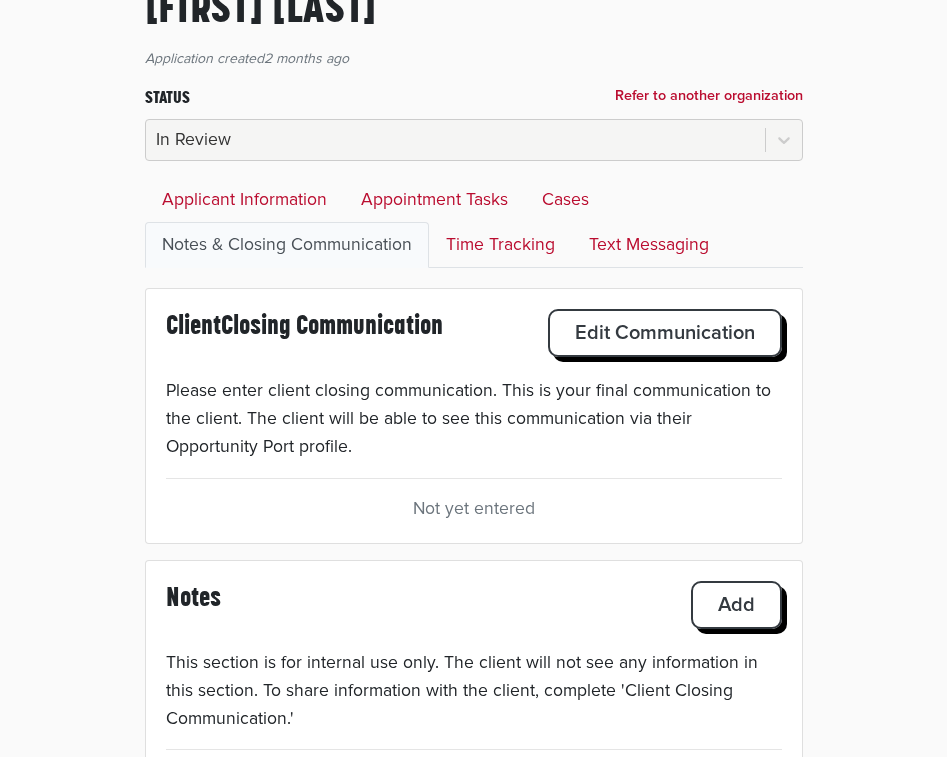 scroll, scrollTop: 360, scrollLeft: 0, axis: vertical 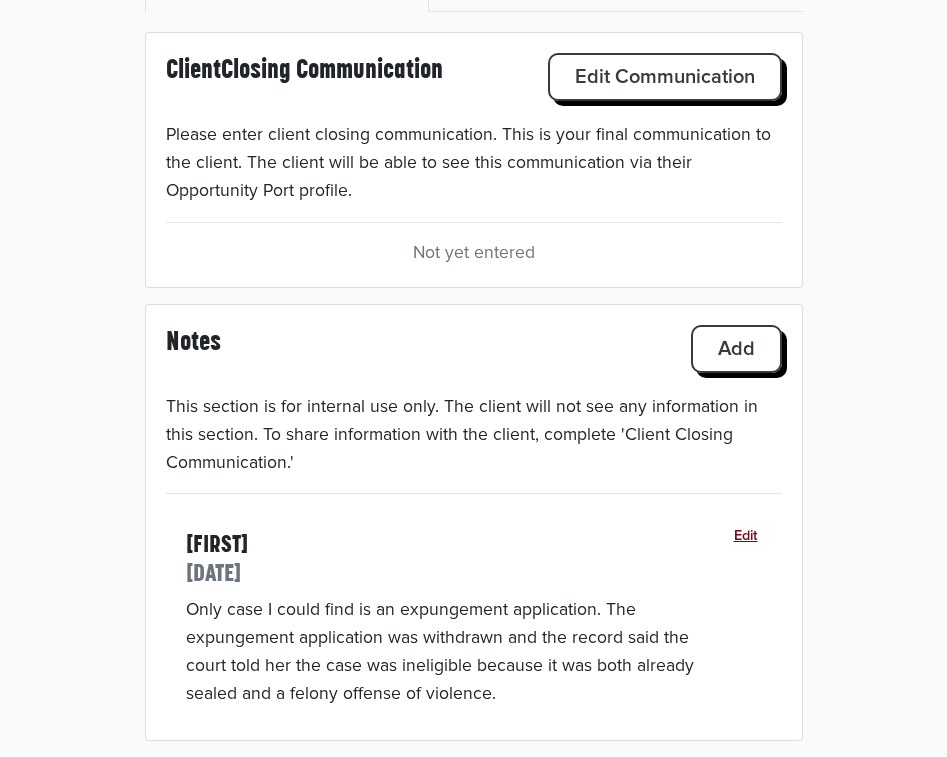 click on "Edit" at bounding box center (746, 537) 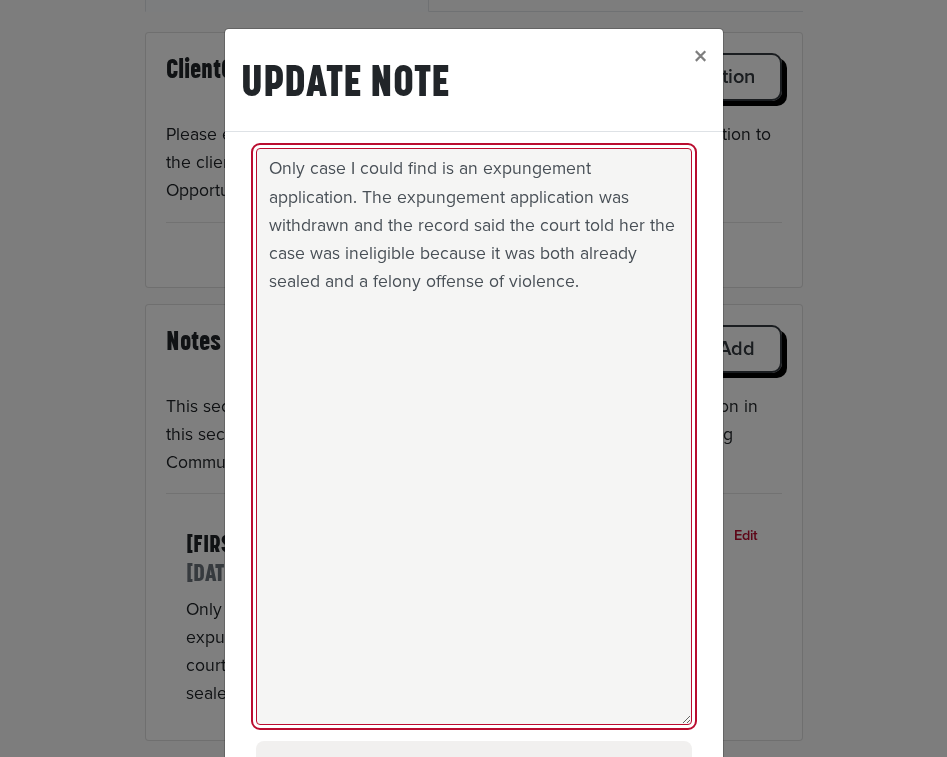 click on "Only case I could find is an expungement application. The expungement application was withdrawn and the record said the court told her the case was ineligible because it was both already sealed and a felony offense of violence." at bounding box center [474, 436] 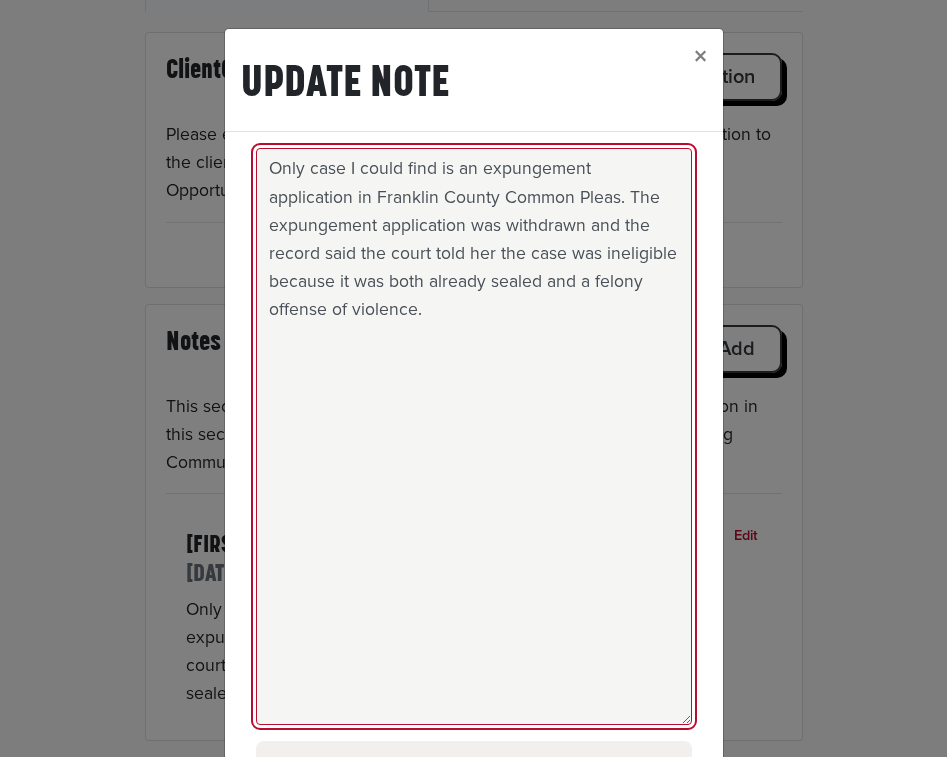 click on "Only case I could find is an expungement application in Franklin County Common Pleas. The expungement application was withdrawn and the record said the court told her the case was ineligible because it was both already sealed and a felony offense of violence." at bounding box center [474, 436] 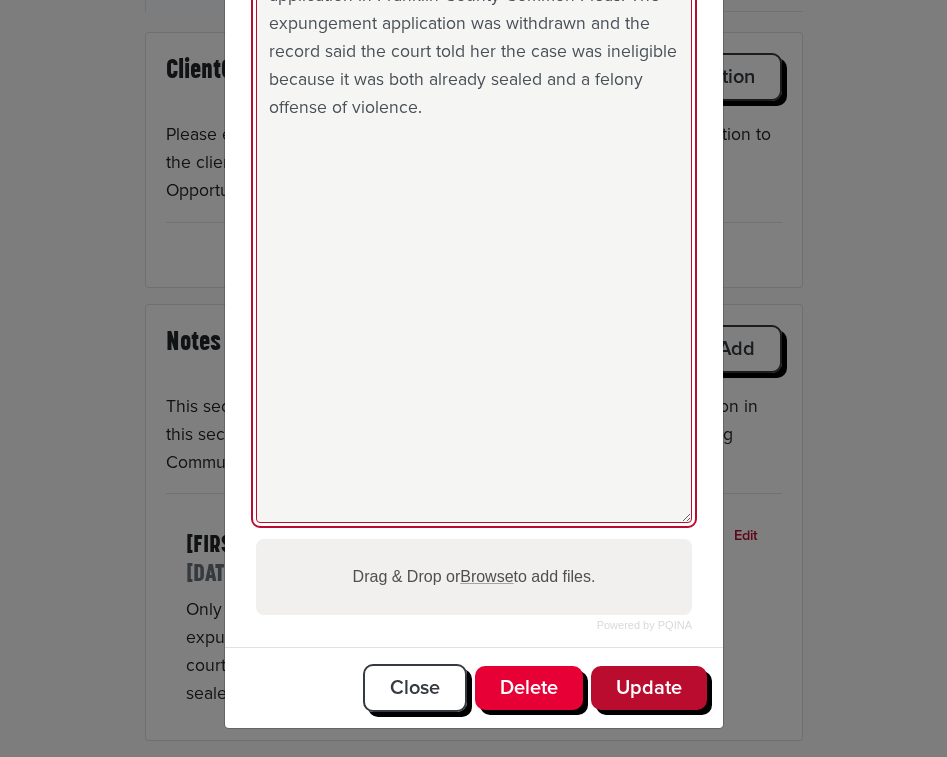 type on "Only case I could find is an expungement application in Franklin County Common Pleas. The expungement application was withdrawn and the record said the court told her the case was ineligible because it was both already sealed and a felony offense of violence." 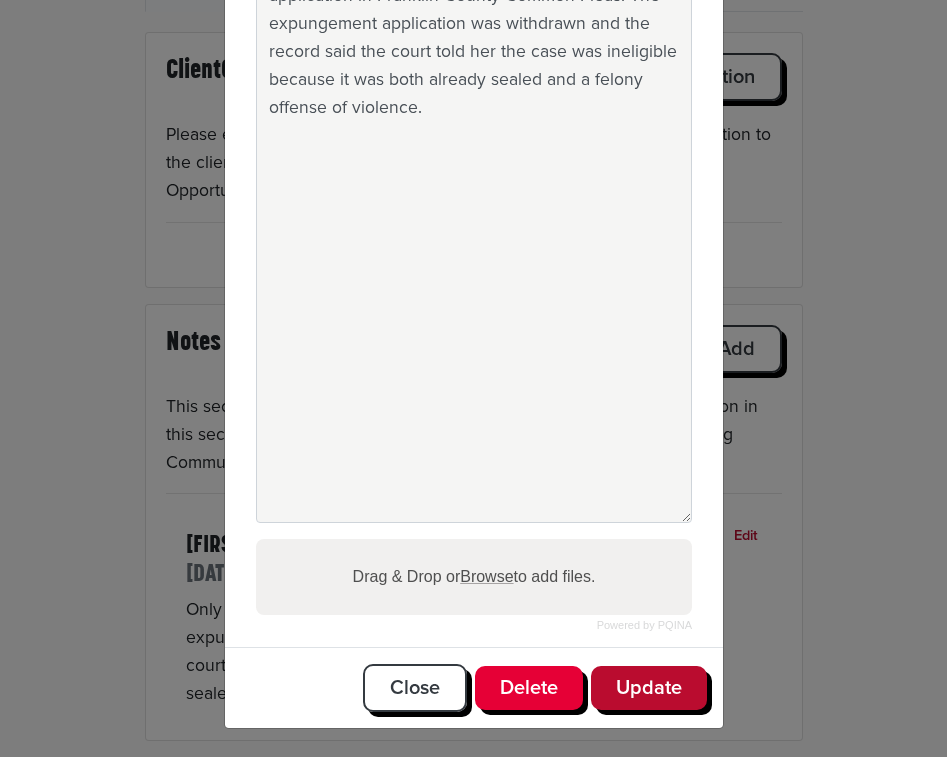 click on "Close Delete Update" at bounding box center (474, 687) 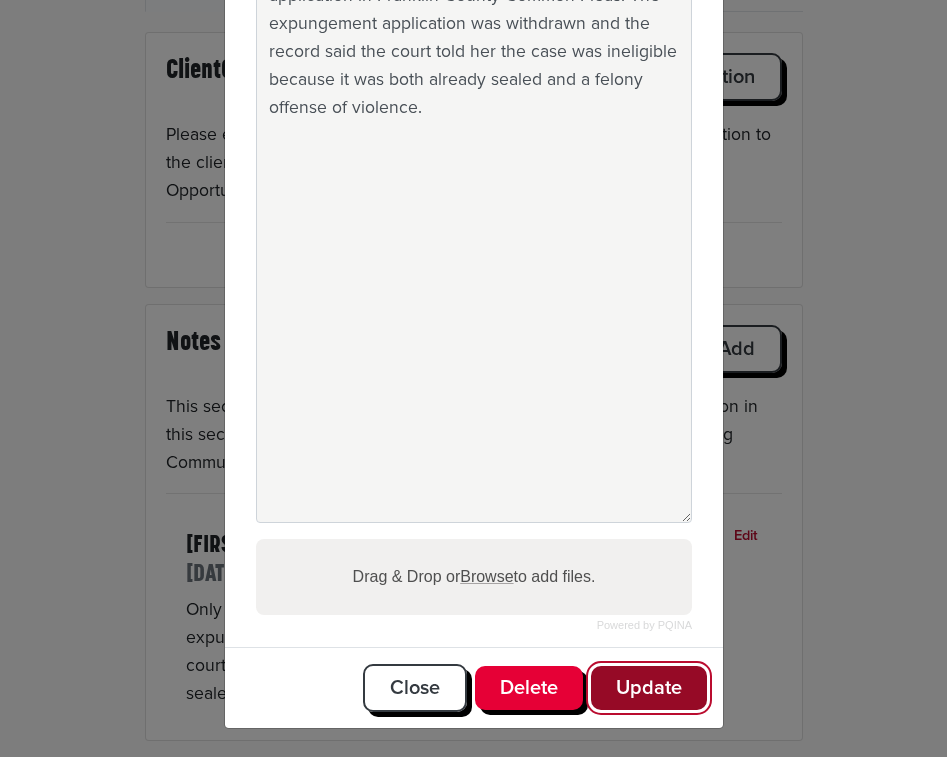 click on "Update" at bounding box center [649, 688] 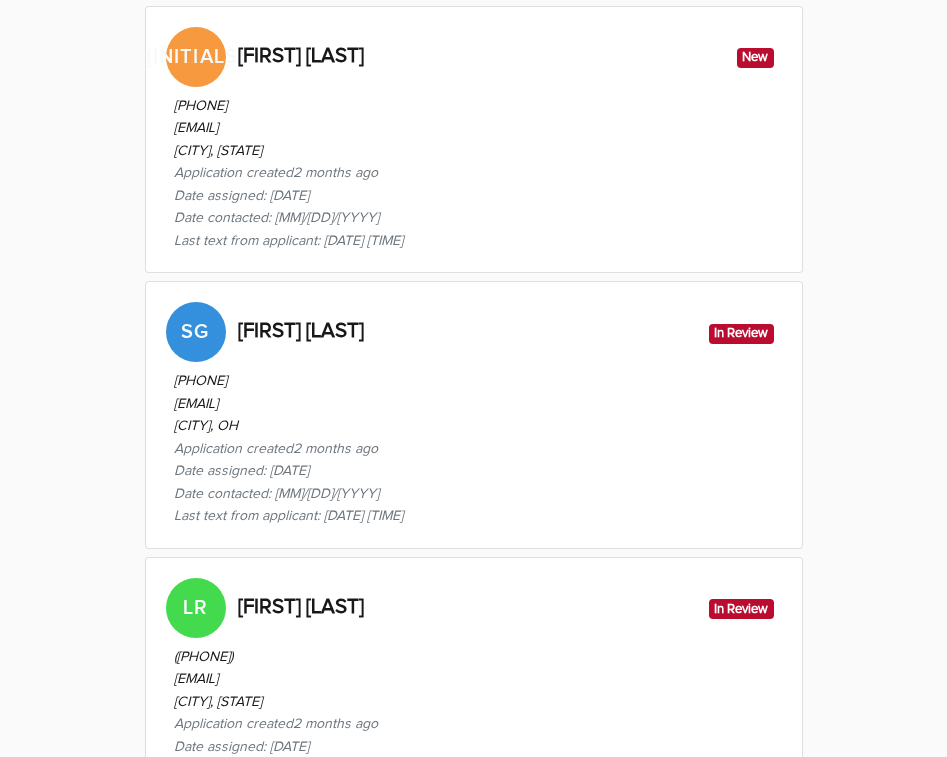 scroll, scrollTop: 2411, scrollLeft: 0, axis: vertical 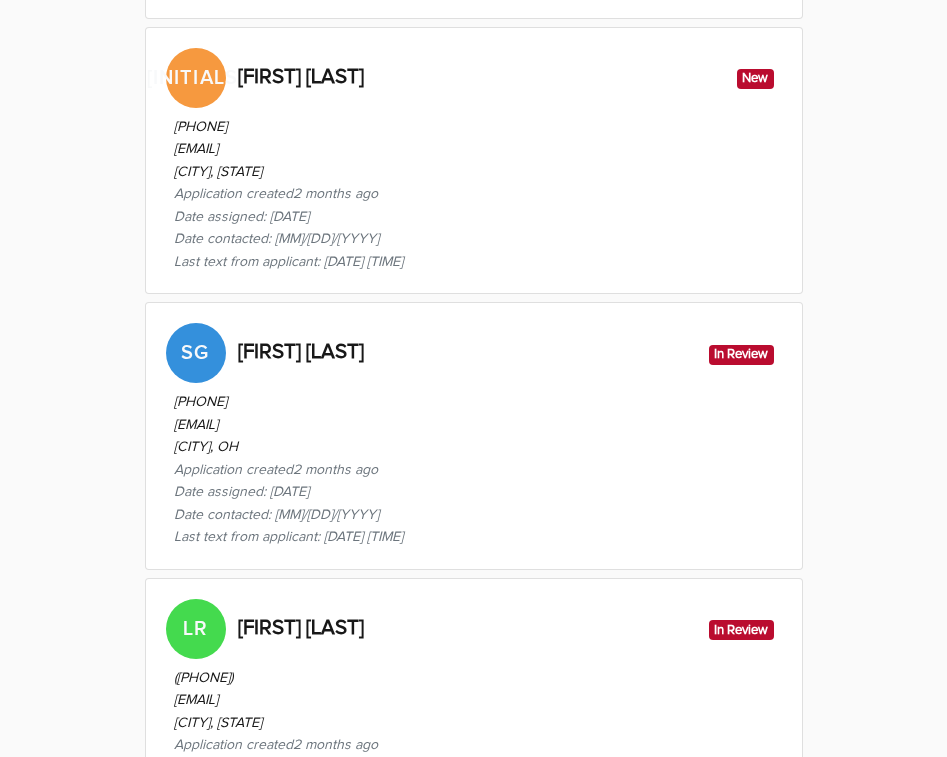 click on "([PHONE]) [EMAIL] [CITY], [STATE] Application created 2 months ago Date assigned: [DATE] Date contacted: [DATE] Last text from applicant: [DATE] [TIME]" at bounding box center [474, 191] 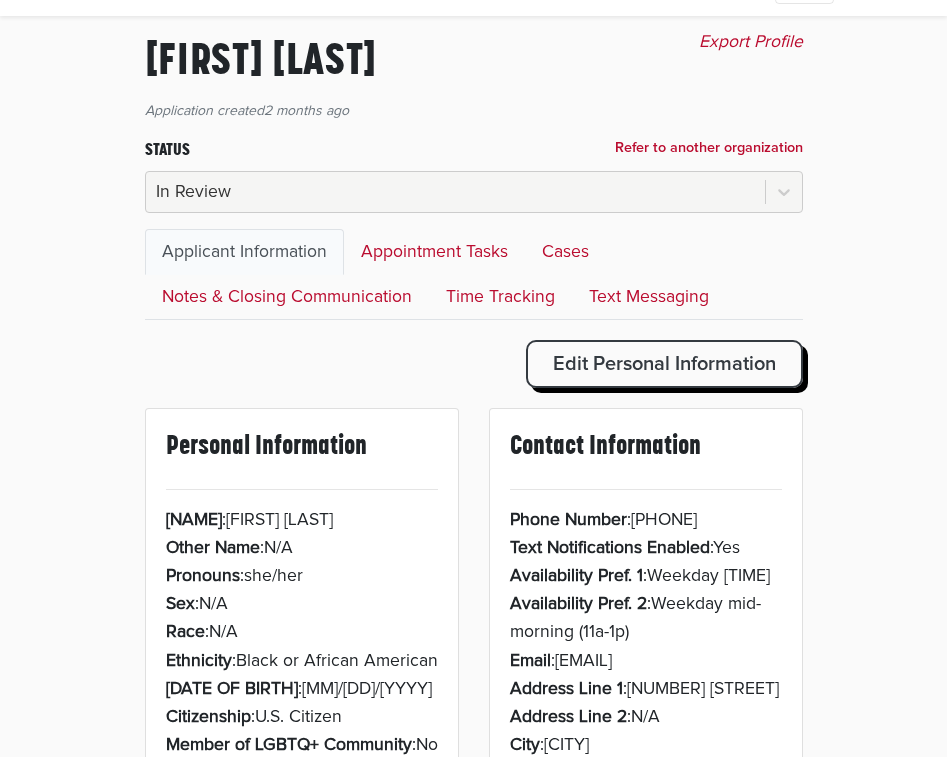 scroll, scrollTop: 27, scrollLeft: 0, axis: vertical 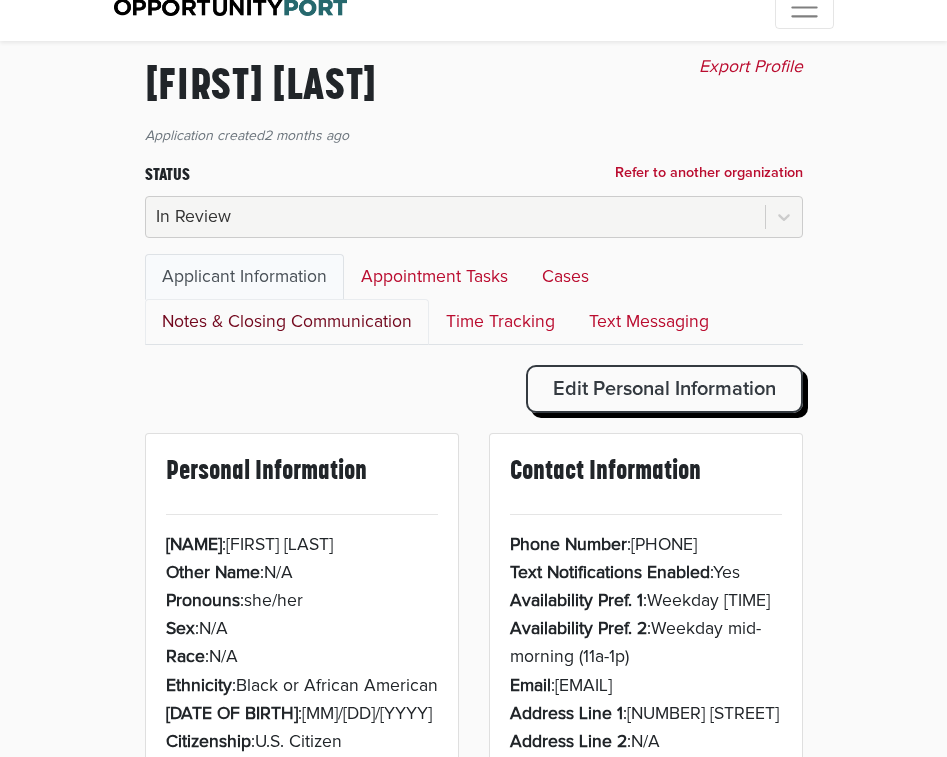 click on "Notes & Closing Communication" at bounding box center (287, 322) 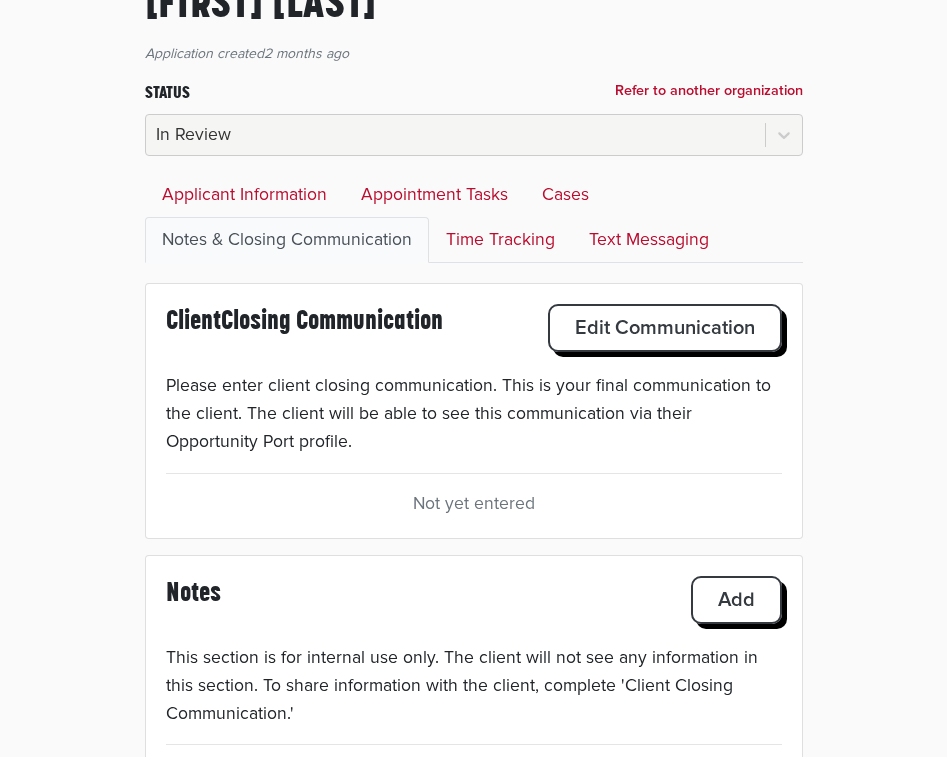 scroll, scrollTop: 178, scrollLeft: 0, axis: vertical 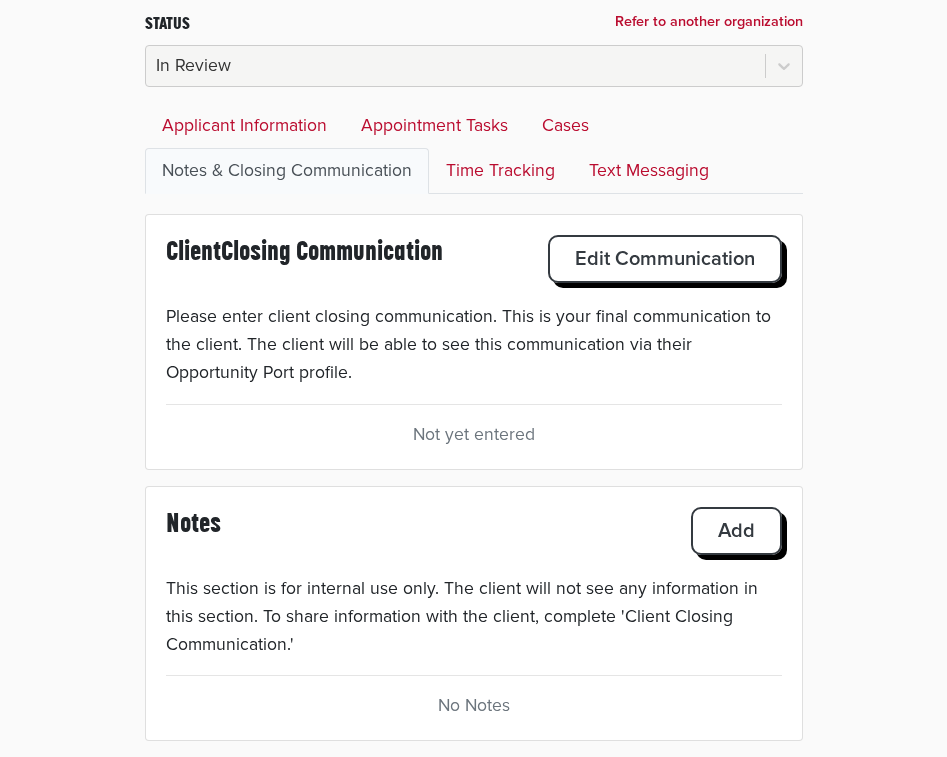 click on "Notes Add" at bounding box center [474, 269] 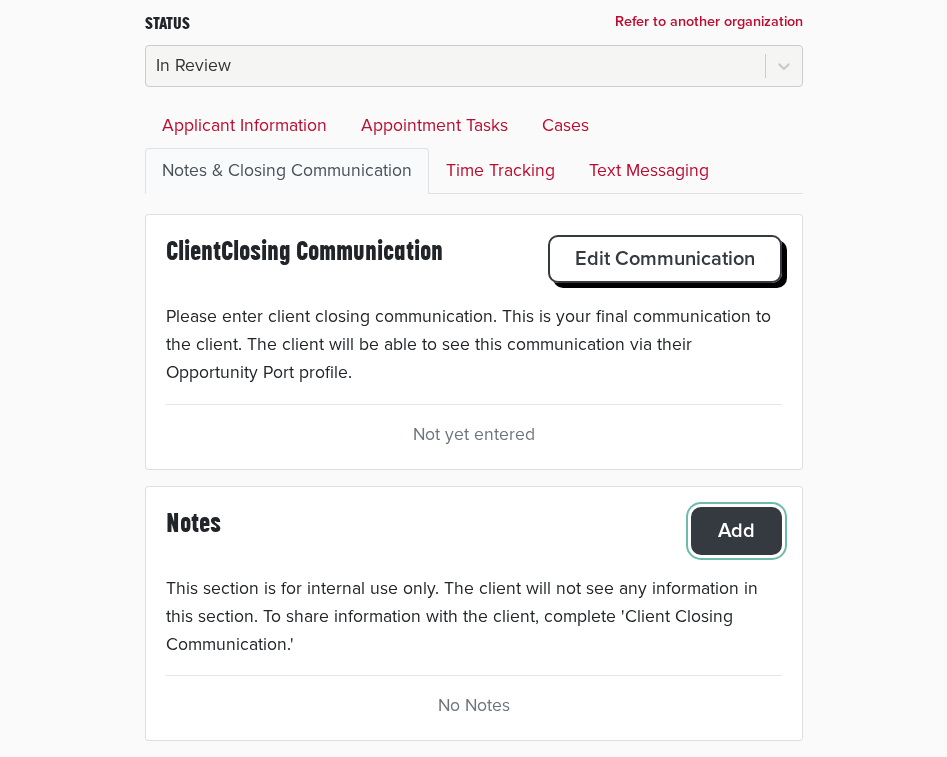 click on "Add" at bounding box center [665, 259] 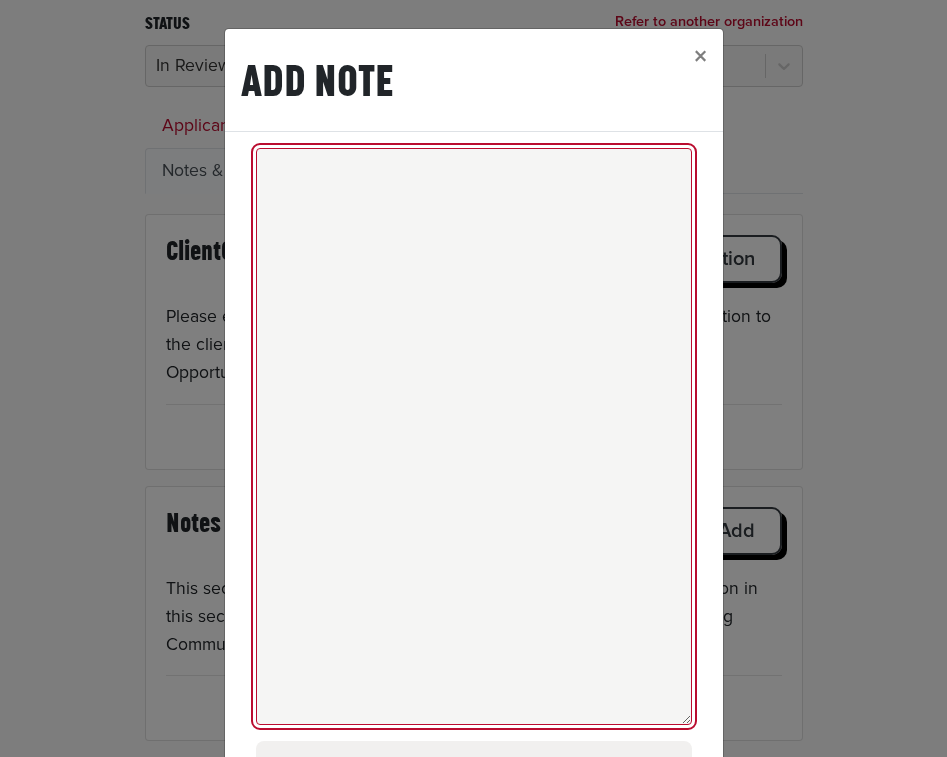 click at bounding box center (474, 436) 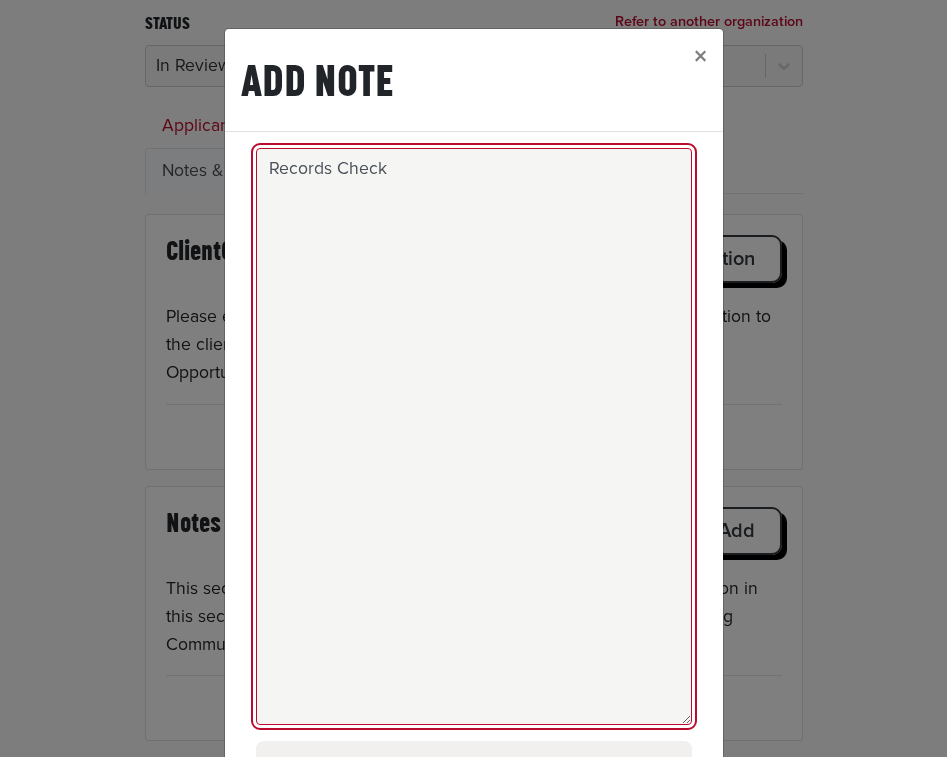 scroll, scrollTop: 202, scrollLeft: 0, axis: vertical 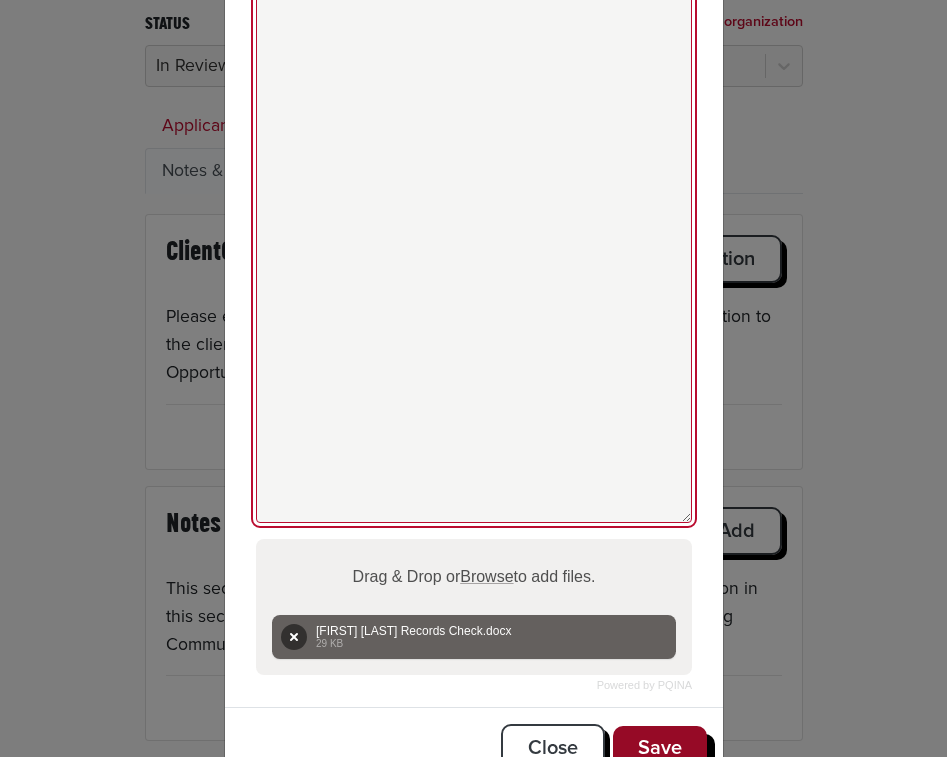 type on "Records Check" 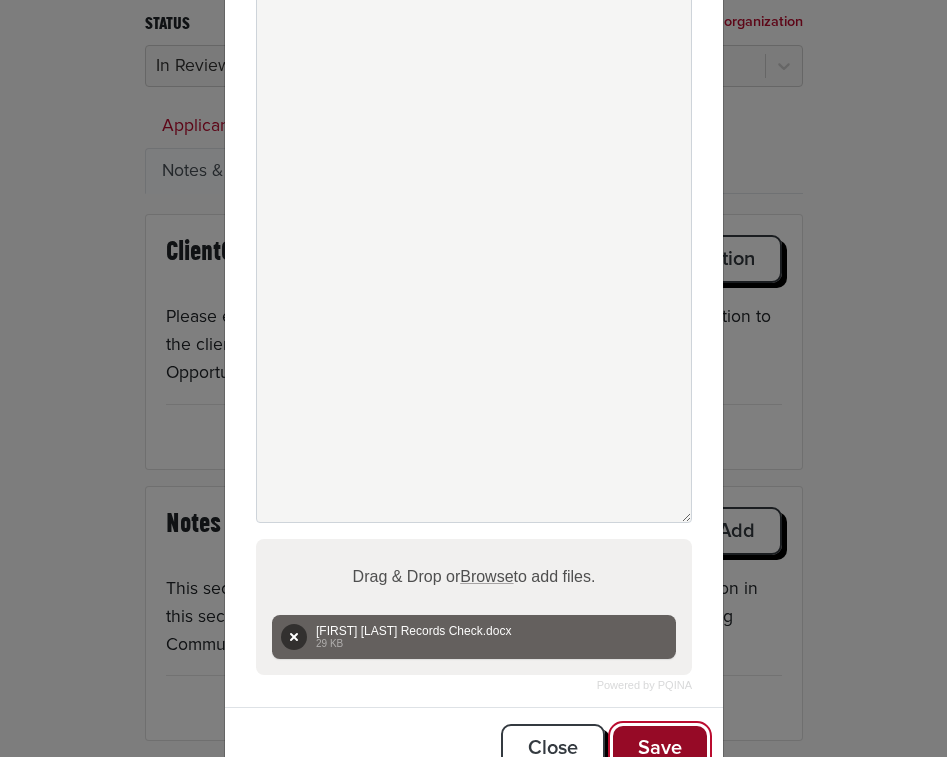 click on "Save" at bounding box center (660, 748) 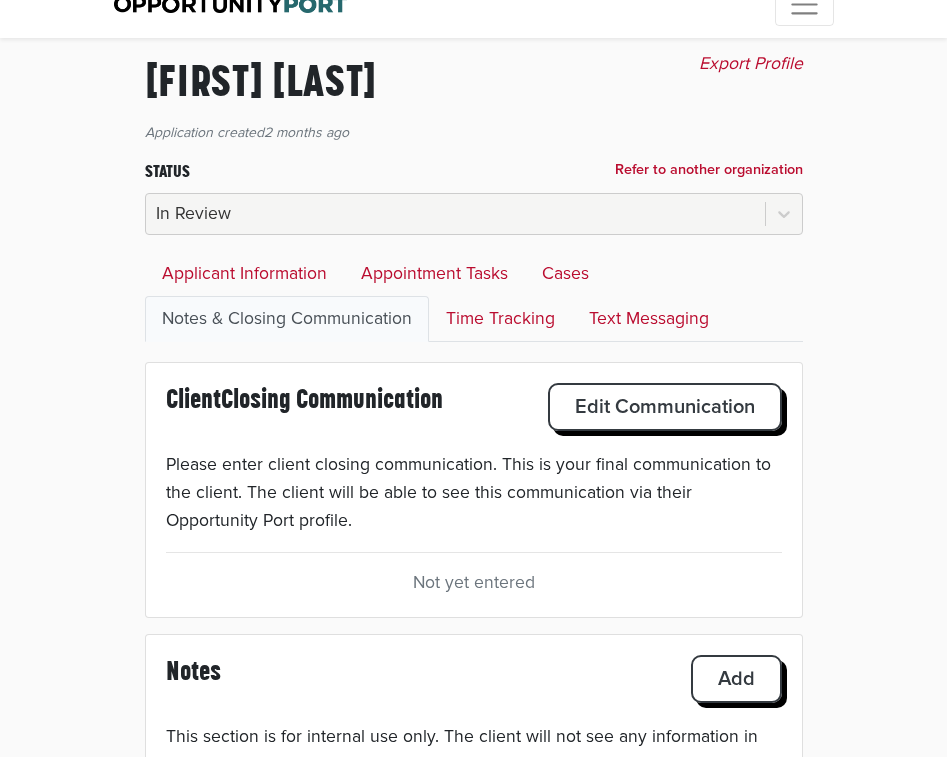 scroll, scrollTop: 0, scrollLeft: 0, axis: both 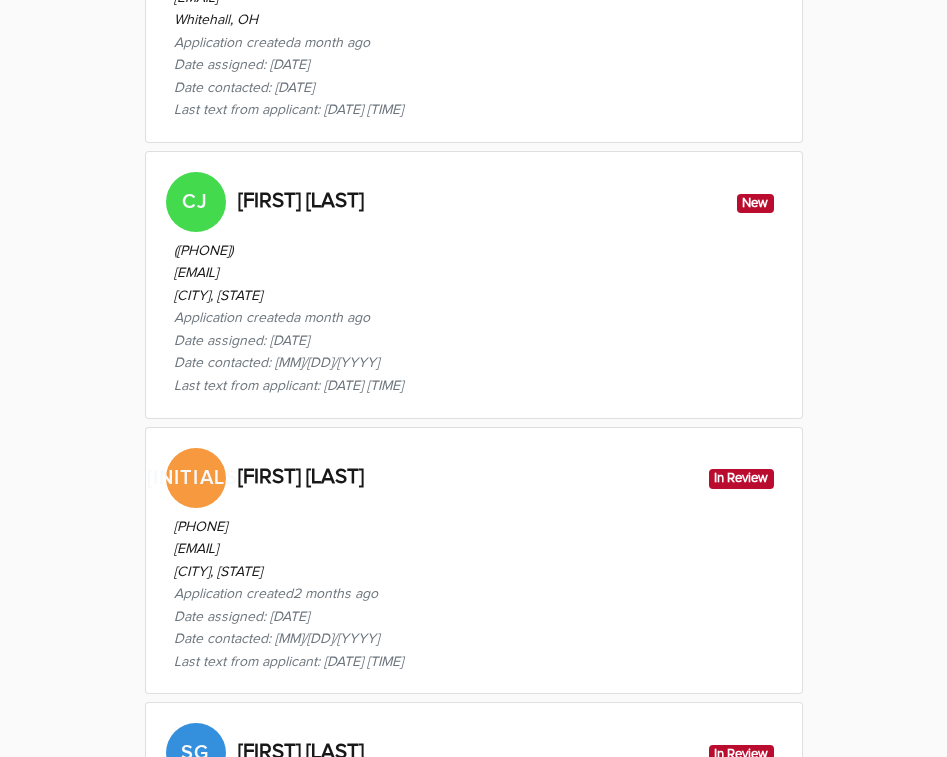 click on "[CITY], [STATE]" at bounding box center (288, 296) 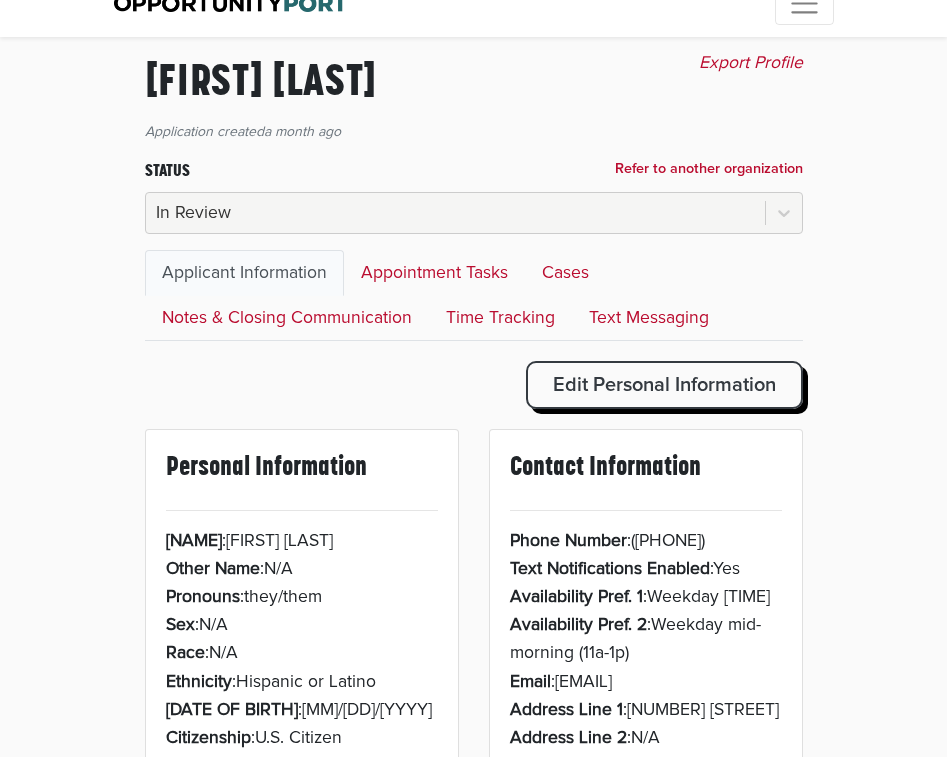 scroll, scrollTop: 0, scrollLeft: 0, axis: both 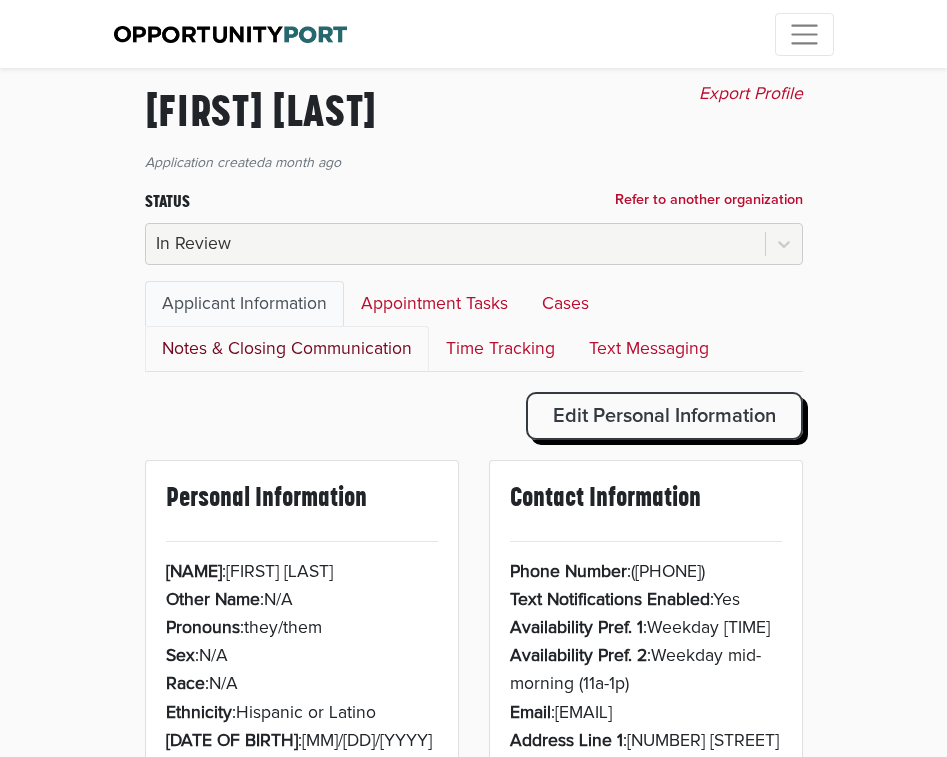 click on "Notes & Closing Communication" at bounding box center (287, 349) 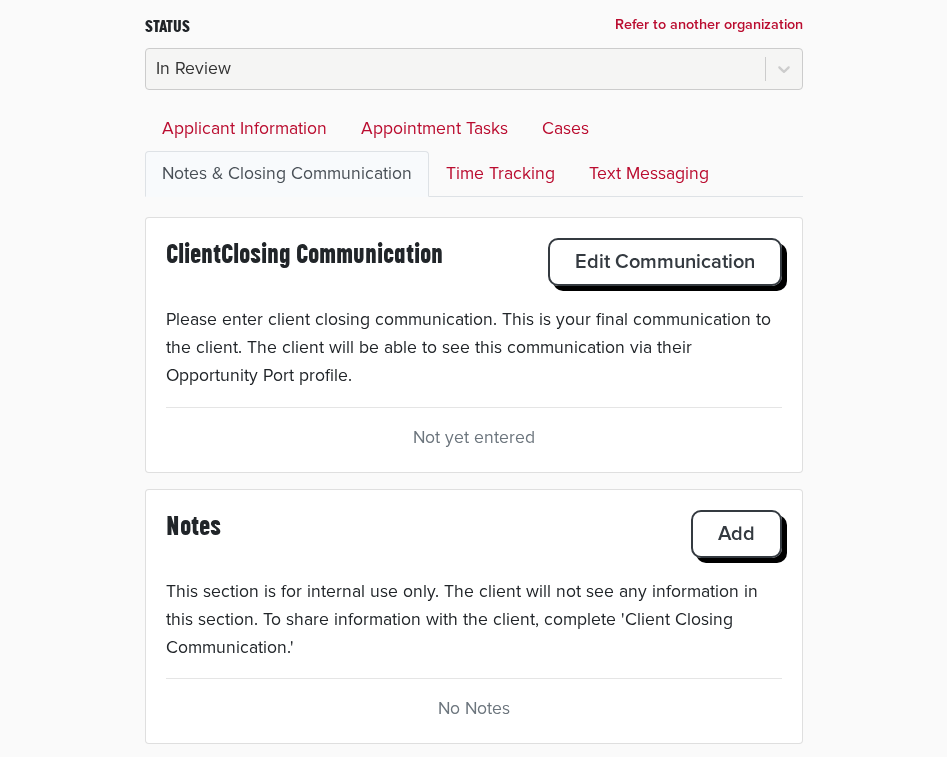 scroll, scrollTop: 178, scrollLeft: 0, axis: vertical 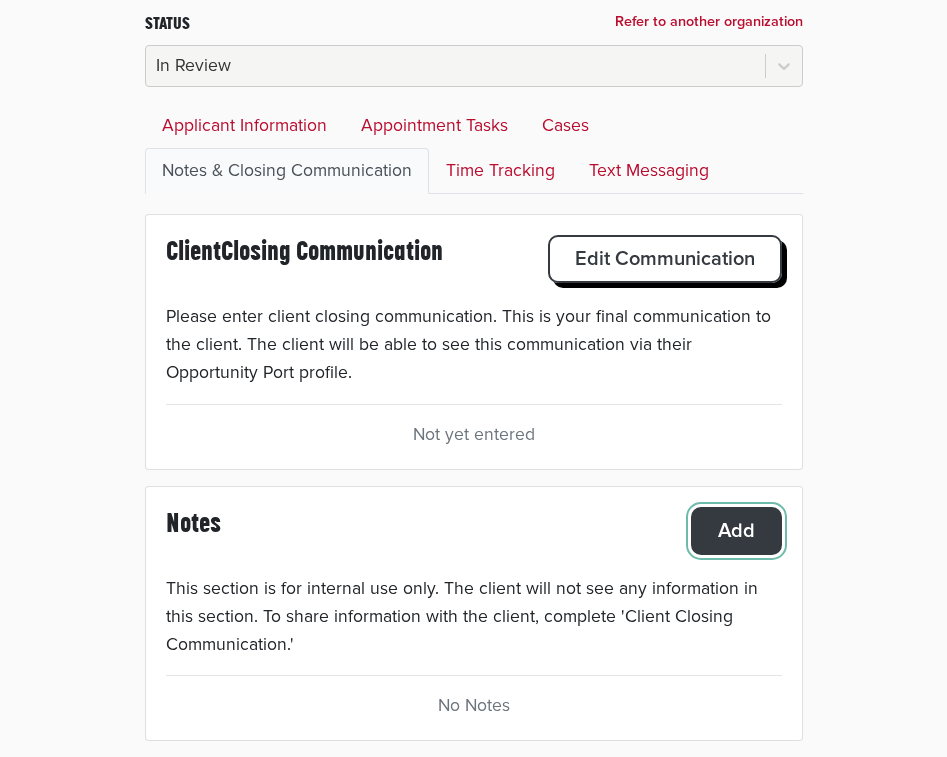 click on "Add" at bounding box center [665, 259] 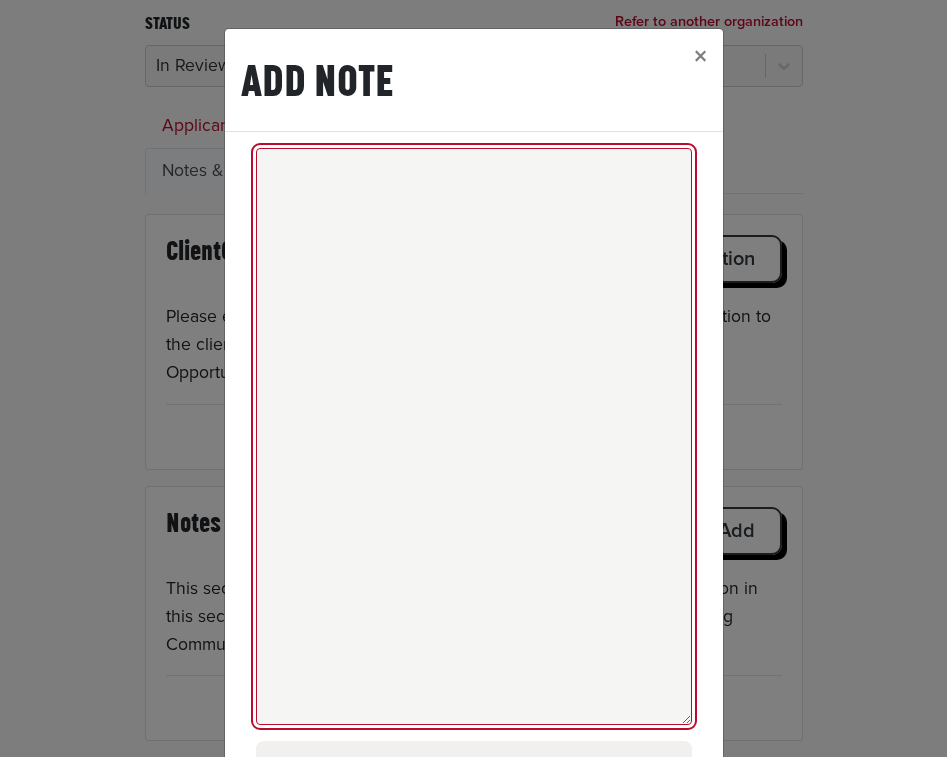 click at bounding box center (474, 436) 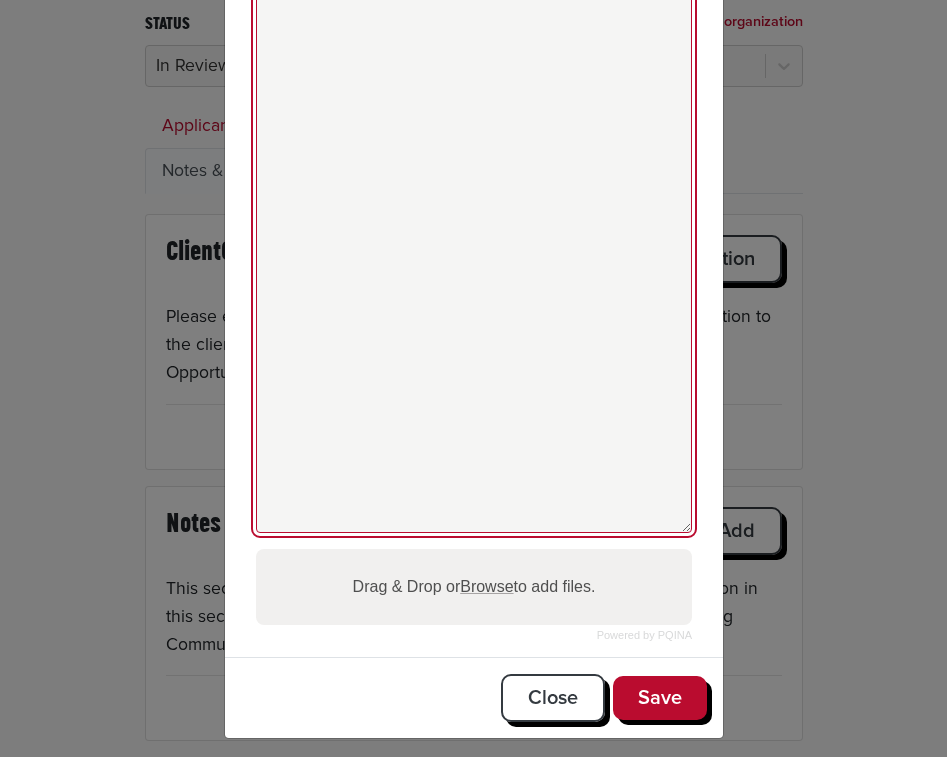 scroll, scrollTop: 196, scrollLeft: 0, axis: vertical 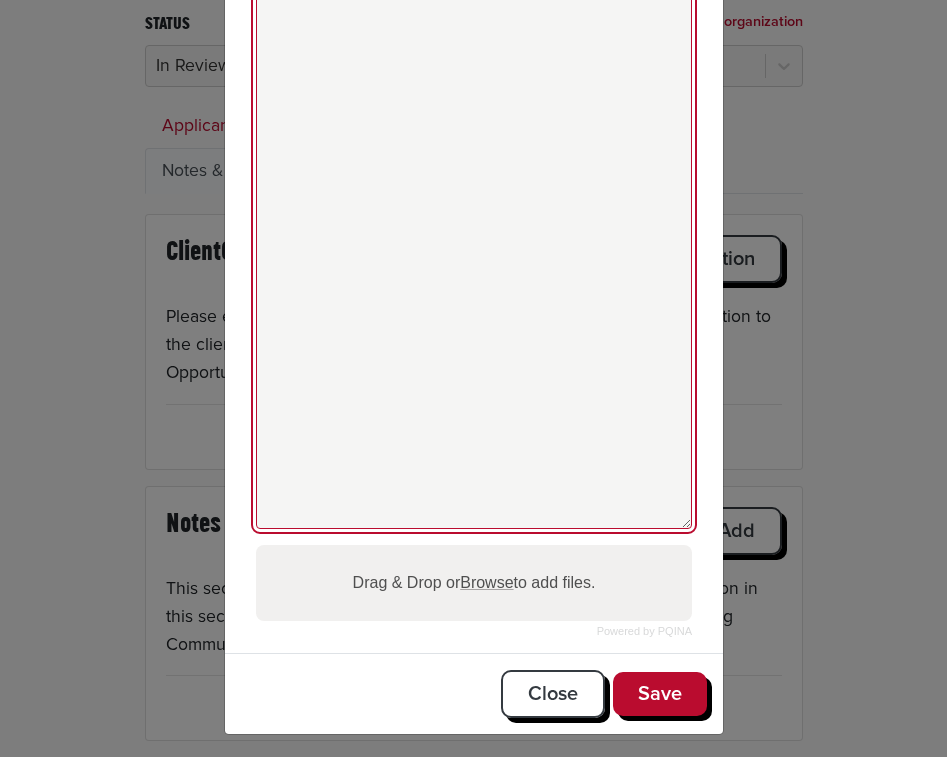 type on "Records Check" 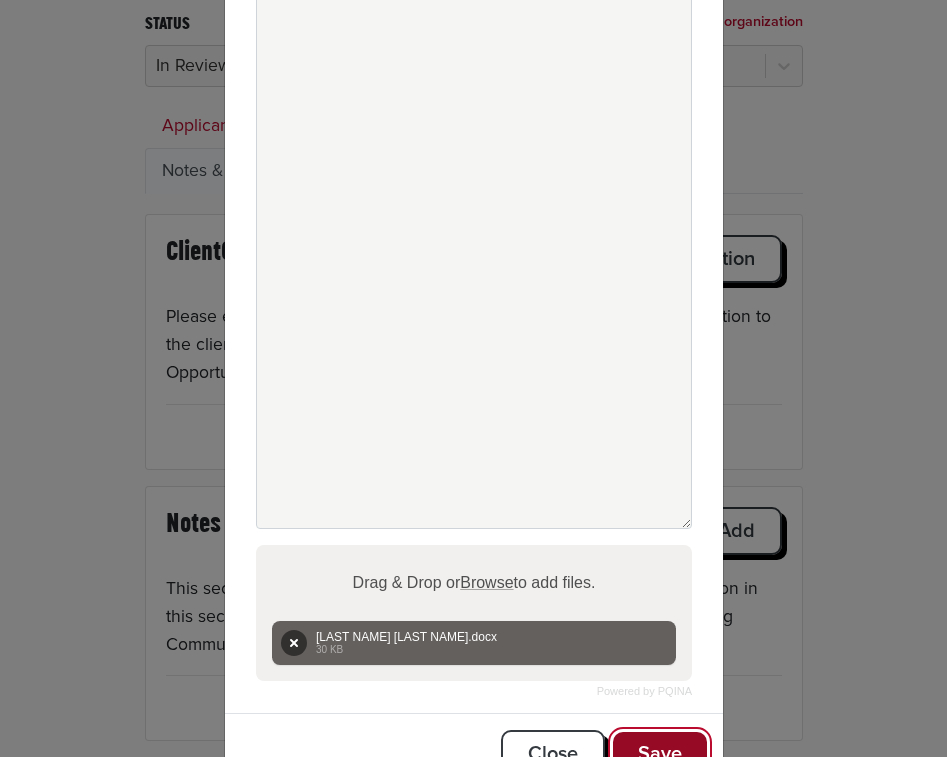 click on "Save" at bounding box center (660, 754) 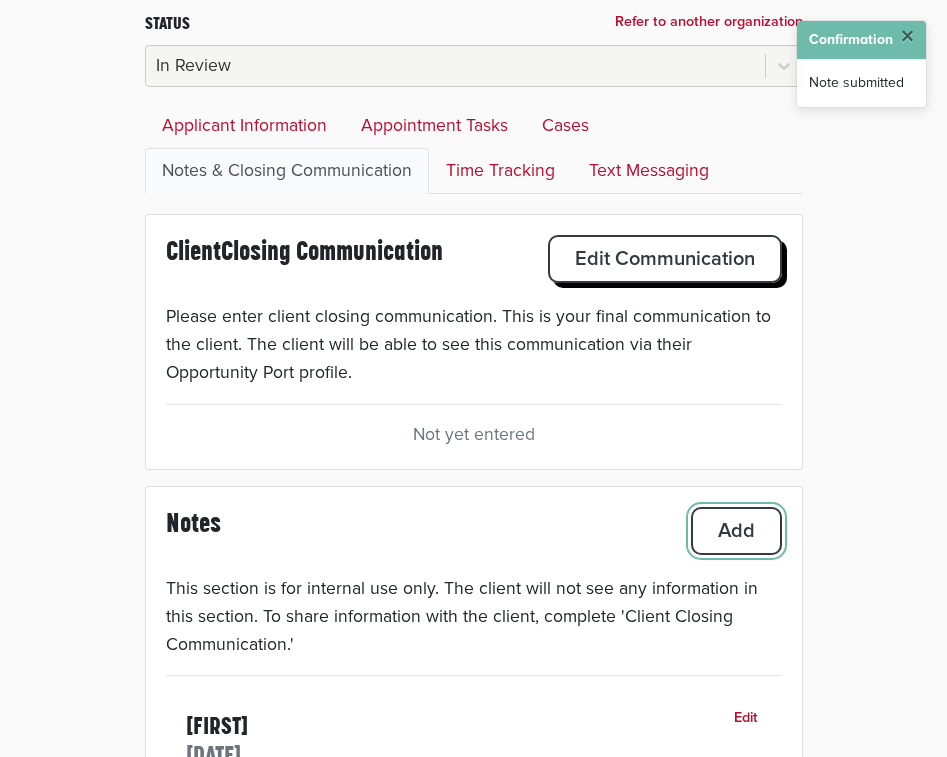 scroll, scrollTop: 0, scrollLeft: 0, axis: both 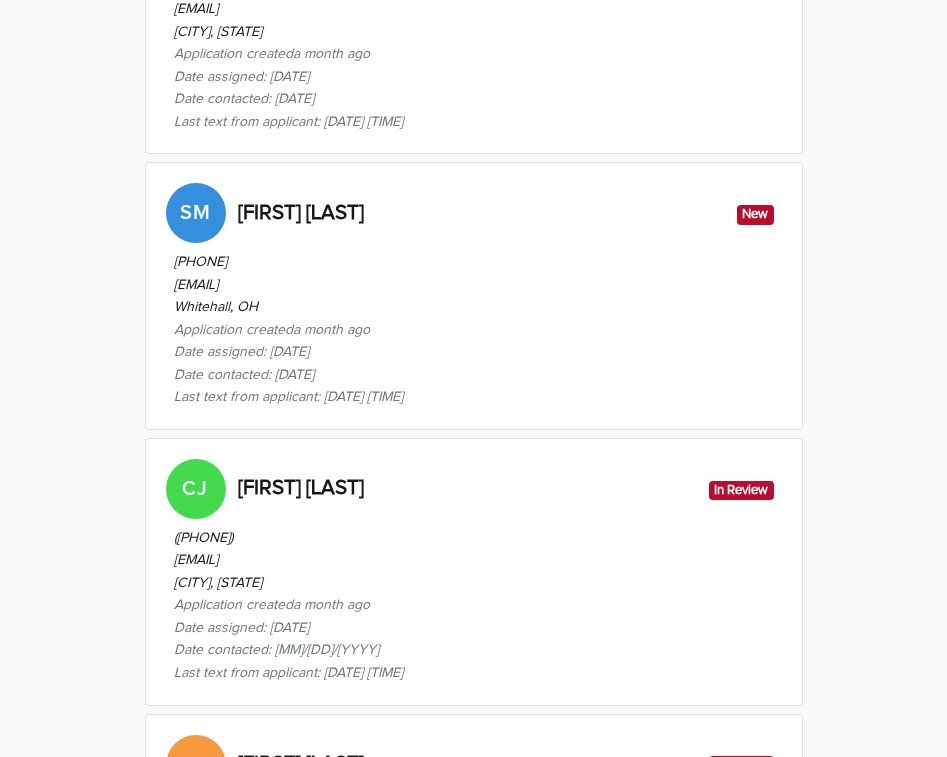 click on "([PHONE]) [EMAIL] [CITY], [STATE] Application created  a month ago Date assigned:   [DATE] Date contacted:   [DATE] Last text from applicant:   [DATE] [TIME]" at bounding box center [474, 326] 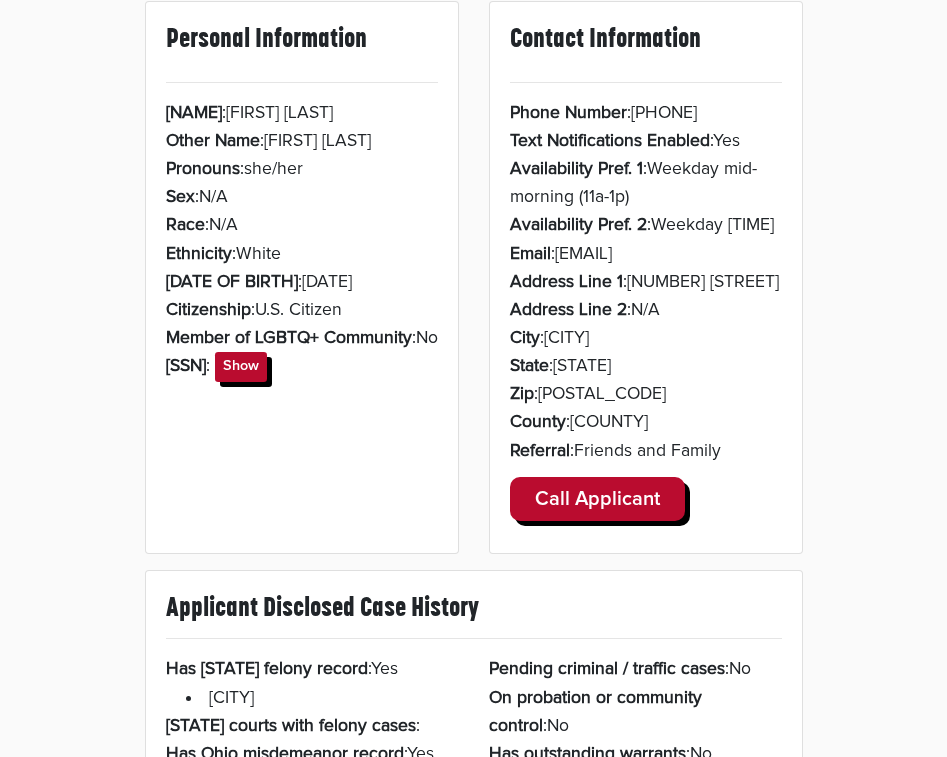 scroll, scrollTop: 450, scrollLeft: 0, axis: vertical 